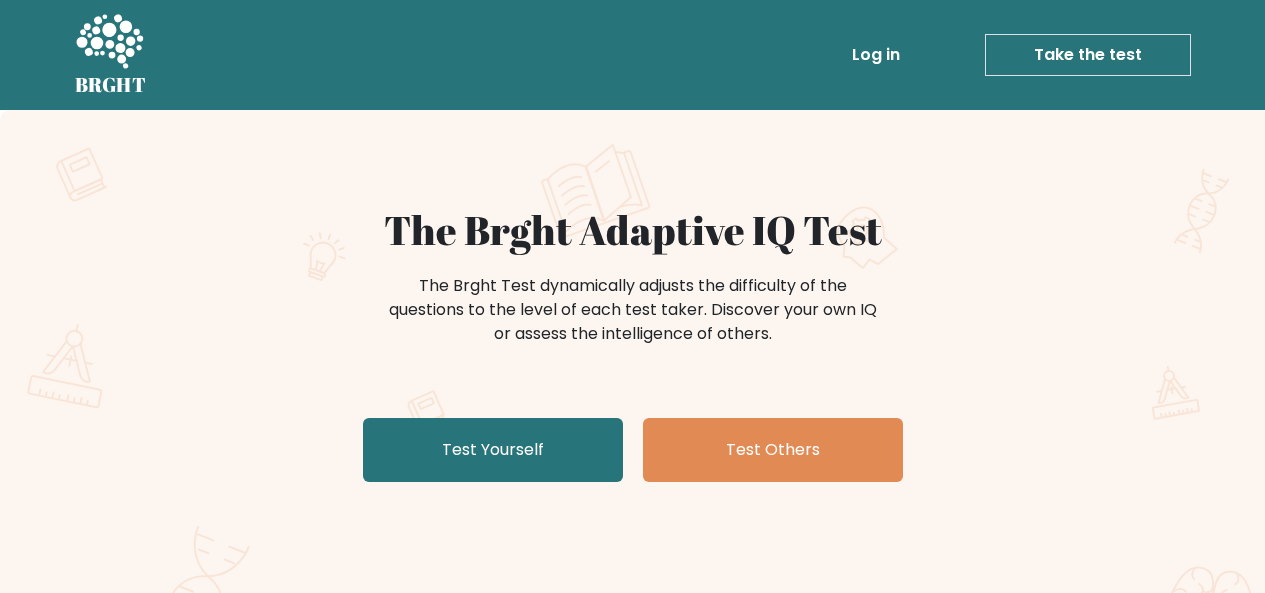scroll, scrollTop: 0, scrollLeft: 0, axis: both 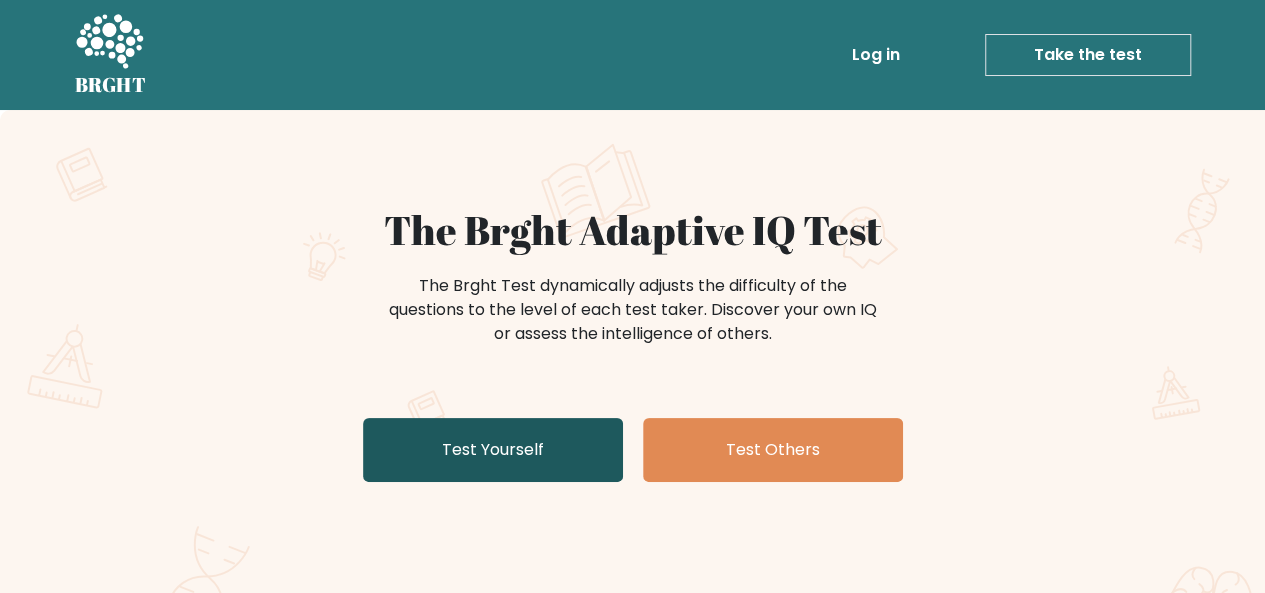 click on "Test Yourself" at bounding box center (493, 450) 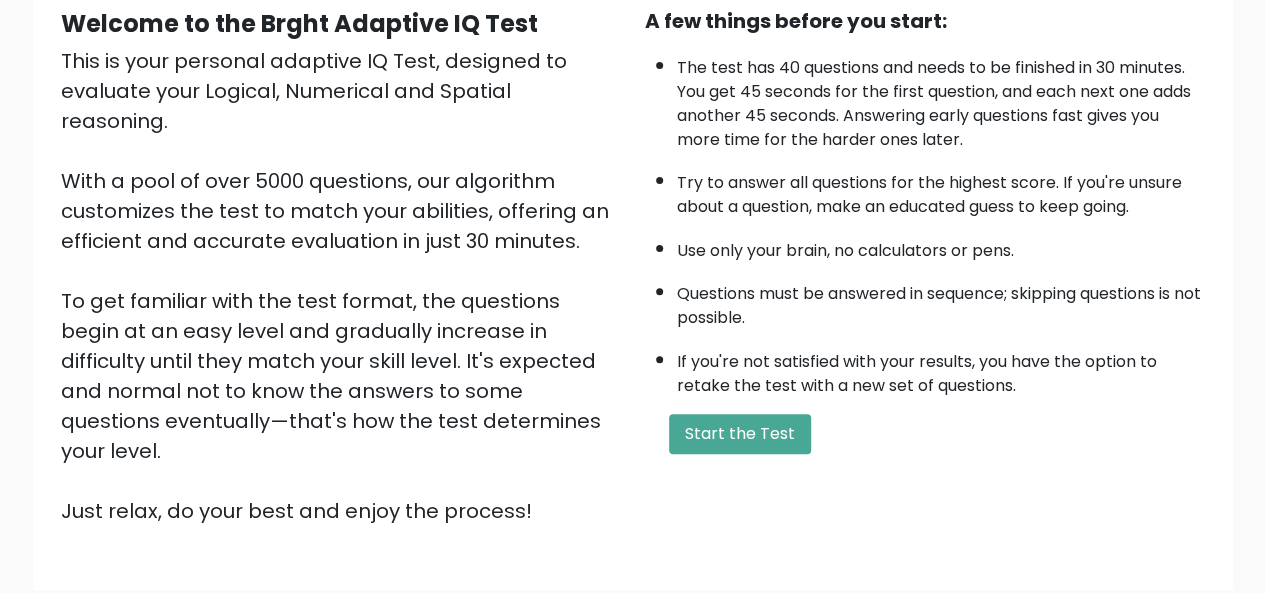 scroll, scrollTop: 300, scrollLeft: 0, axis: vertical 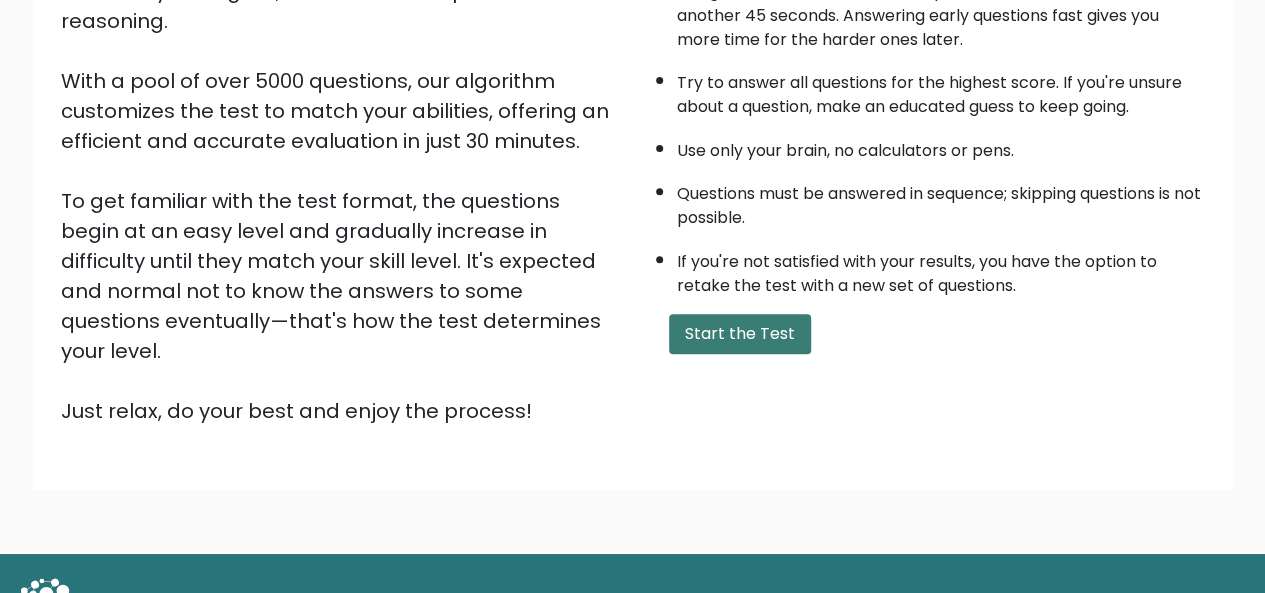 click on "Start the Test" at bounding box center (740, 334) 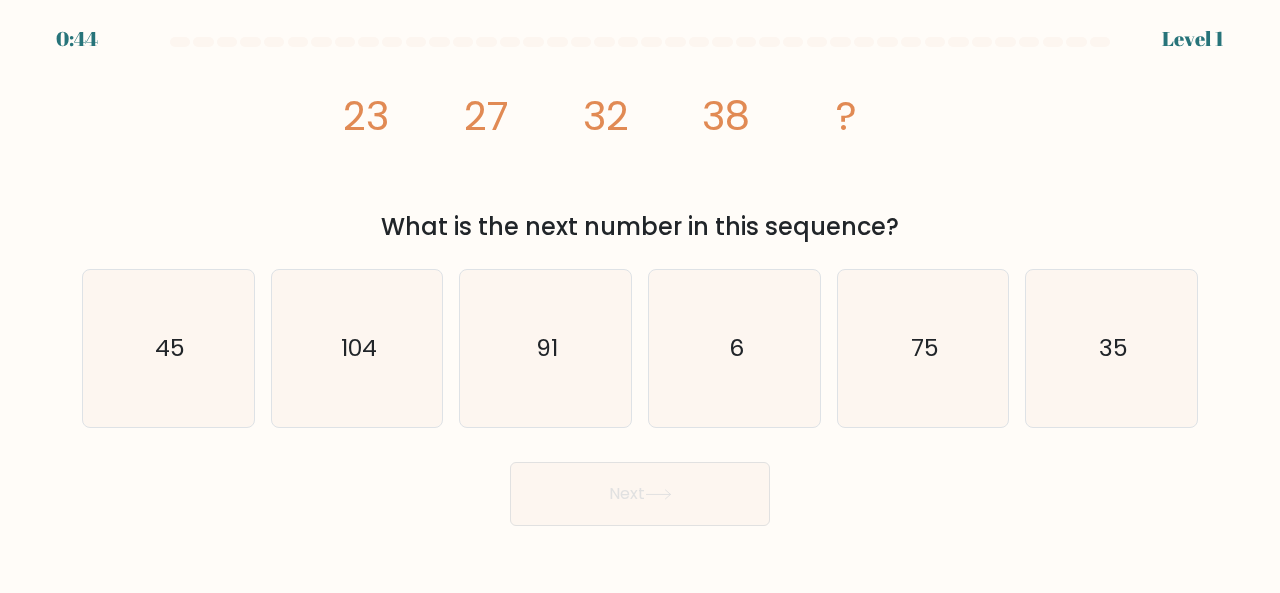 scroll, scrollTop: 0, scrollLeft: 0, axis: both 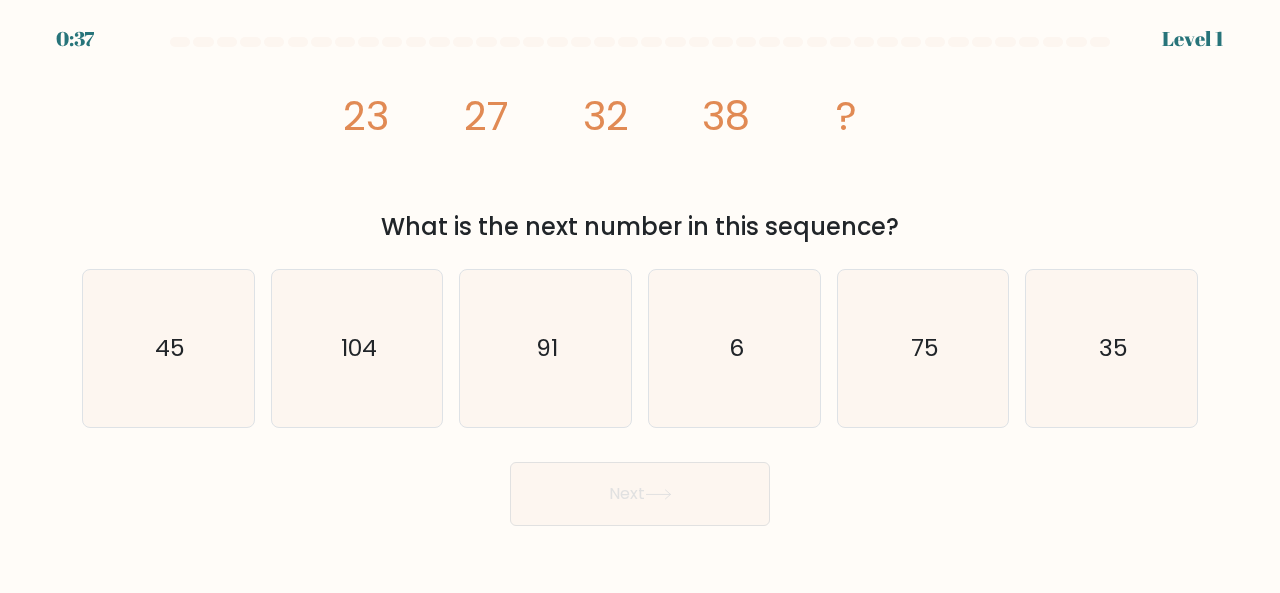 drag, startPoint x: 340, startPoint y: 121, endPoint x: 944, endPoint y: 215, distance: 611.2708 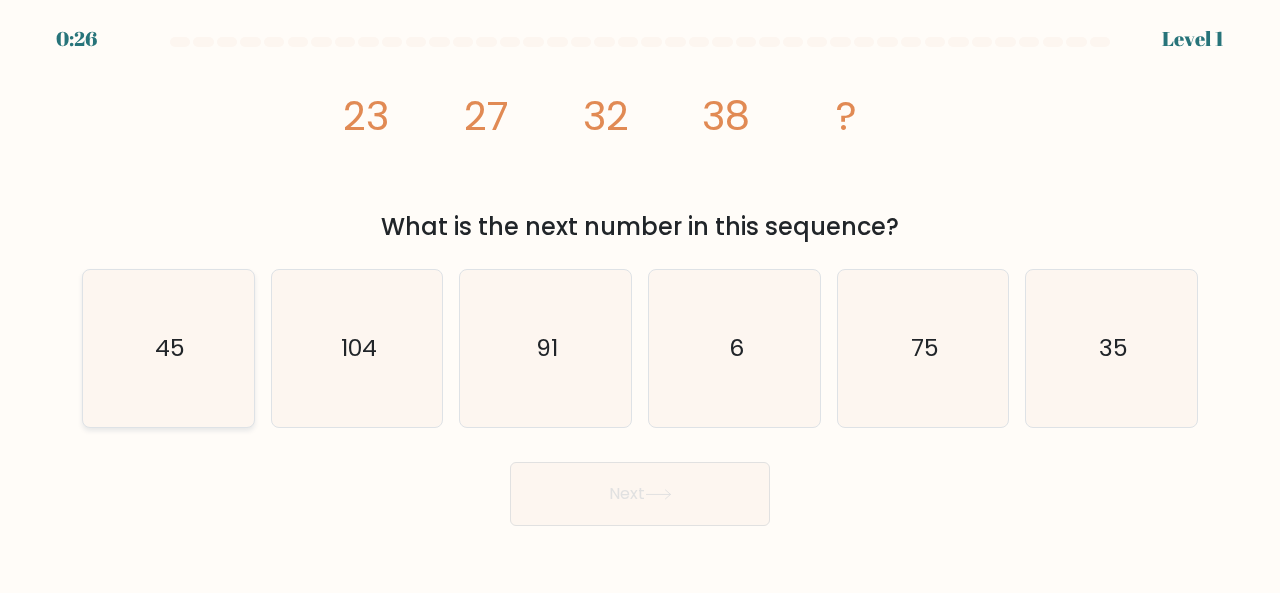 click on "45" at bounding box center [168, 348] 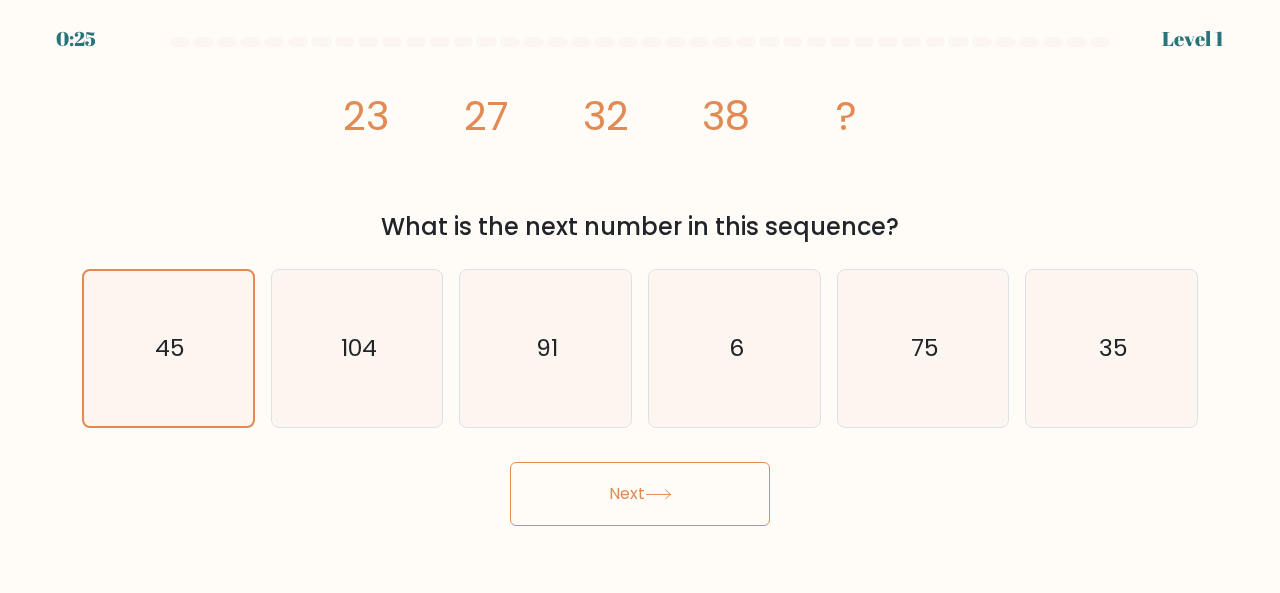 click on "Next" at bounding box center (640, 494) 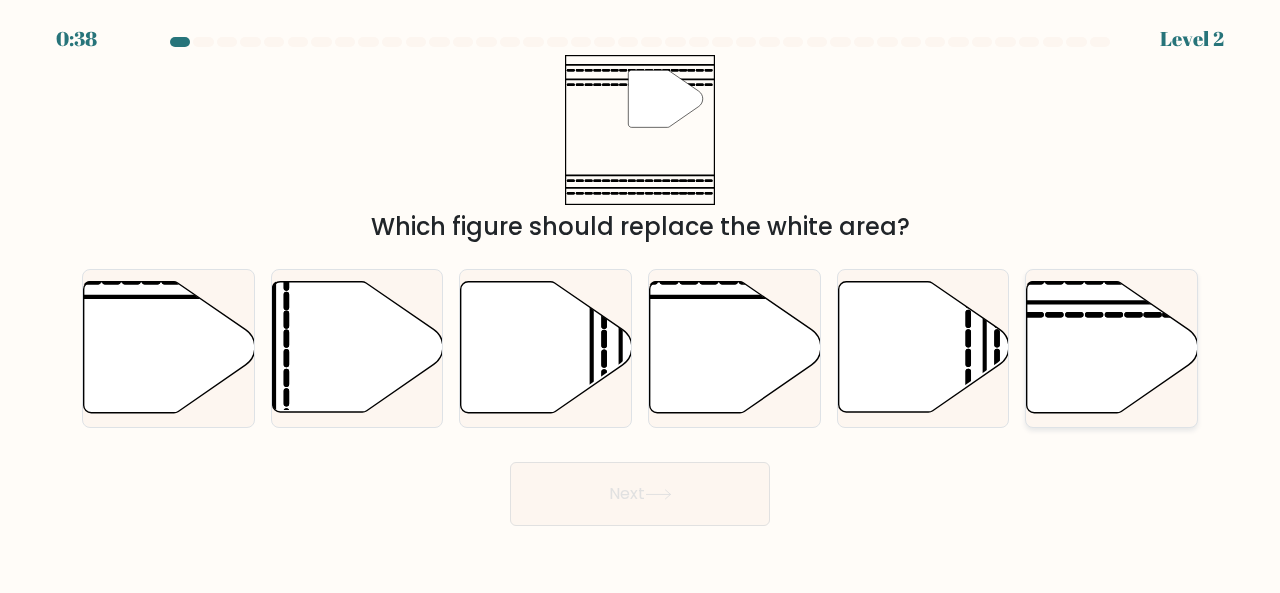 click at bounding box center [1054, 303] 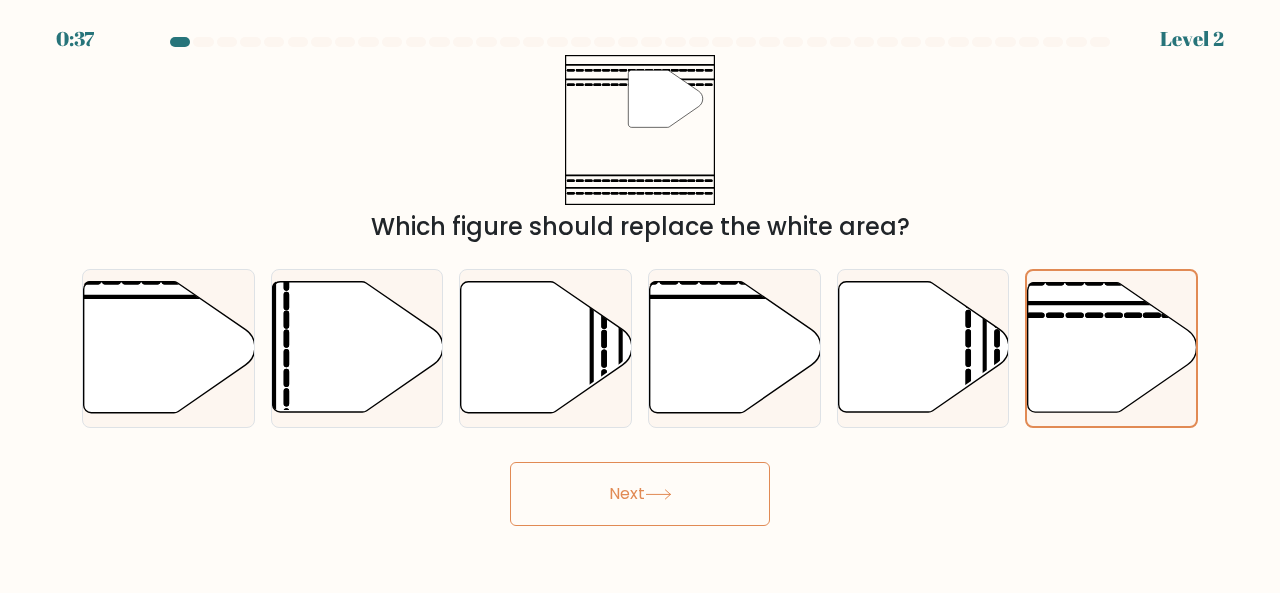 click on "Next" at bounding box center (640, 494) 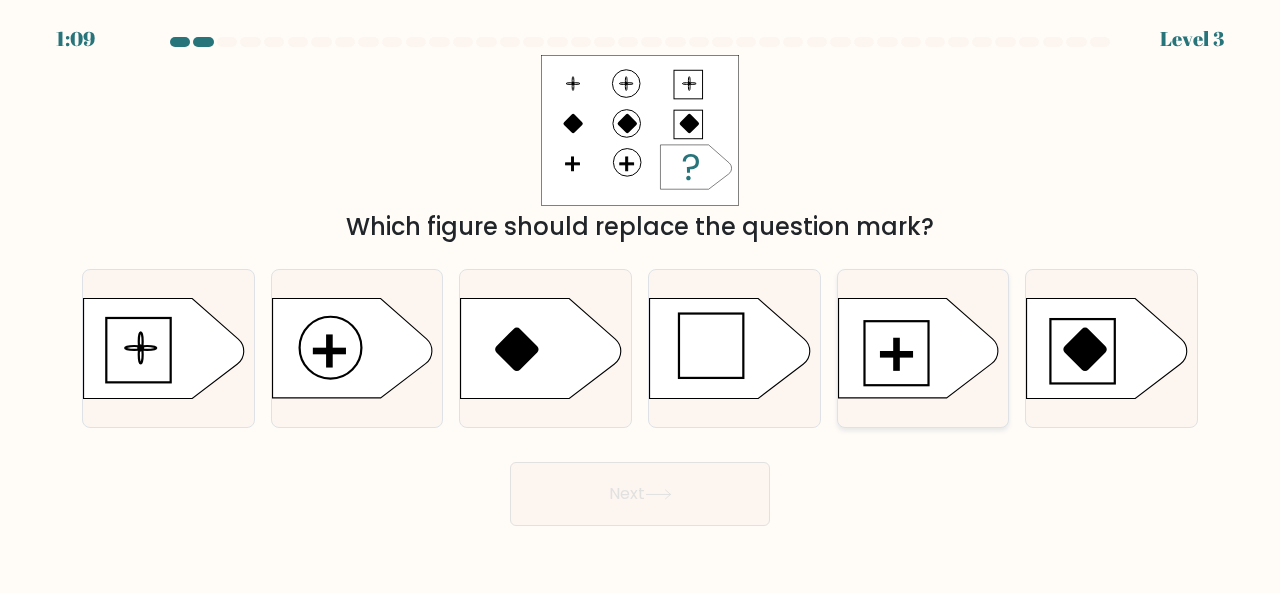 click at bounding box center (896, 354) 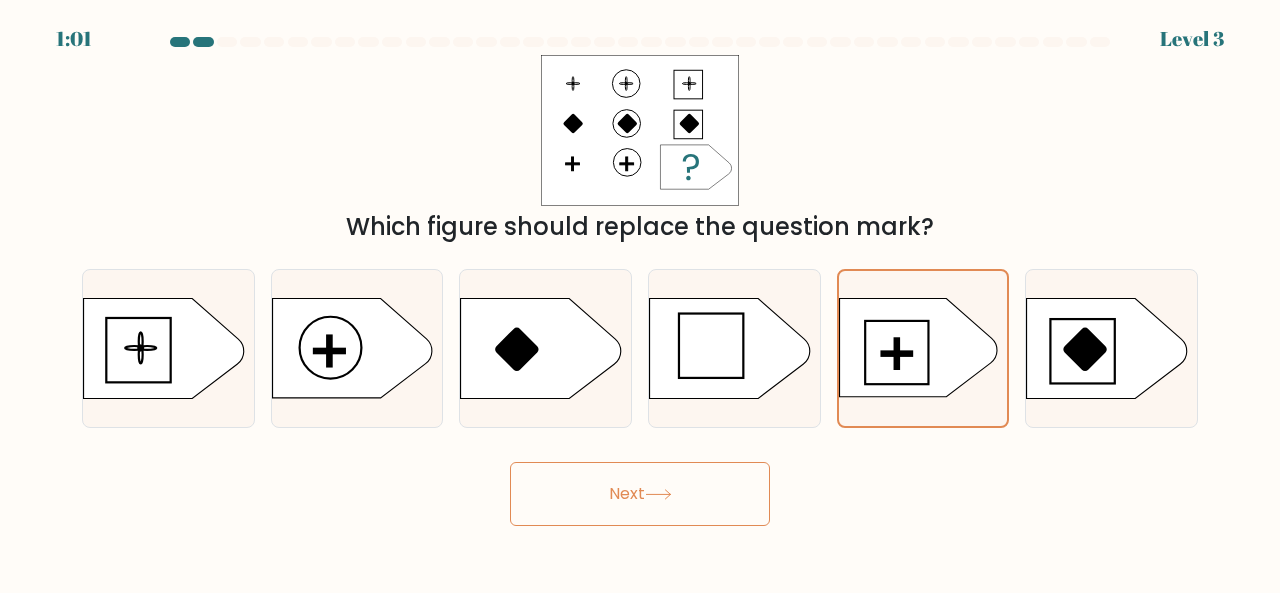 click at bounding box center (658, 494) 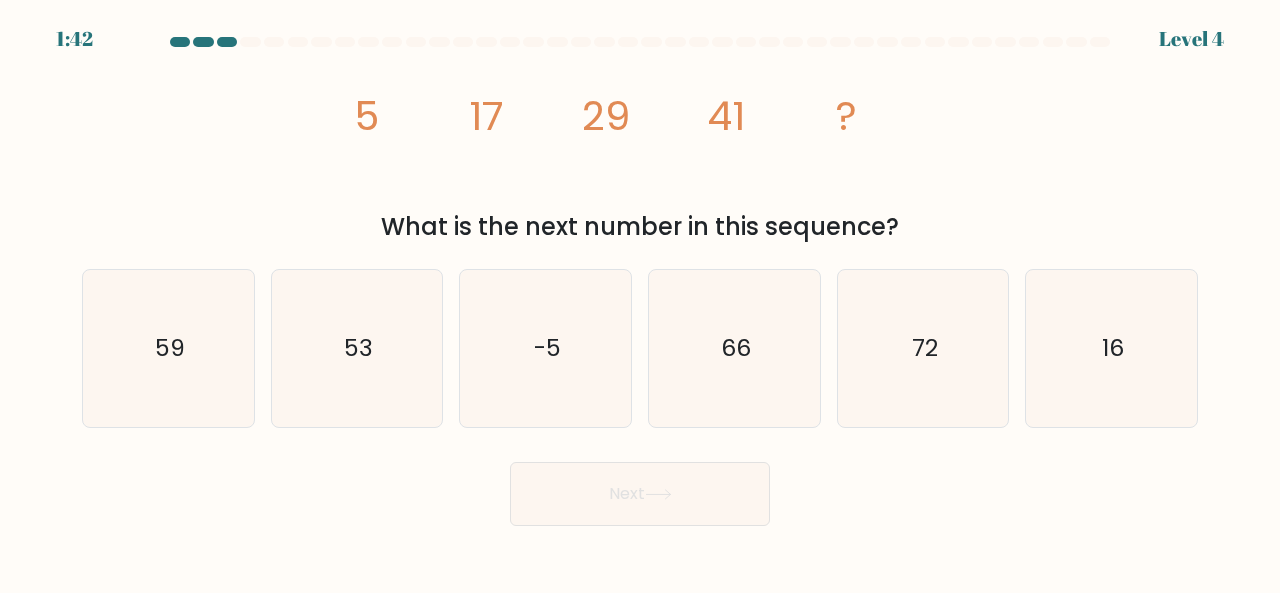 drag, startPoint x: 332, startPoint y: 102, endPoint x: 976, endPoint y: 206, distance: 652.34344 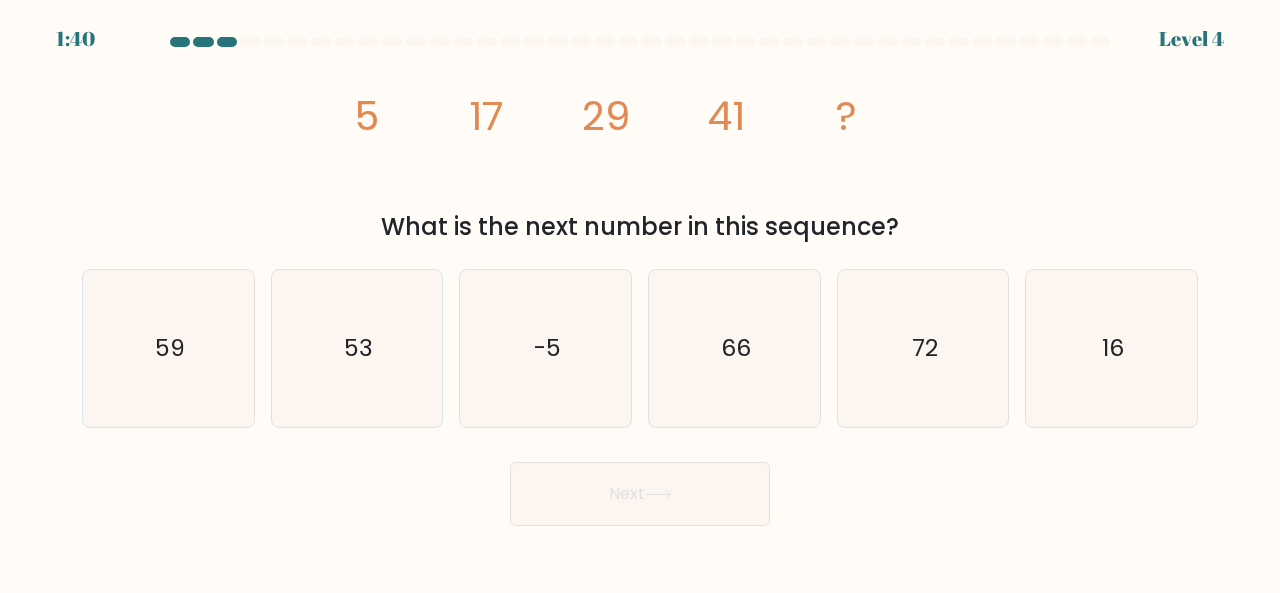 copy on "5
17
29
41
?
What is the next number in this sequence?" 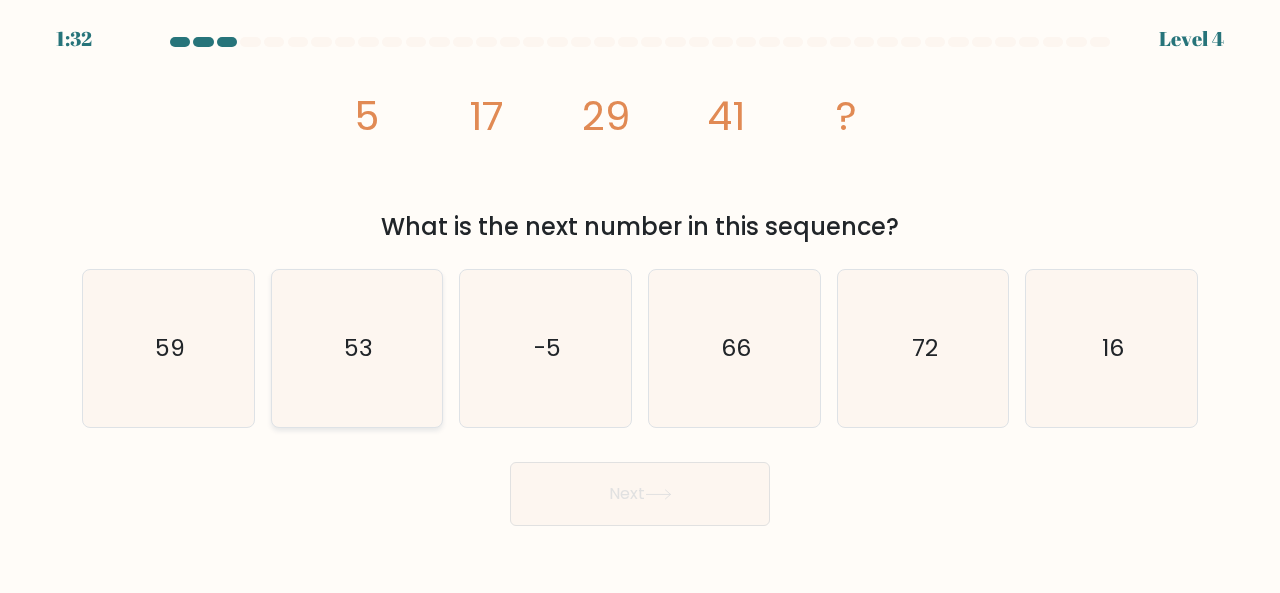 click on "53" at bounding box center [357, 348] 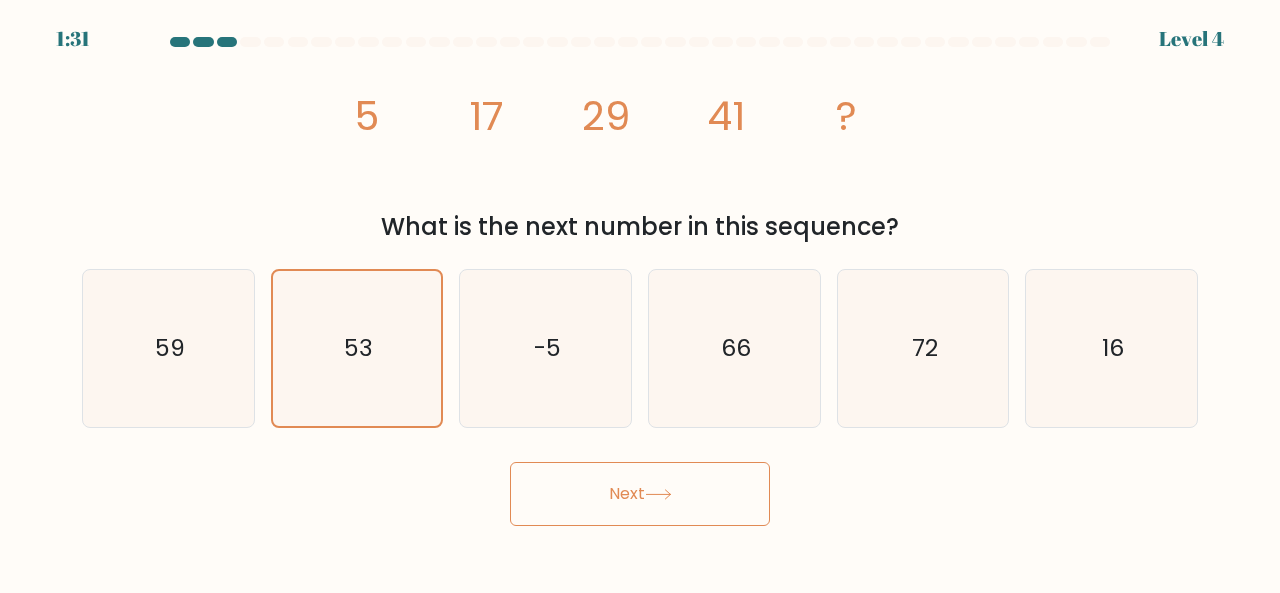 click on "Next" at bounding box center (640, 494) 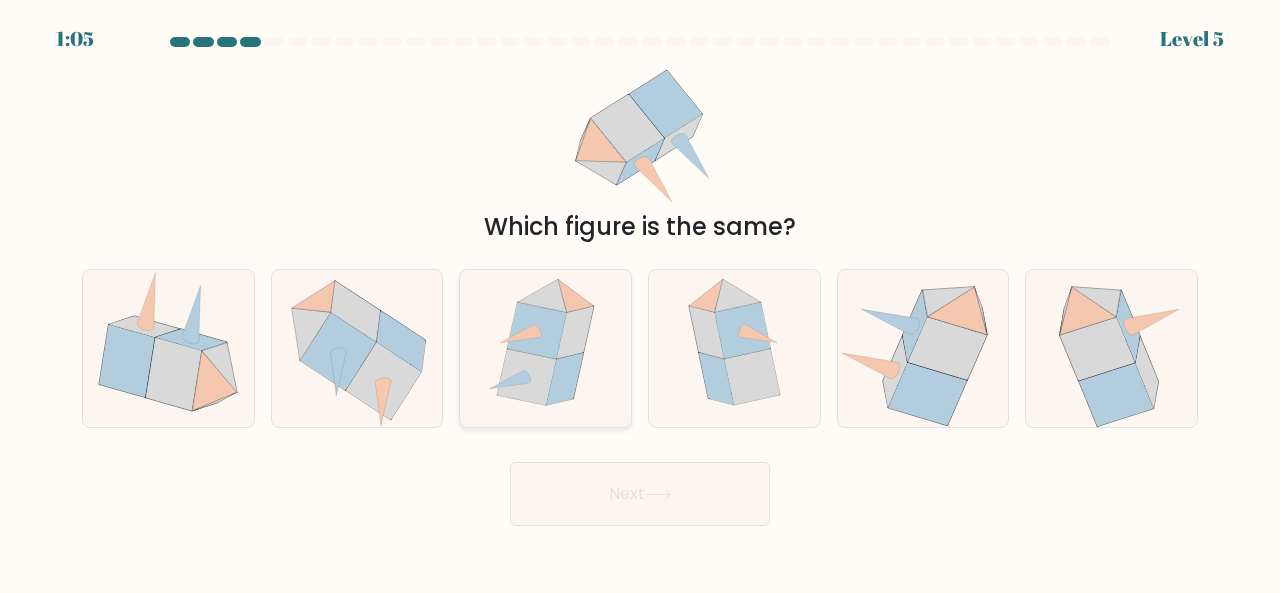 click at bounding box center (537, 330) 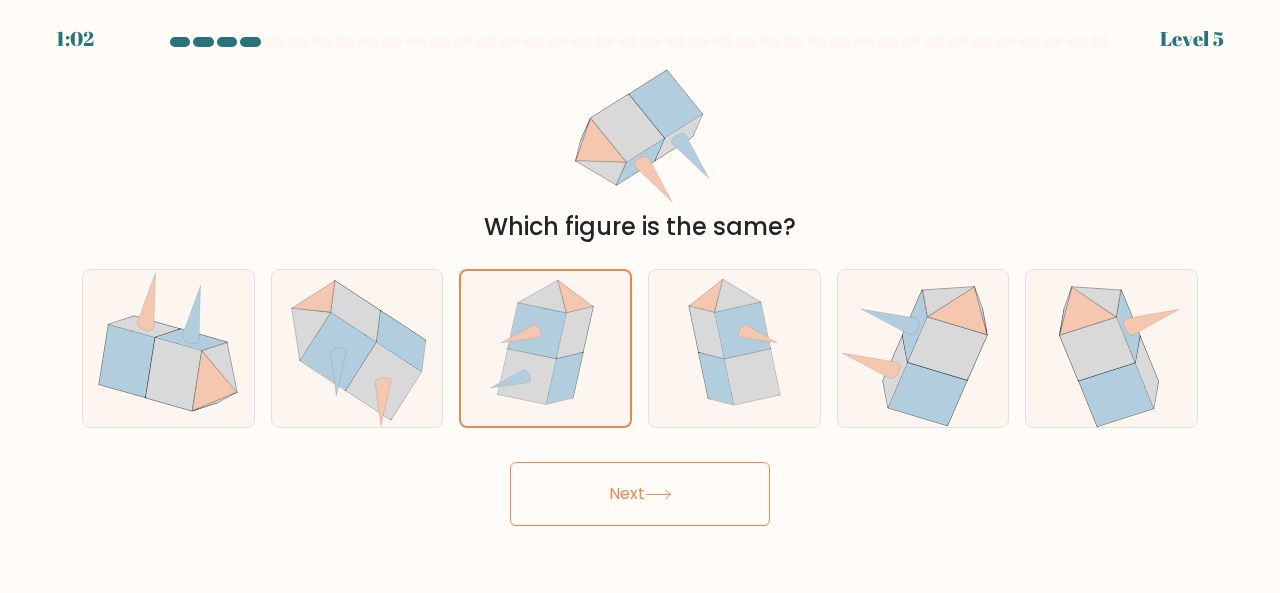 click on "Next" at bounding box center [640, 494] 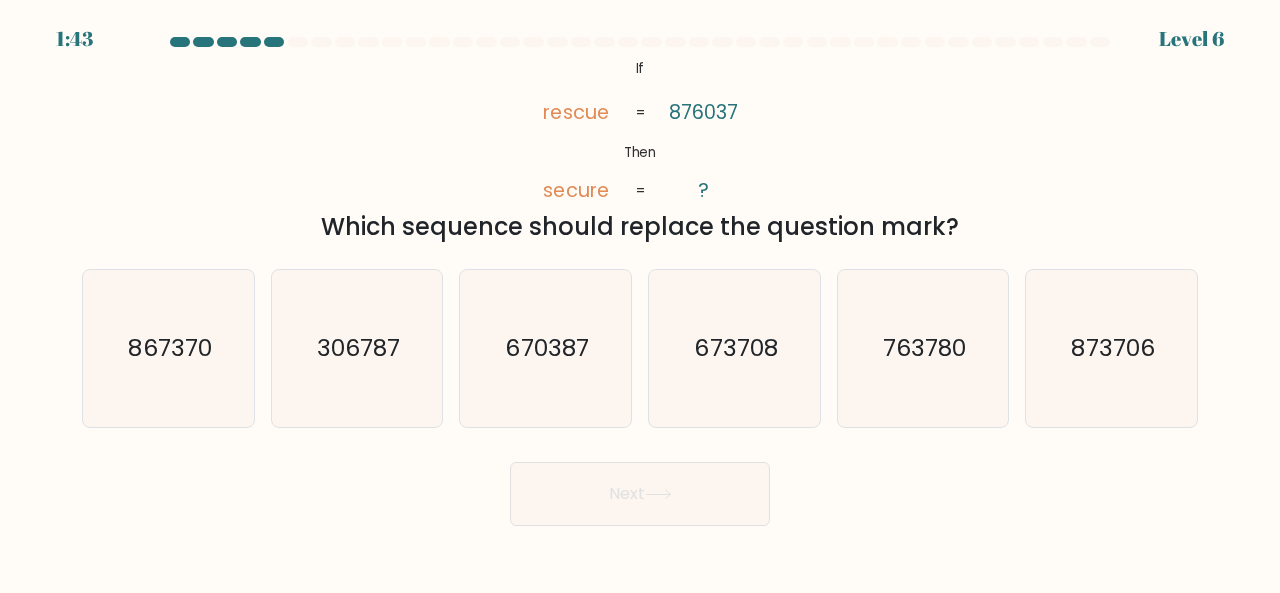 drag, startPoint x: 628, startPoint y: 51, endPoint x: 990, endPoint y: 230, distance: 403.83783 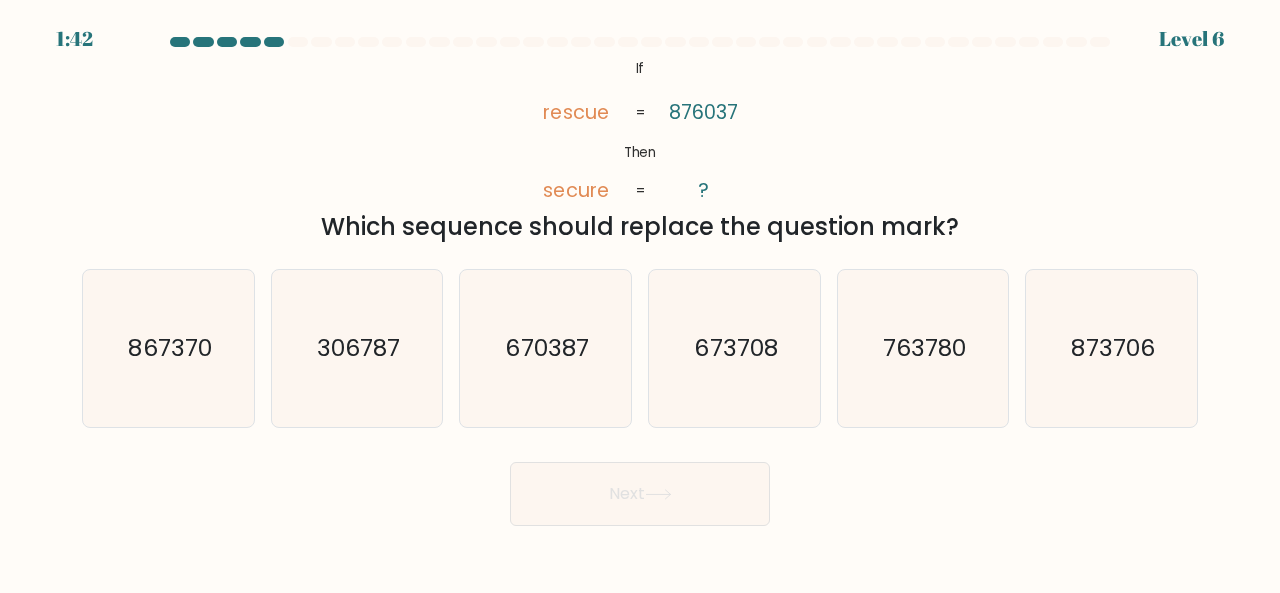 copy on "@import url('https://fonts.googleapis.com/css?family=Abril+Fatface:400,100,100italic,300,300italic,400italic,500,500italic,700,700italic,900,900italic');           If       Then       rescue       secure       876037       ?       =       =
Which sequence should replace the question mark?" 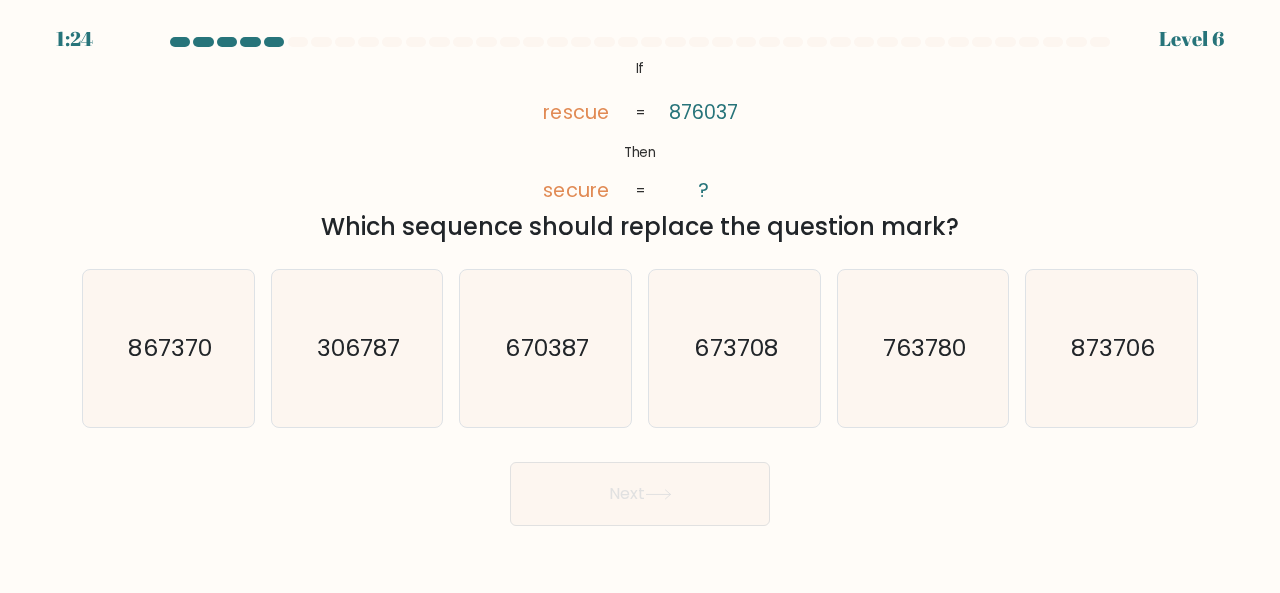 click on "@import url('https://fonts.googleapis.com/css?family=Abril+Fatface:400,100,100italic,300,300italic,400italic,500,500italic,700,700italic,900,900italic');           If       Then       rescue       secure       876037       ?       =       =
Which sequence should replace the question mark?" at bounding box center (640, 150) 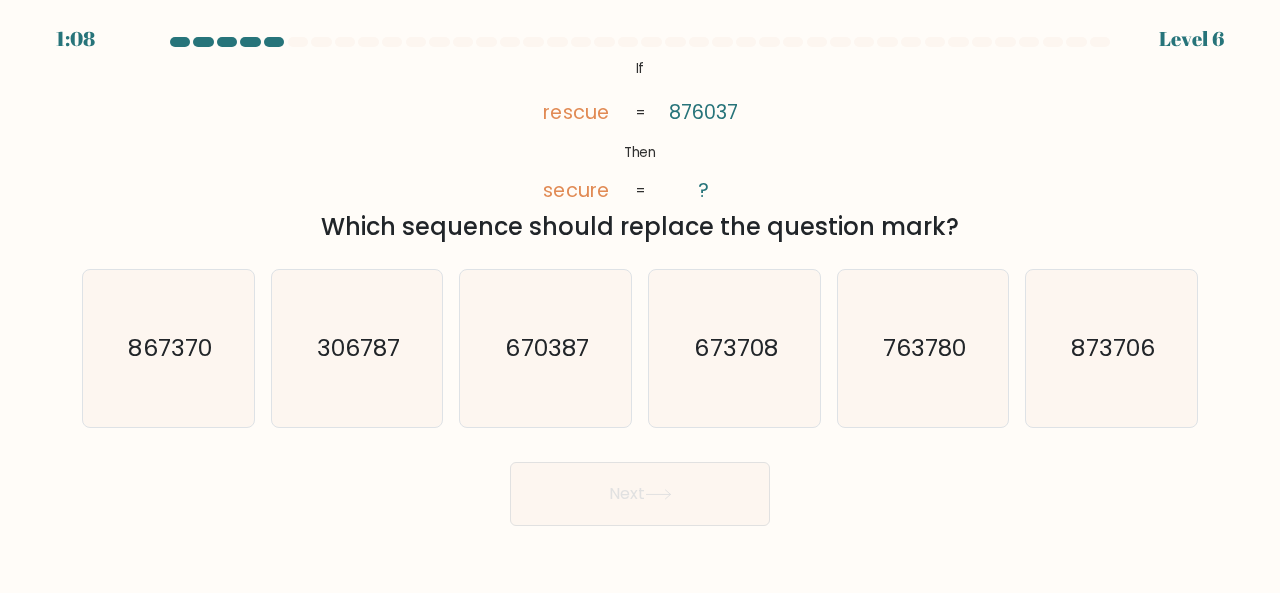 copy on "escue       secure       876037       ?       =       =
Which sequence should replace the question mark?" 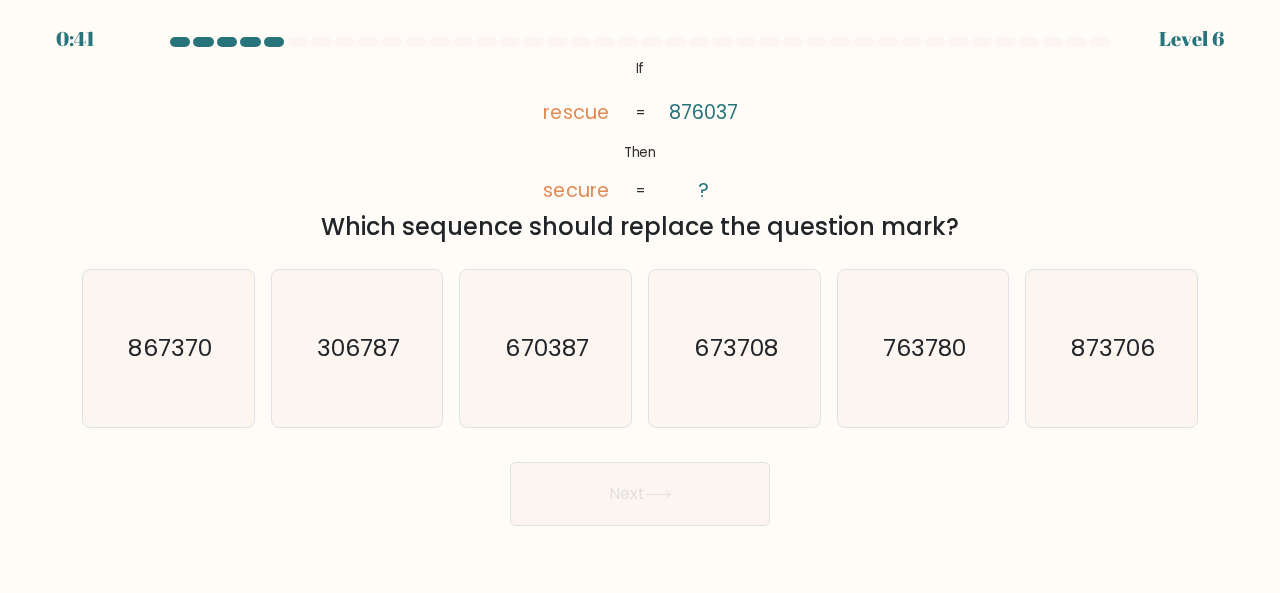 click on "@import url('https://fonts.googleapis.com/css?family=Abril+Fatface:400,100,100italic,300,300italic,400italic,500,500italic,700,700italic,900,900italic');           If       Then       rescue       secure       876037       ?       =       =" at bounding box center (640, 130) 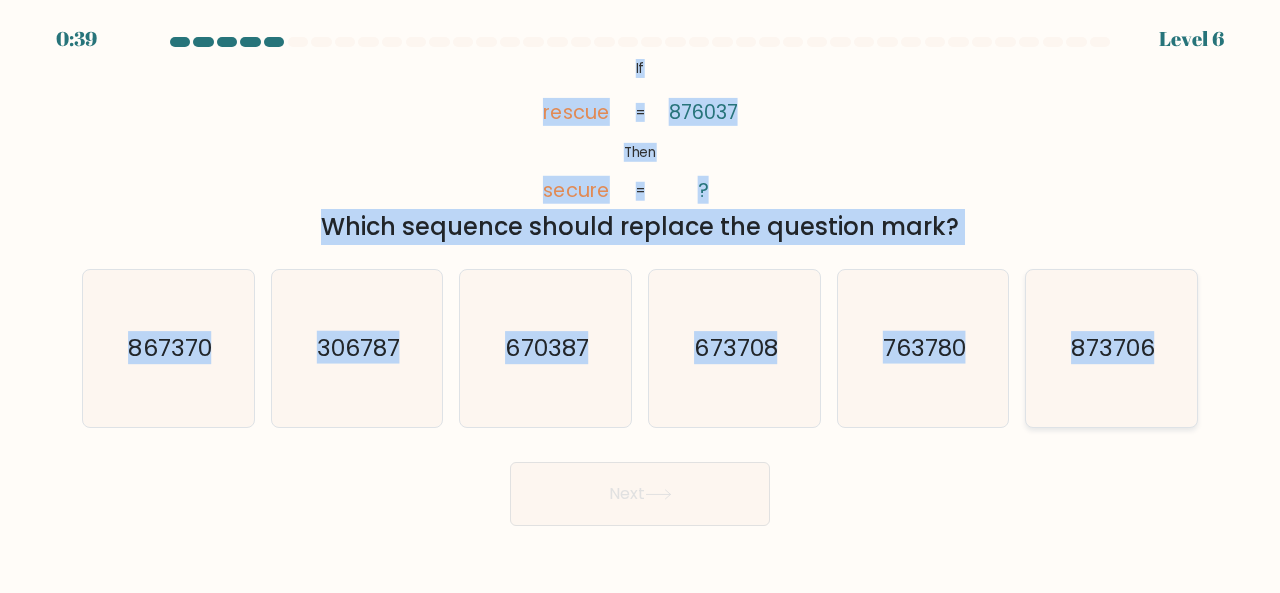drag, startPoint x: 628, startPoint y: 65, endPoint x: 1176, endPoint y: 335, distance: 610.90424 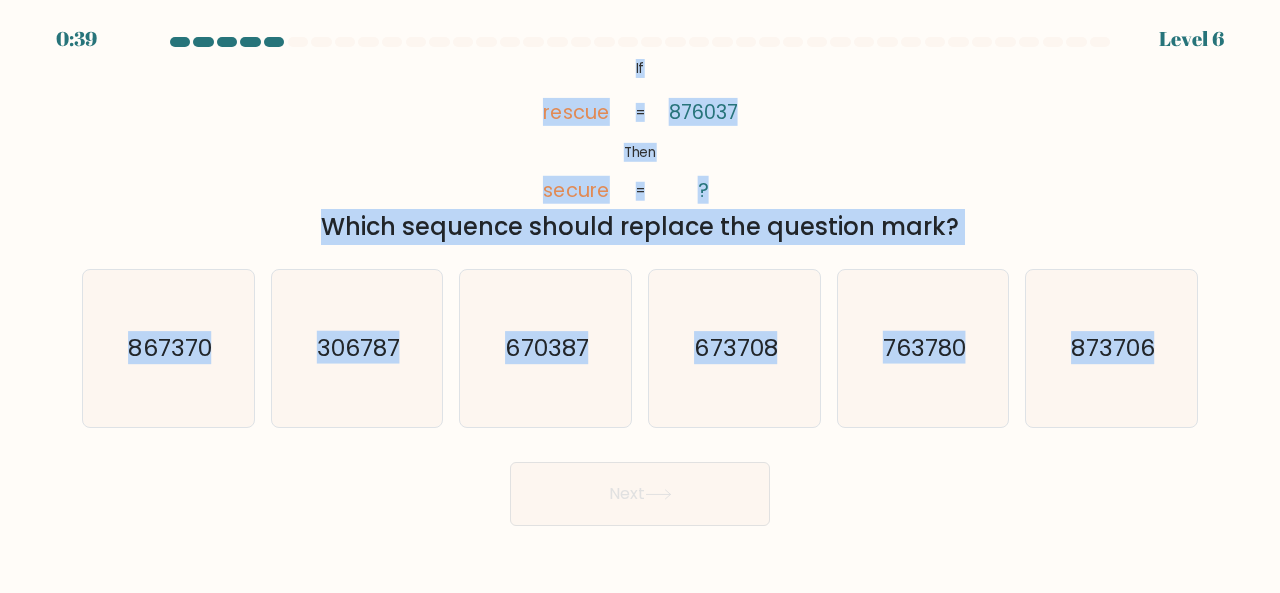 copy on "If       Then       rescue       secure       876037       ?       =       =
Which sequence should replace the question mark?
a.
867370
b.
306787
c.
670387
d.
673708
e.
763780
f.
873706" 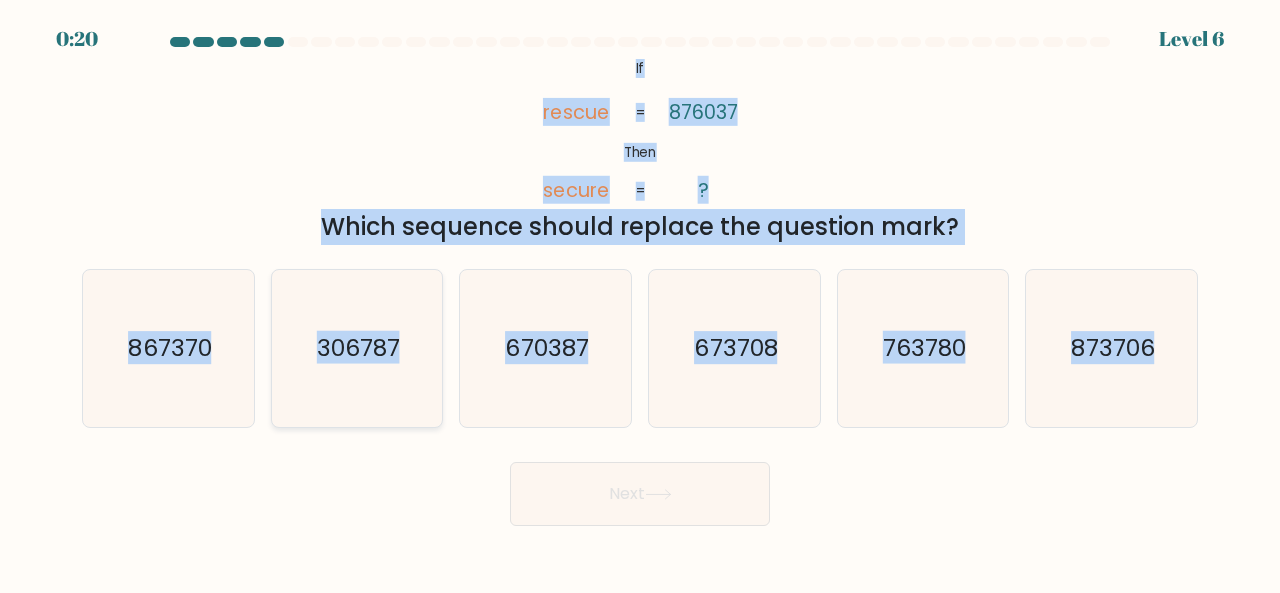 click on "306787" at bounding box center (358, 347) 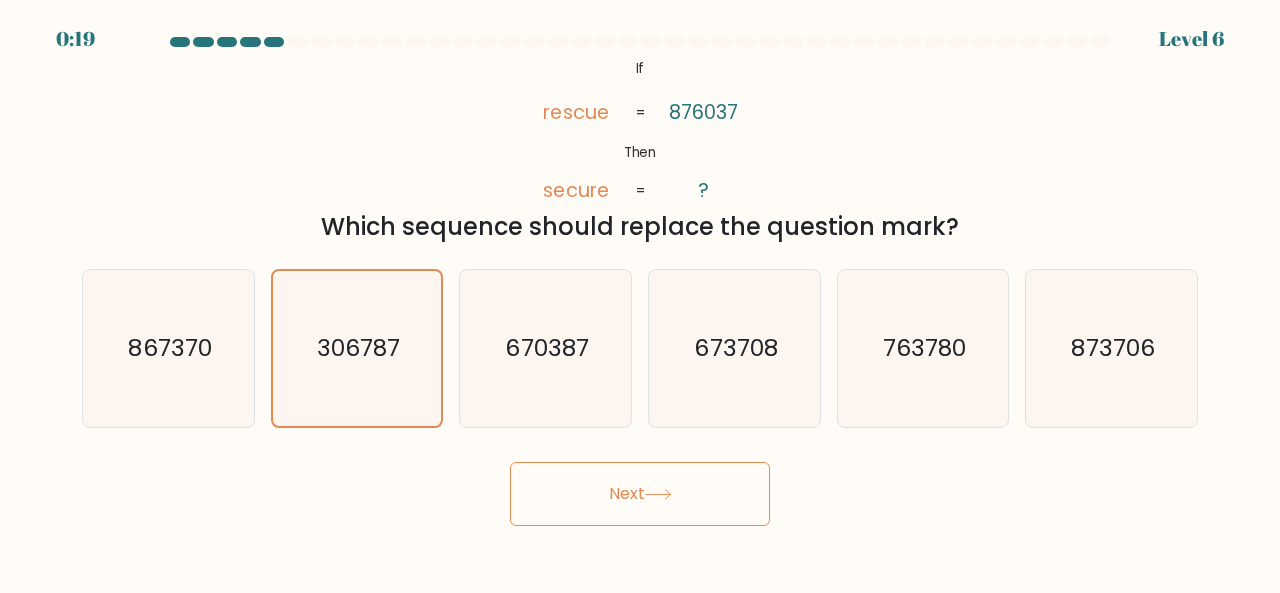 click on "Next" at bounding box center (640, 494) 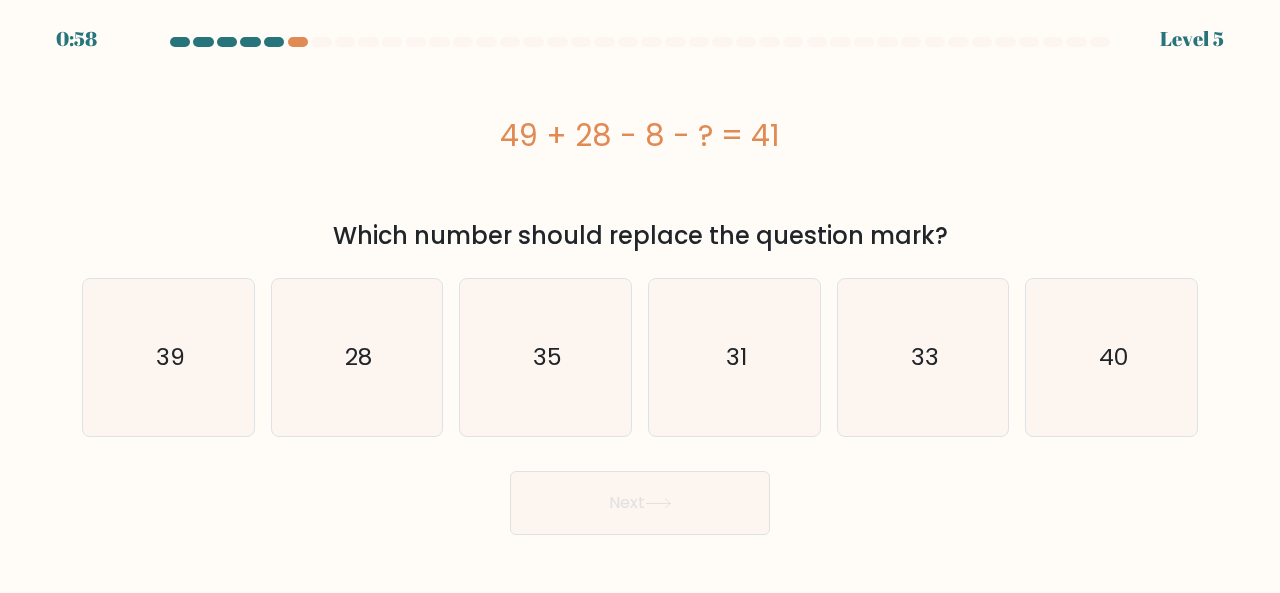 drag, startPoint x: 503, startPoint y: 123, endPoint x: 983, endPoint y: 235, distance: 492.8935 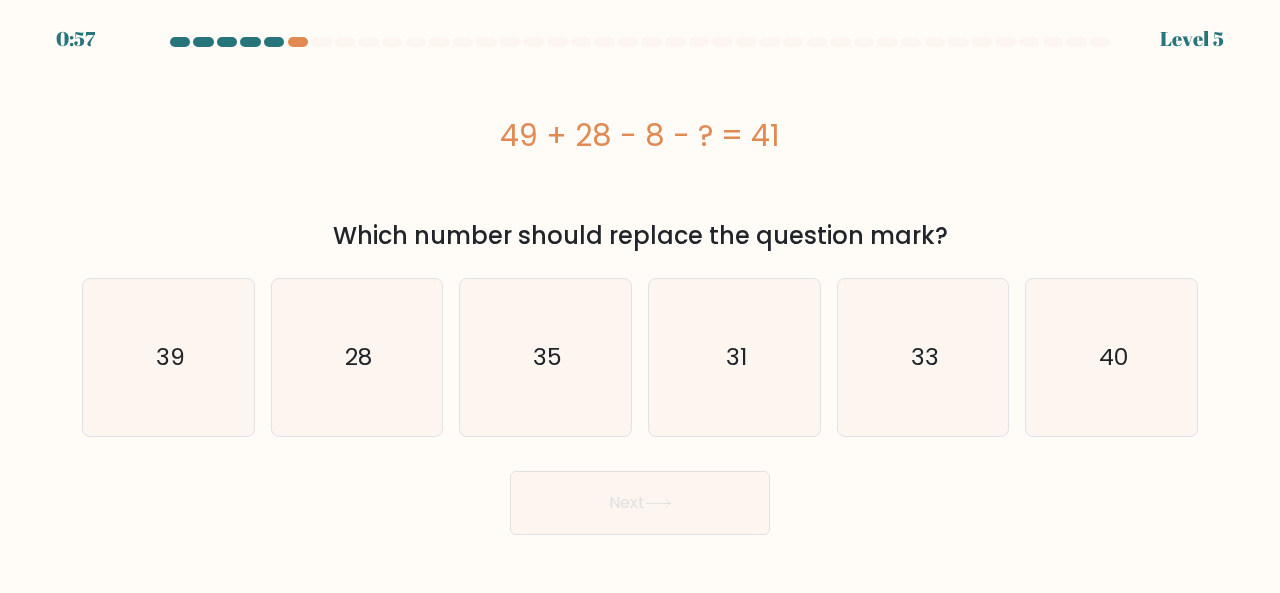 copy on "49 + 28 - 8 - ? = 41
Which number should replace the question mark?" 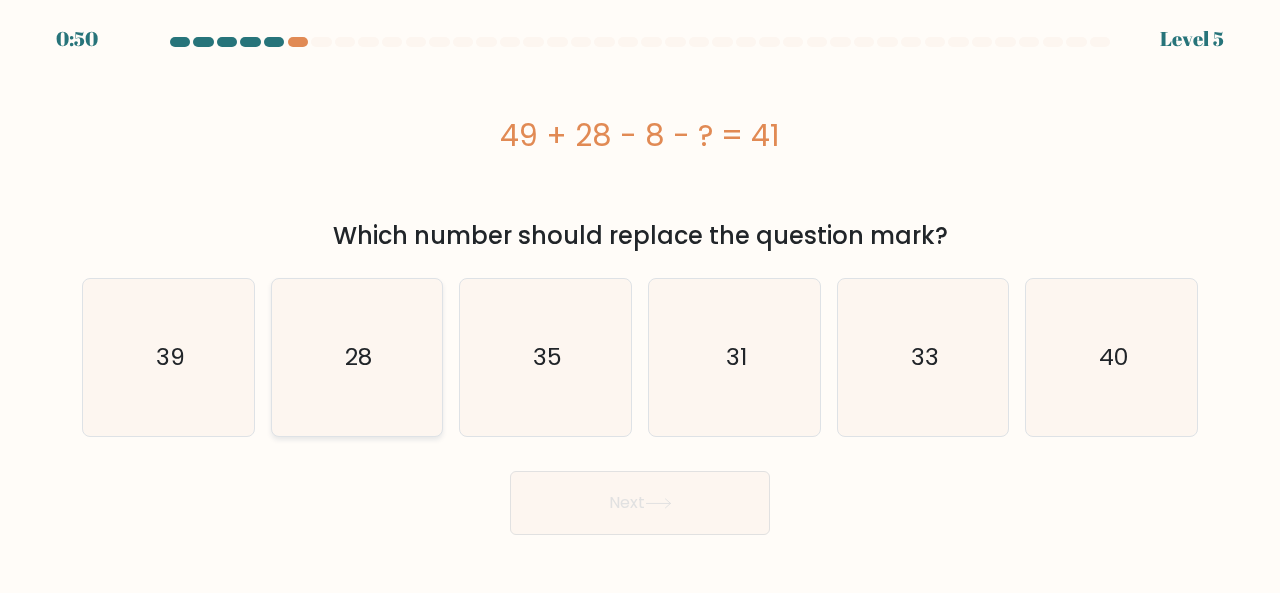 click on "28" at bounding box center (357, 357) 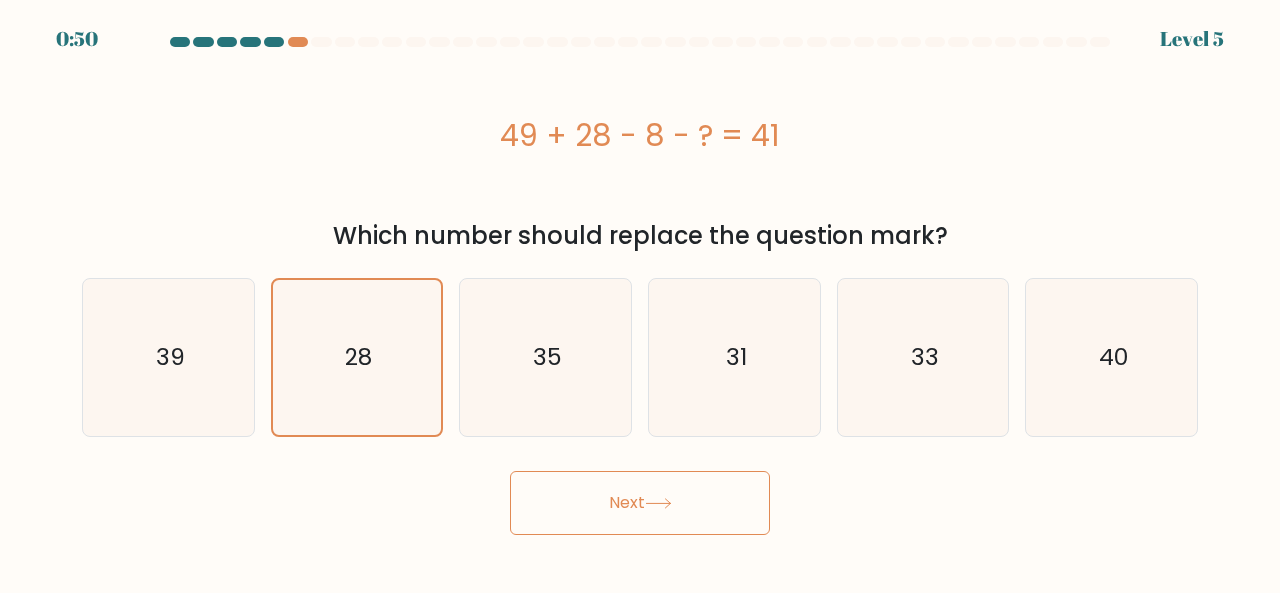 click on "Next" at bounding box center (640, 503) 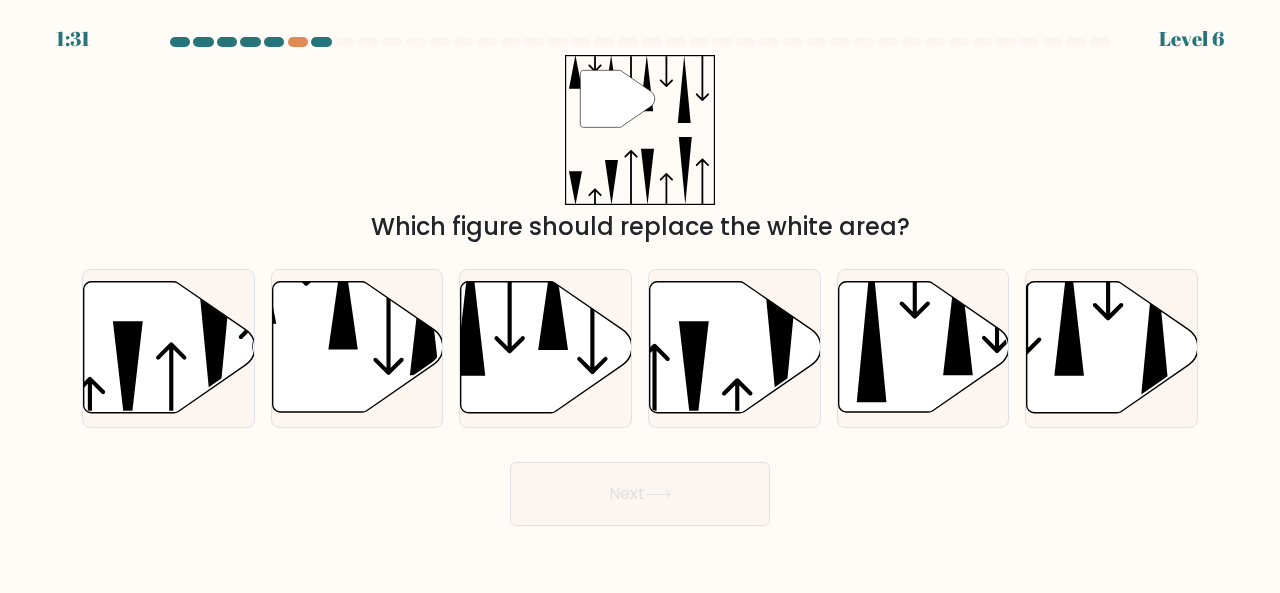 drag, startPoint x: 533, startPoint y: 52, endPoint x: 756, endPoint y: 154, distance: 245.2203 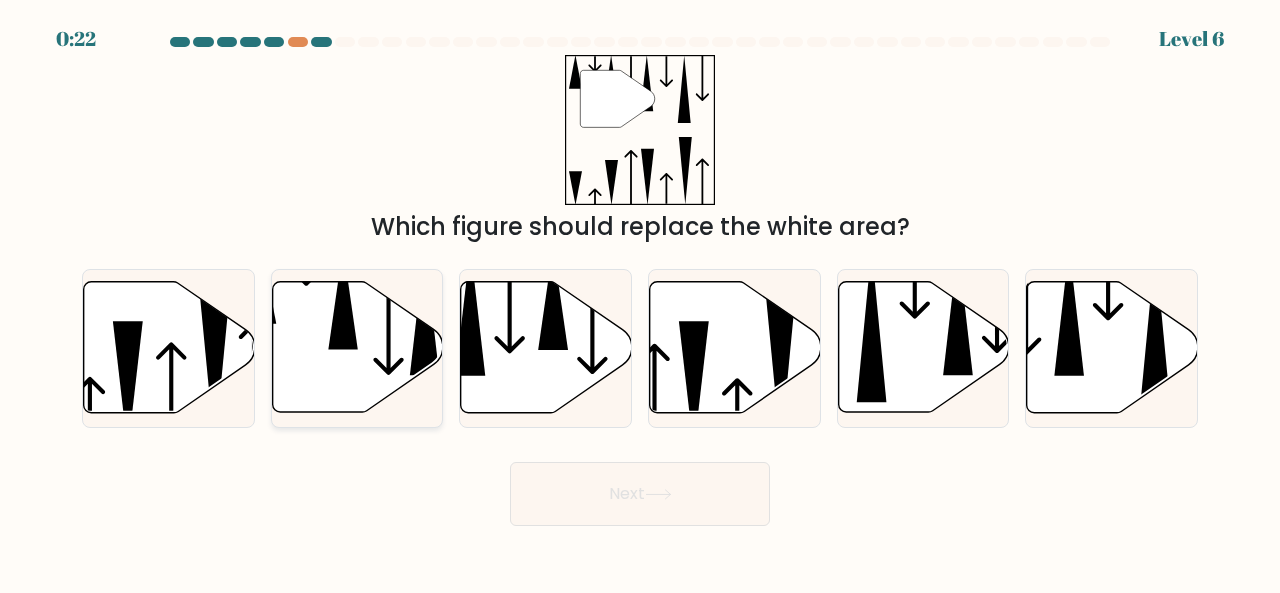 click at bounding box center (357, 347) 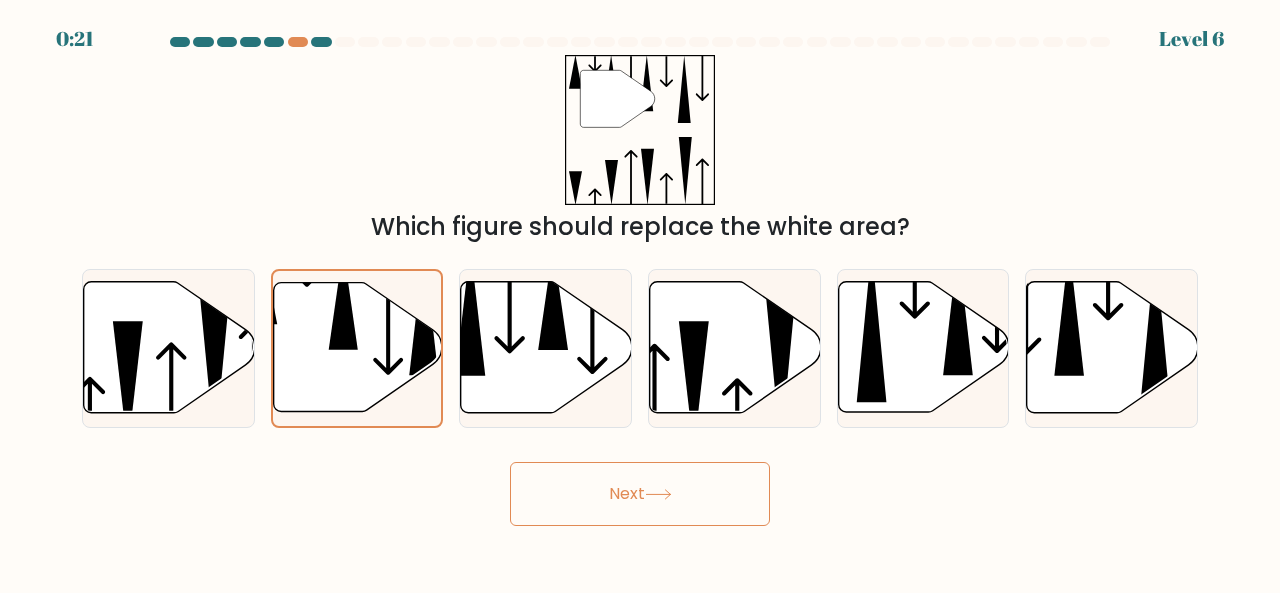 click on "Next" at bounding box center (640, 494) 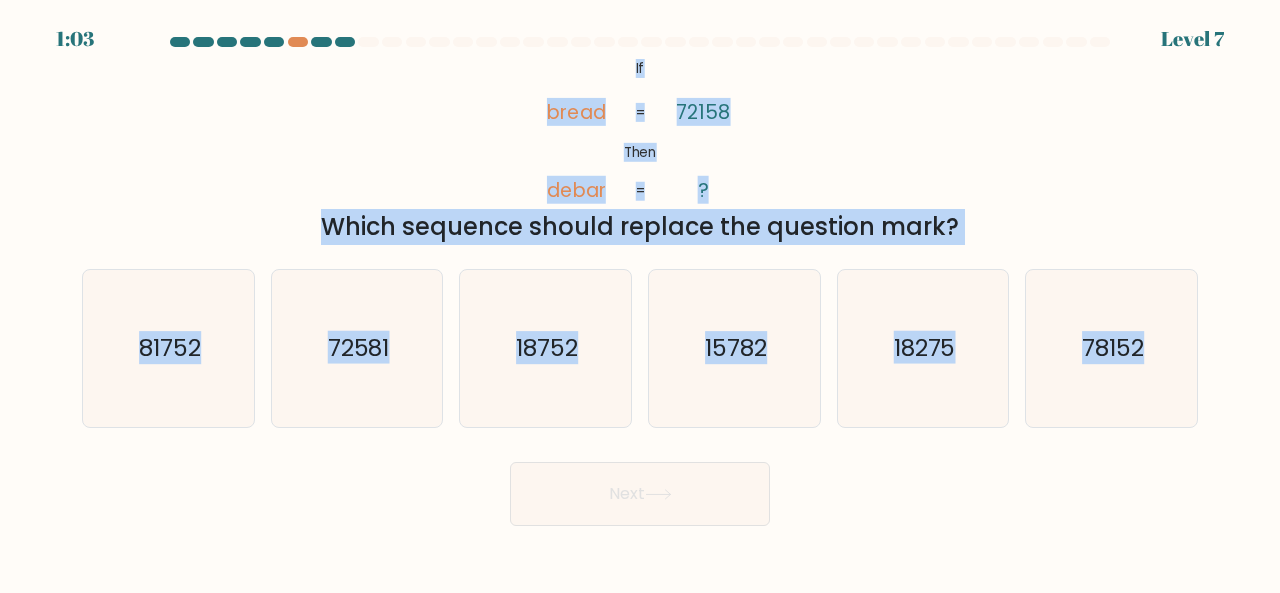drag, startPoint x: 606, startPoint y: 63, endPoint x: 1211, endPoint y: 426, distance: 705.54517 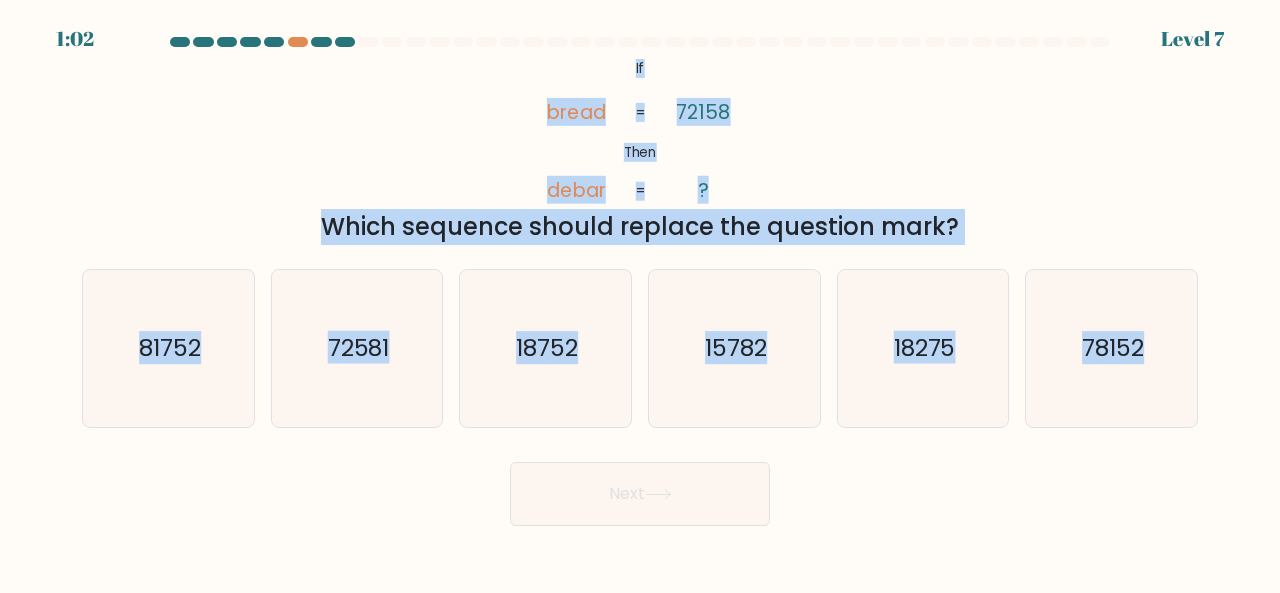 copy on "If       Then       bread       debar       72158       ?       =       =
Which sequence should replace the question mark?
a.
81752
b.
72581
c.
18752
d.
15782
e.
18275
f.
78152" 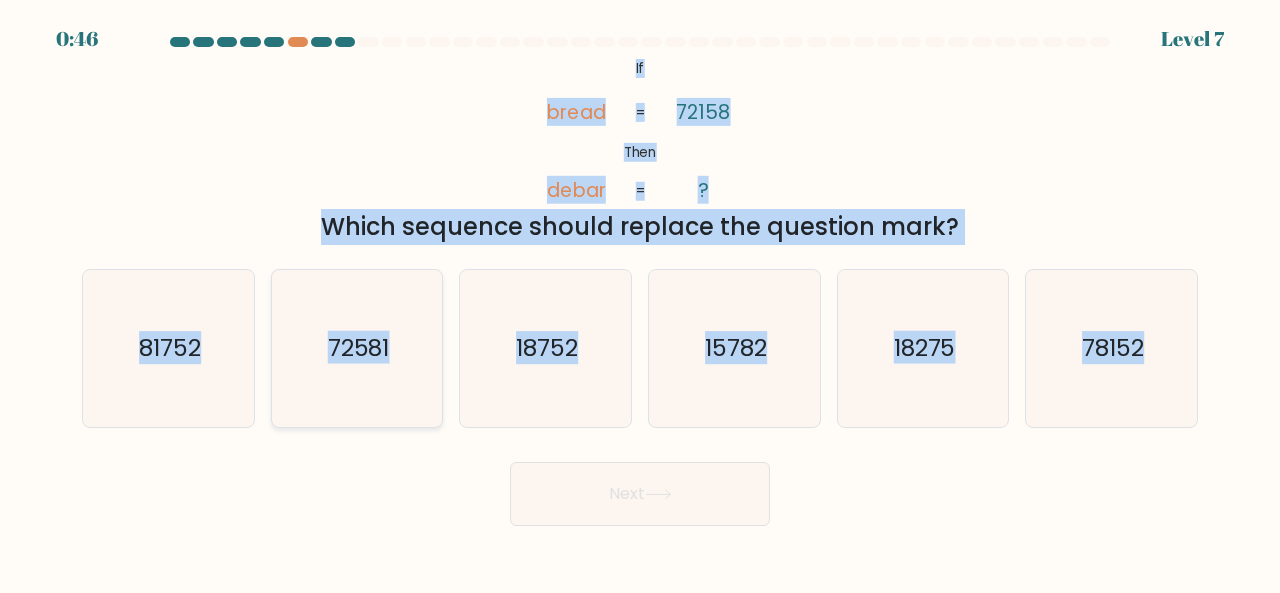 click on "72581" at bounding box center [357, 348] 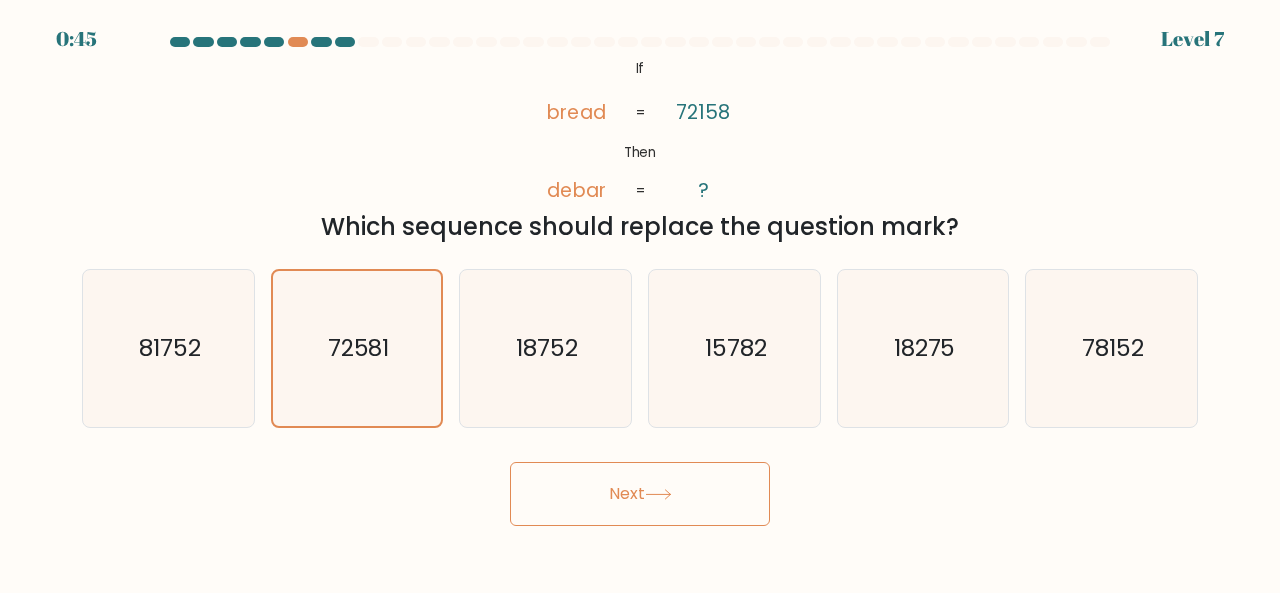 click on "Next" at bounding box center (640, 494) 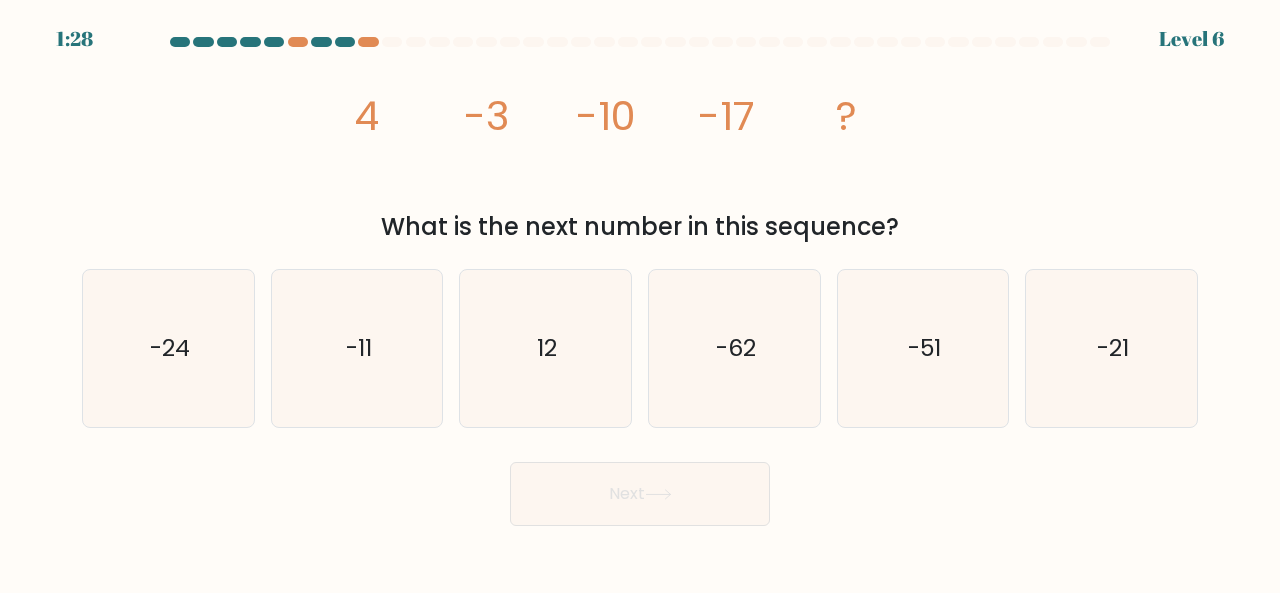 drag, startPoint x: 333, startPoint y: 109, endPoint x: 1103, endPoint y: 231, distance: 779.60504 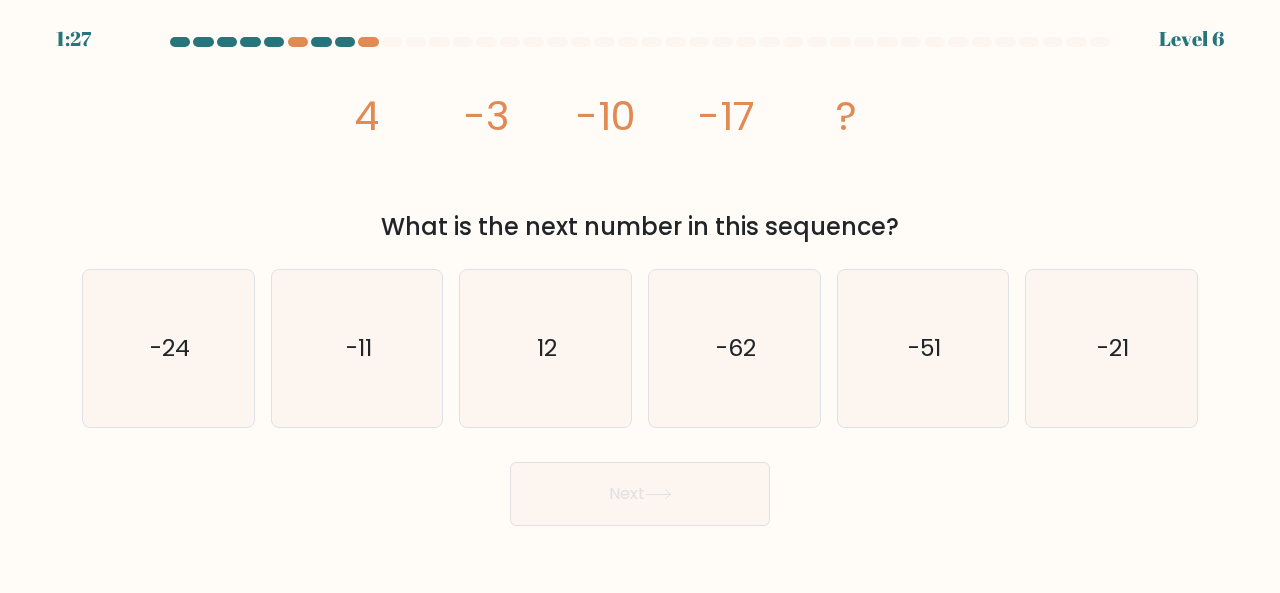 copy on "4
-3
-10
-17
?
What is the next number in this sequence?" 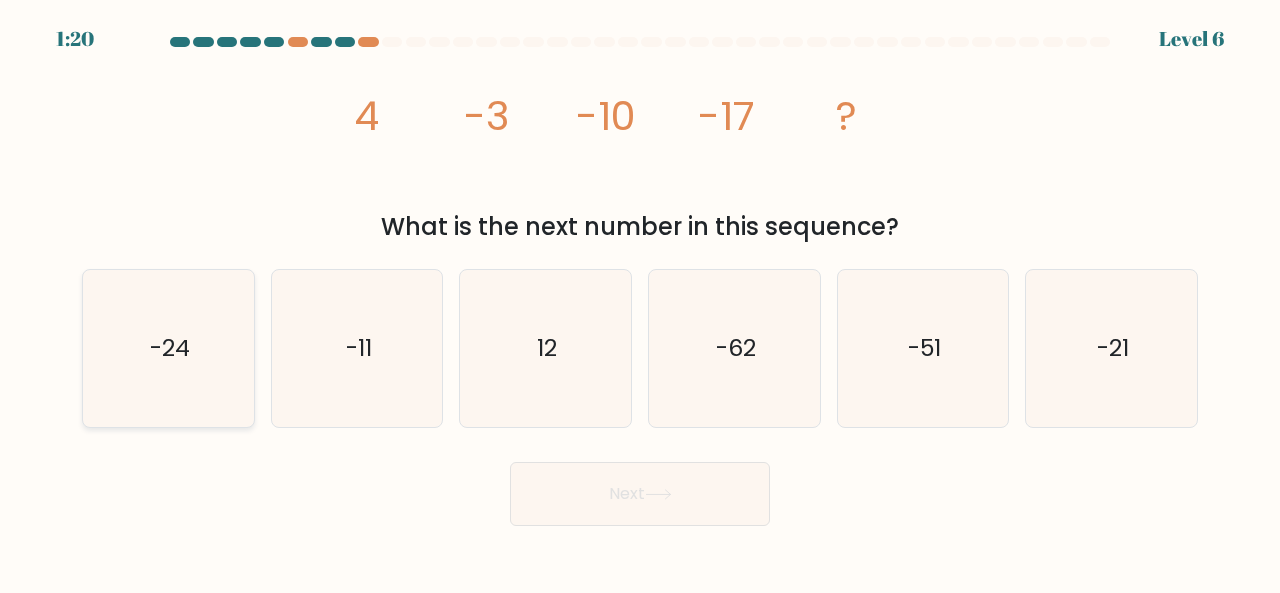 click on "-24" at bounding box center [168, 348] 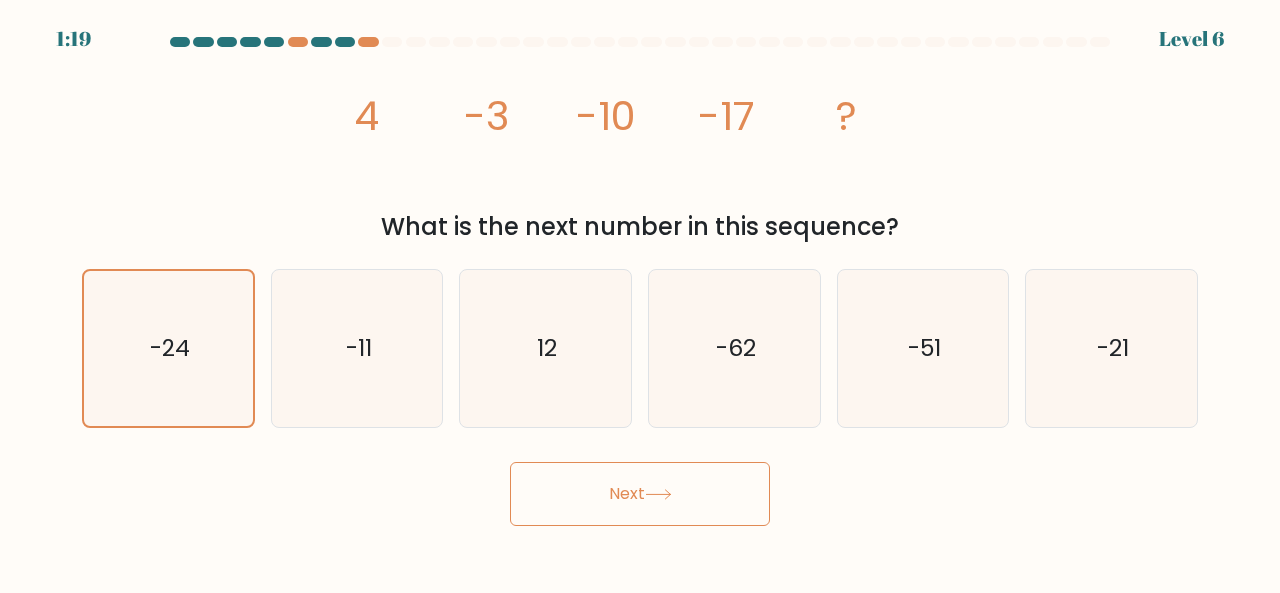 click on "Next" at bounding box center [640, 494] 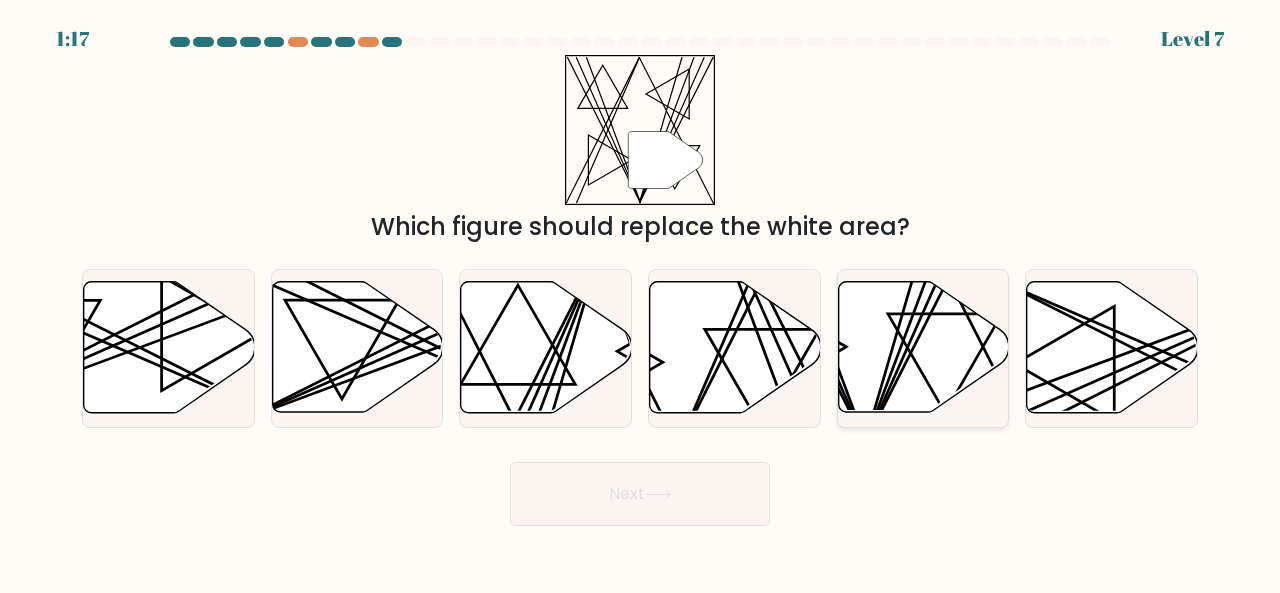 click at bounding box center (923, 347) 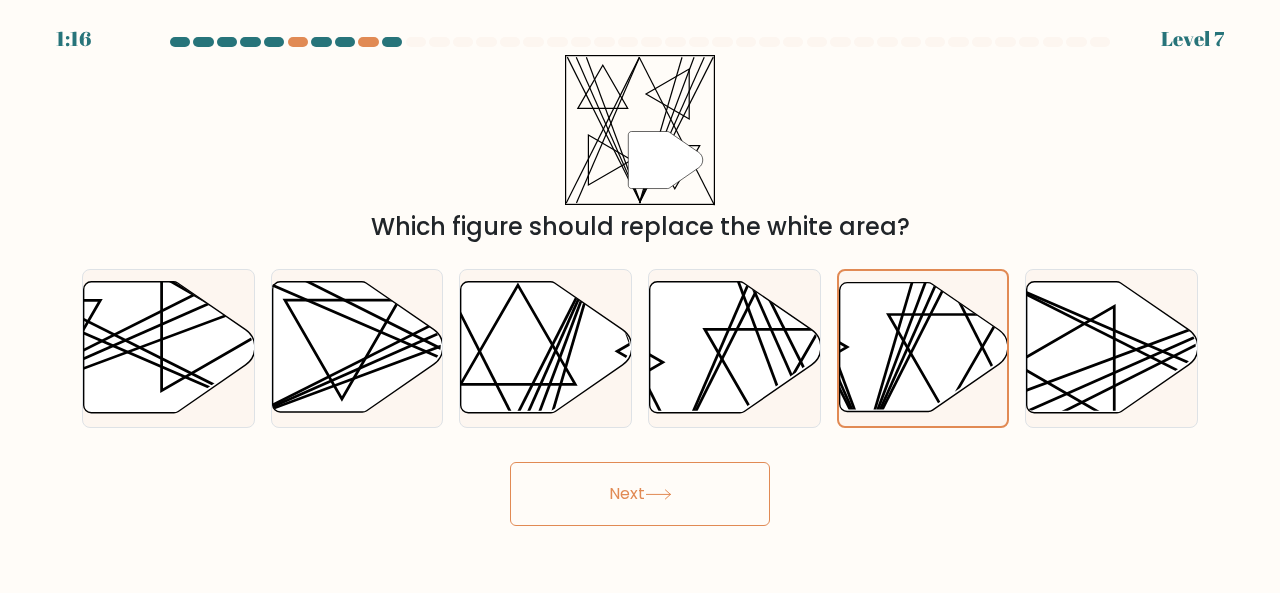 click on "Next" at bounding box center [640, 494] 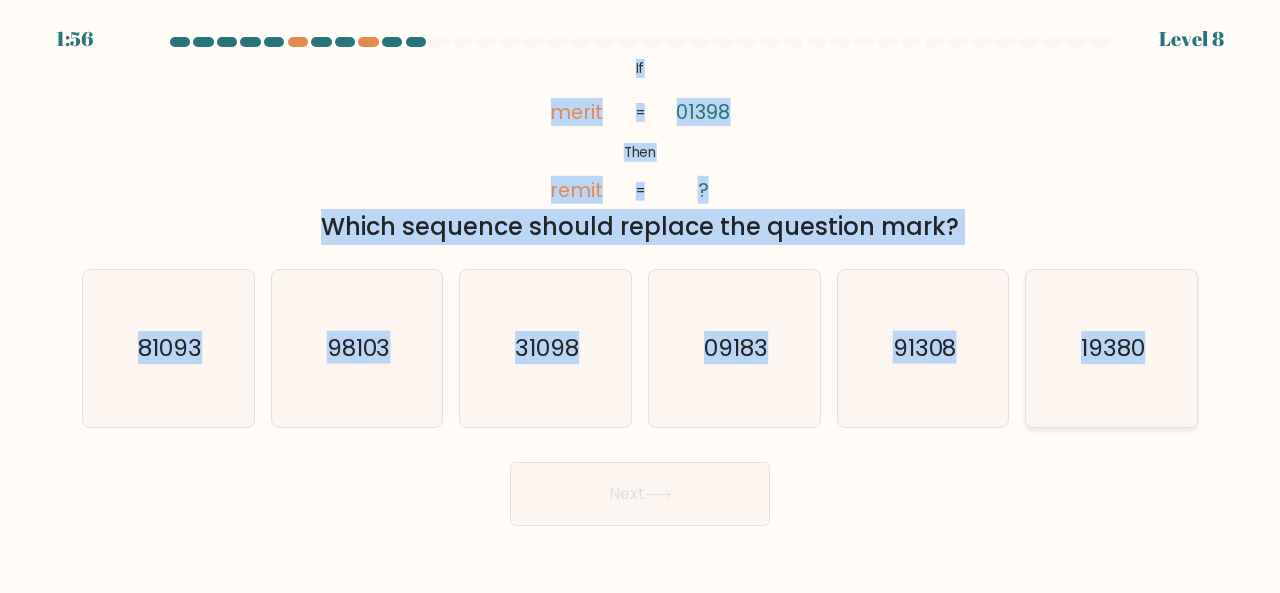 drag, startPoint x: 630, startPoint y: 60, endPoint x: 1188, endPoint y: 388, distance: 647.2619 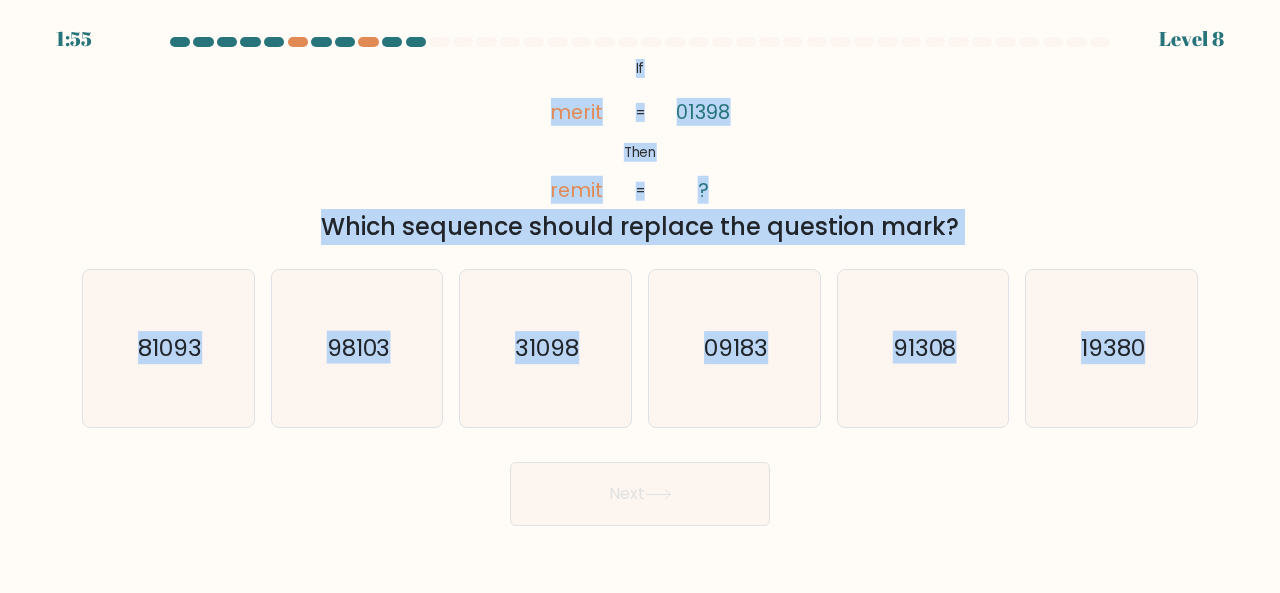 copy on "If       Then       merit       remit       01398       ?       =       =
Which sequence should replace the question mark?
a.
81093
b.
98103
c.
31098
d.
09183
e.
91308
f.
19380" 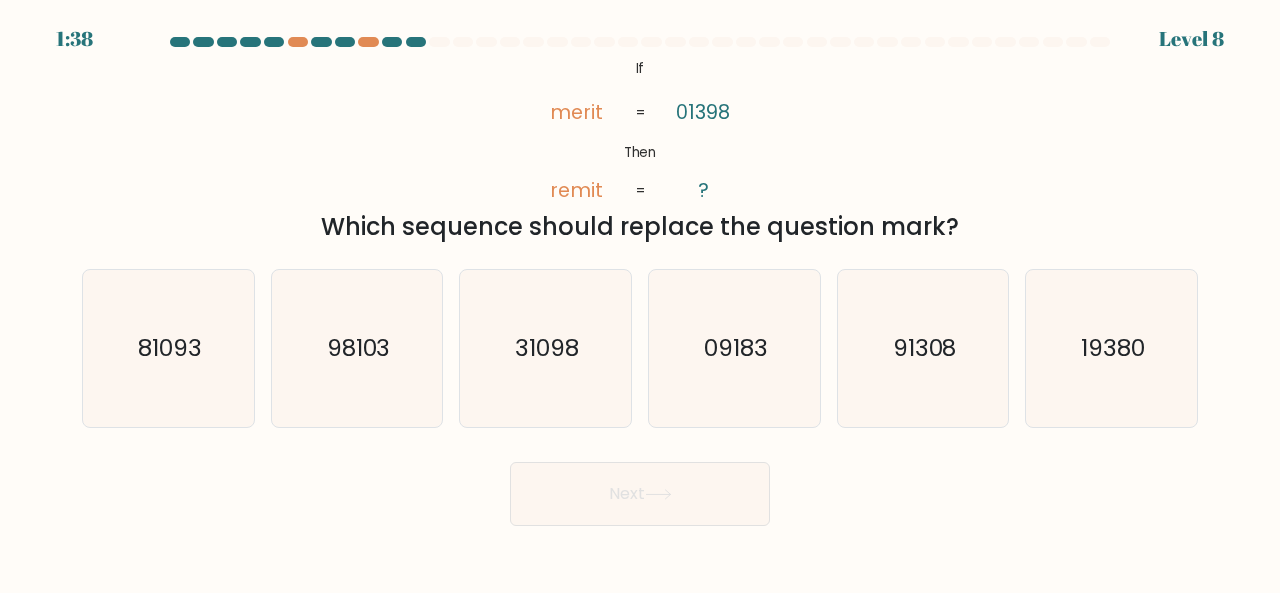 click on "Next" at bounding box center [640, 489] 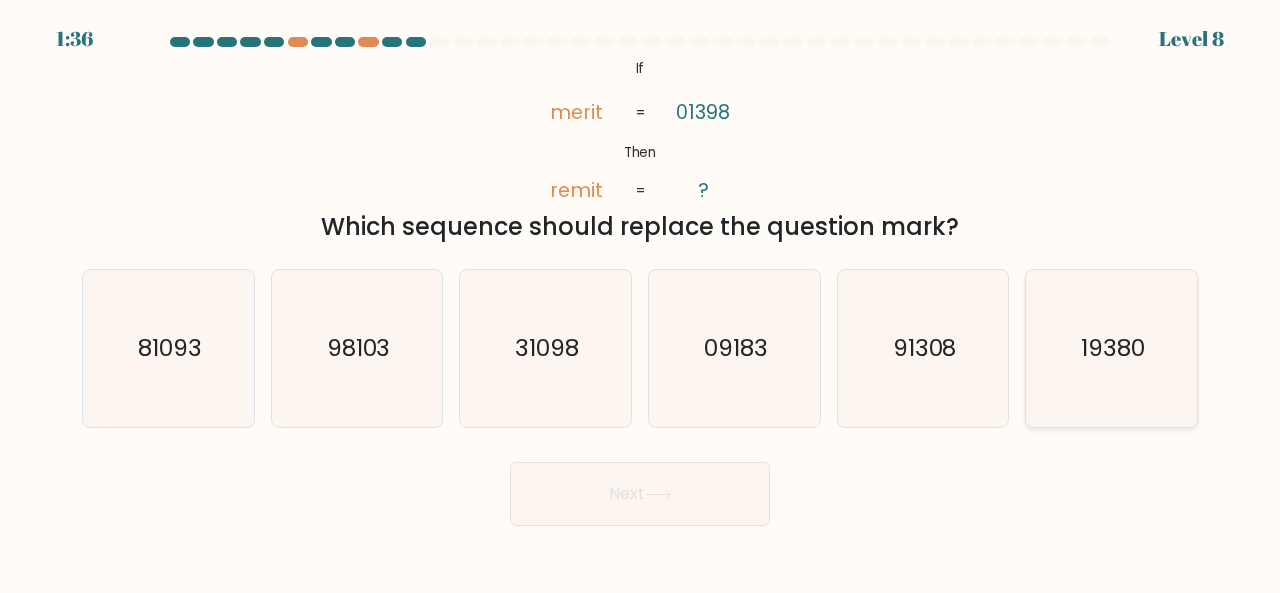 click on "19380" at bounding box center [1113, 347] 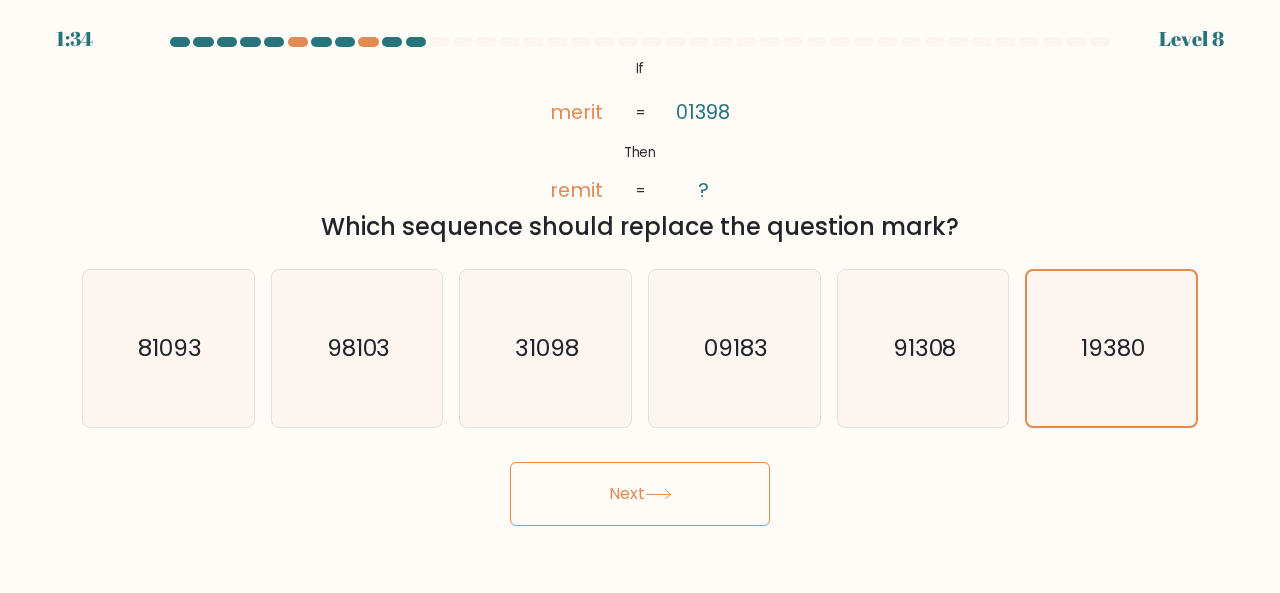click on "Next" at bounding box center (640, 494) 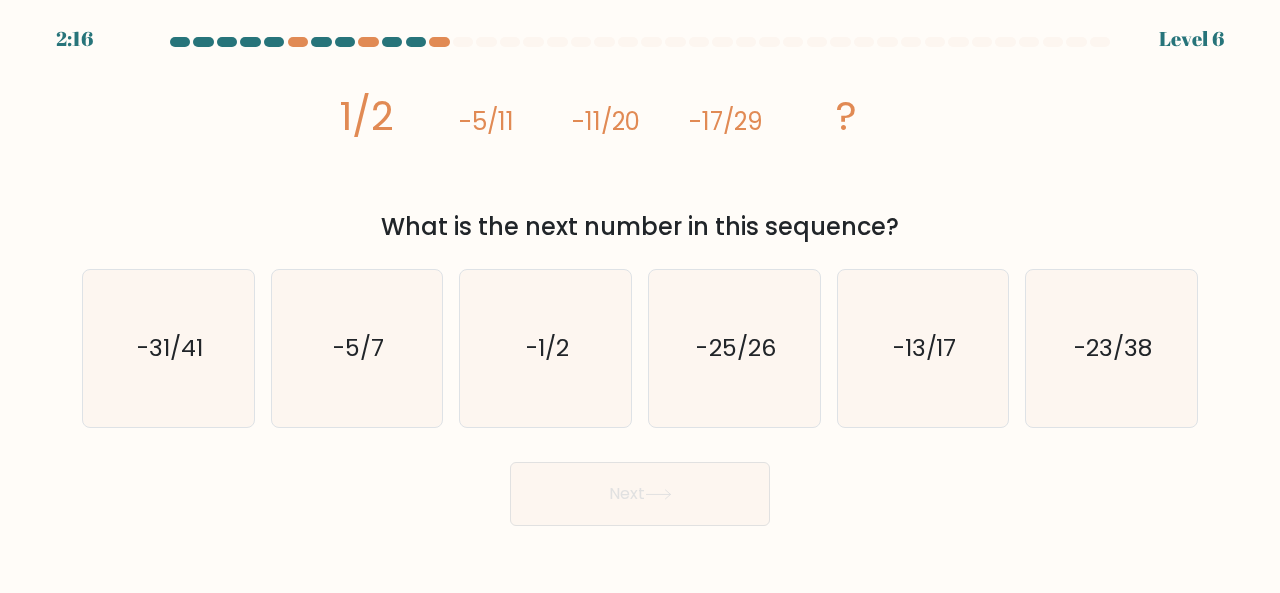 drag, startPoint x: 323, startPoint y: 103, endPoint x: 1022, endPoint y: 231, distance: 710.623 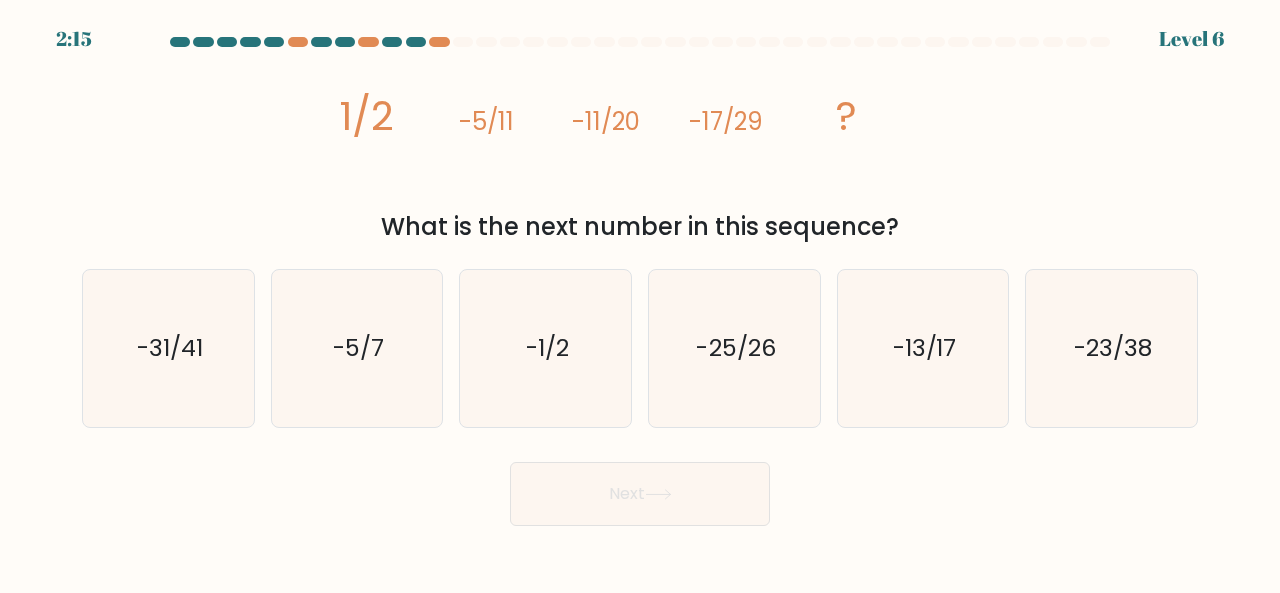 copy on "1/2
-5/11
-11/20
-17/29
?
What is the next number in this sequence?" 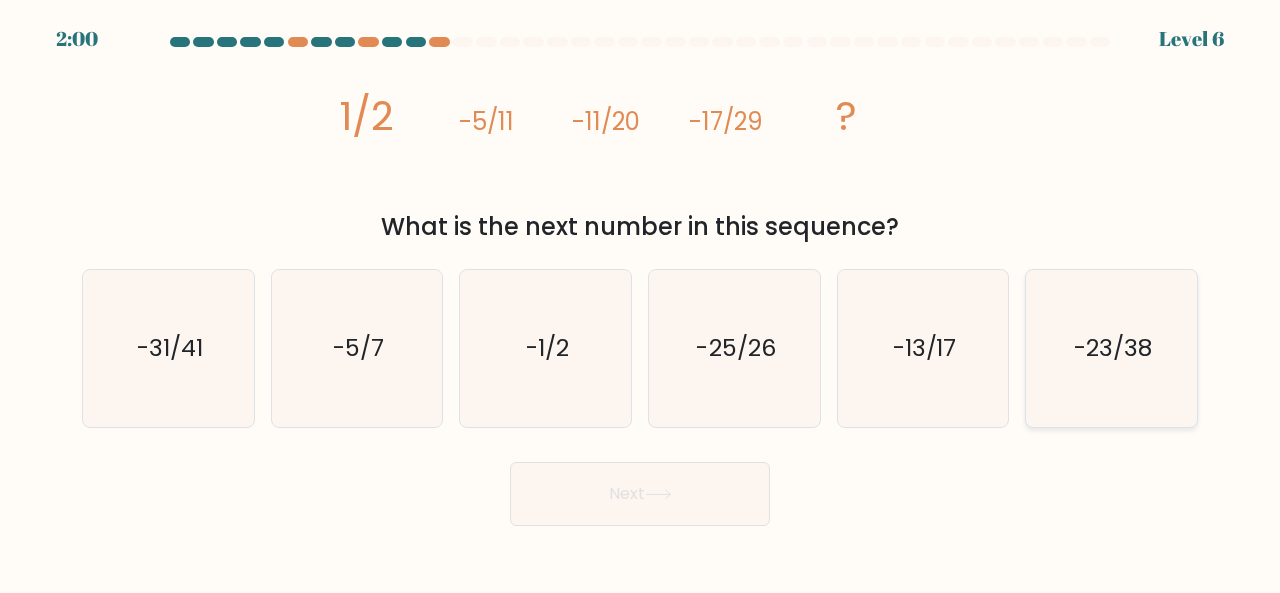 click on "-23/38" at bounding box center [1113, 347] 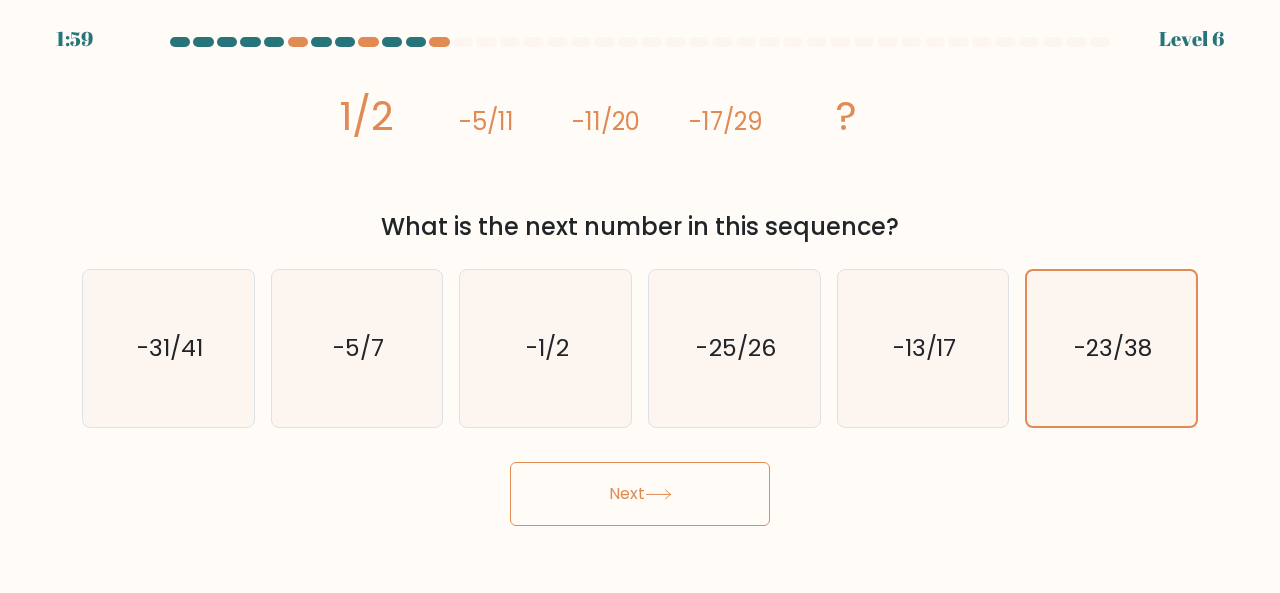 click on "Next" at bounding box center [640, 494] 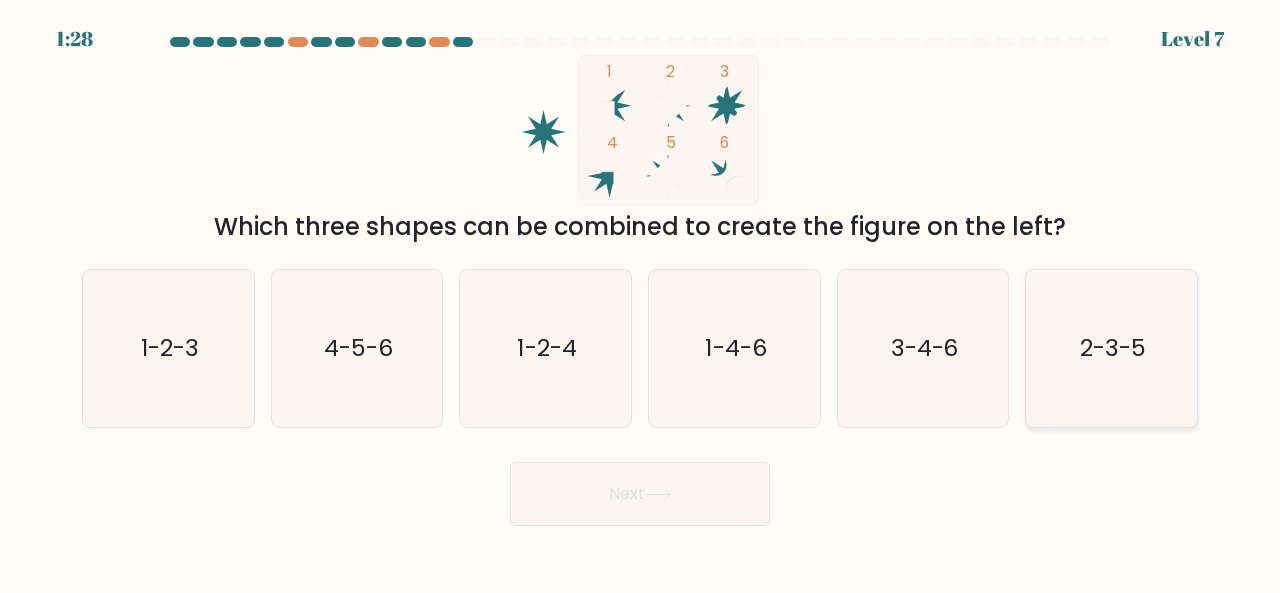click on "2-3-5" at bounding box center [1111, 348] 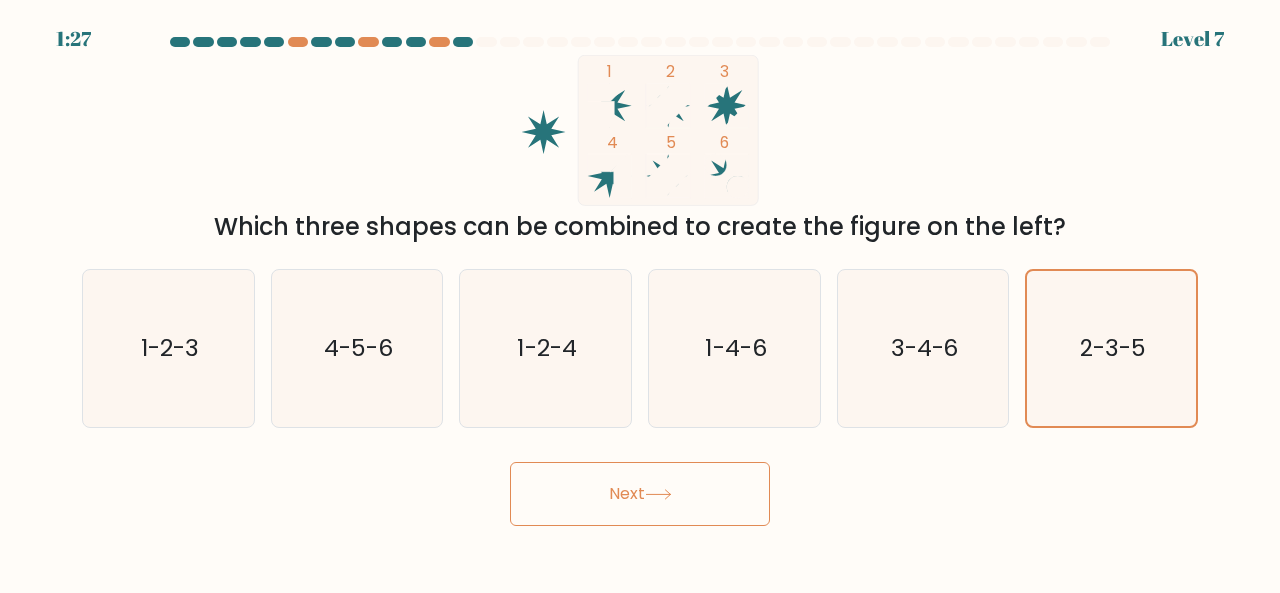 click on "Next" at bounding box center (640, 494) 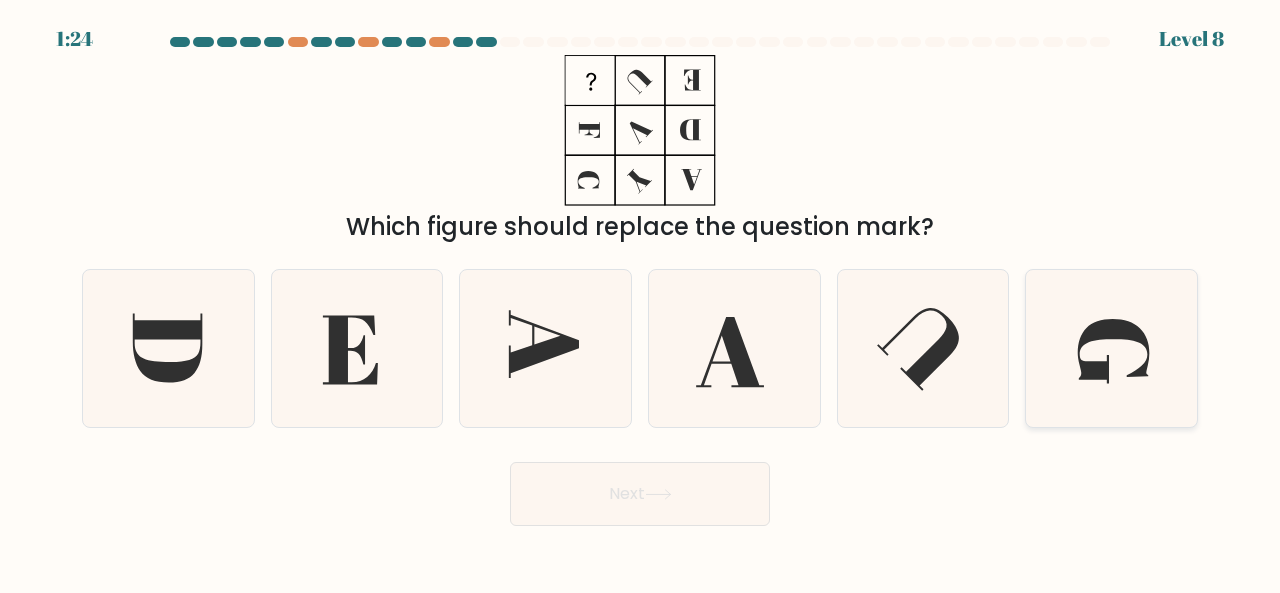 click at bounding box center (1111, 348) 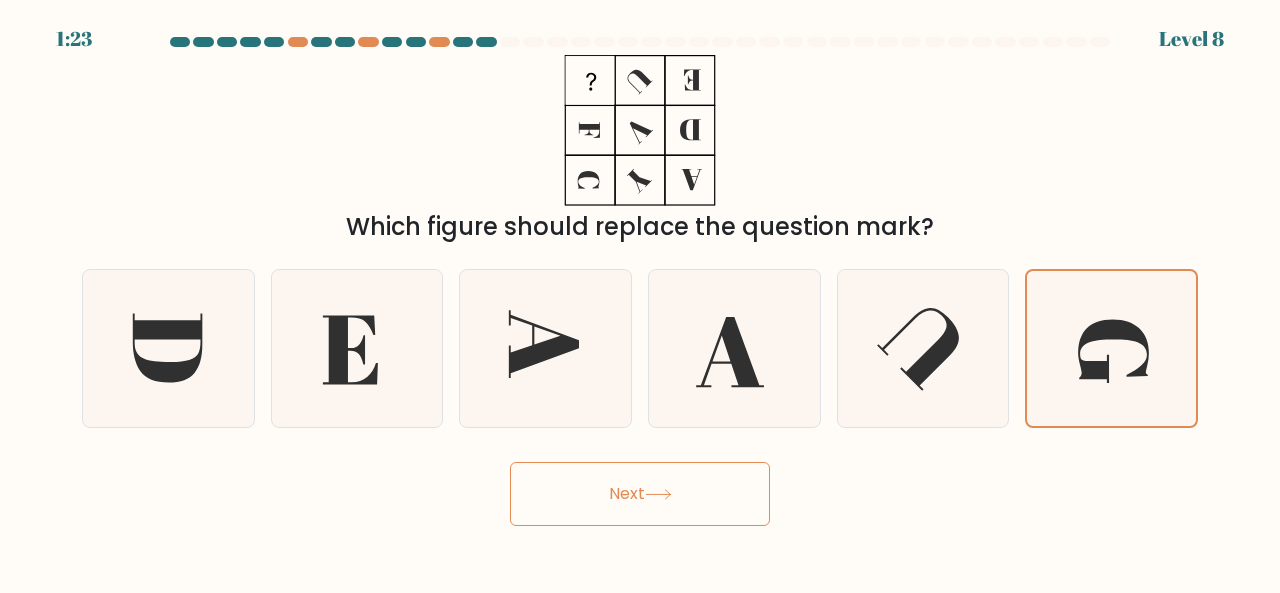 click on "Next" at bounding box center (640, 494) 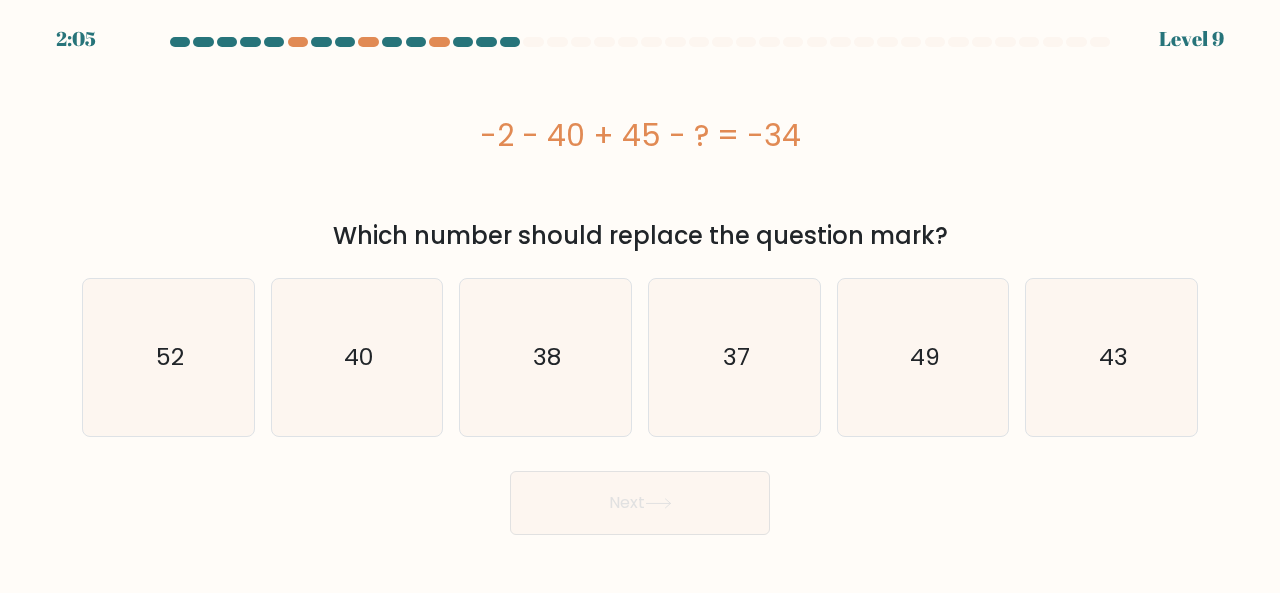 drag, startPoint x: 502, startPoint y: 121, endPoint x: 921, endPoint y: 227, distance: 432.2002 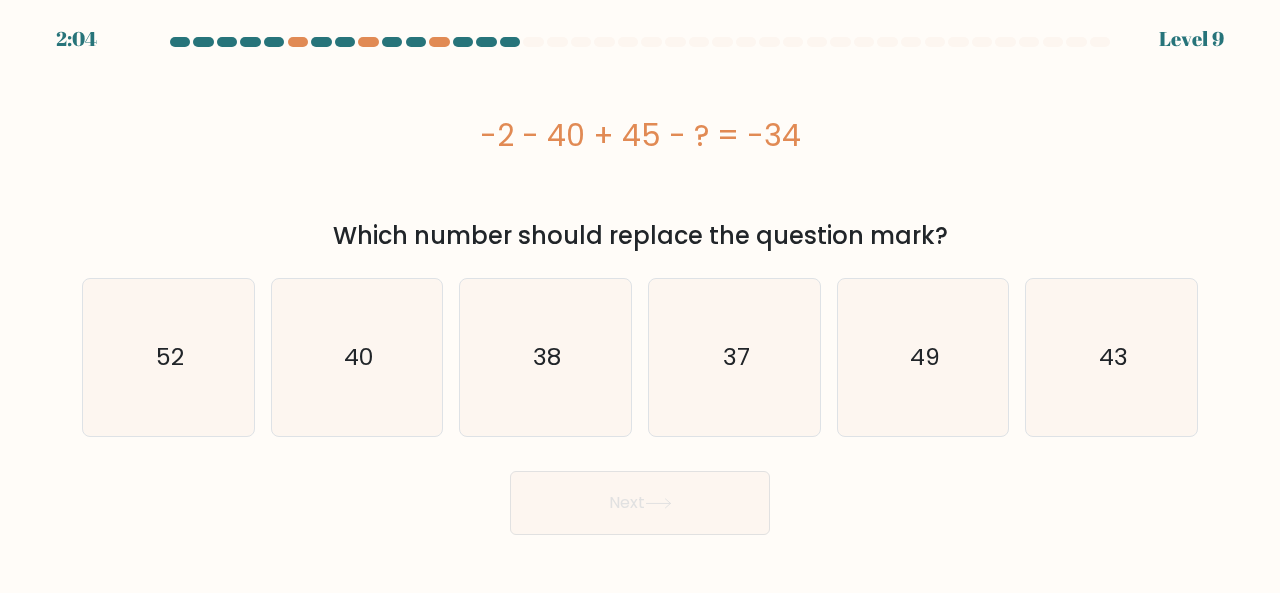 click on "-2 - 40 + 45 - ? = -34" at bounding box center [640, 135] 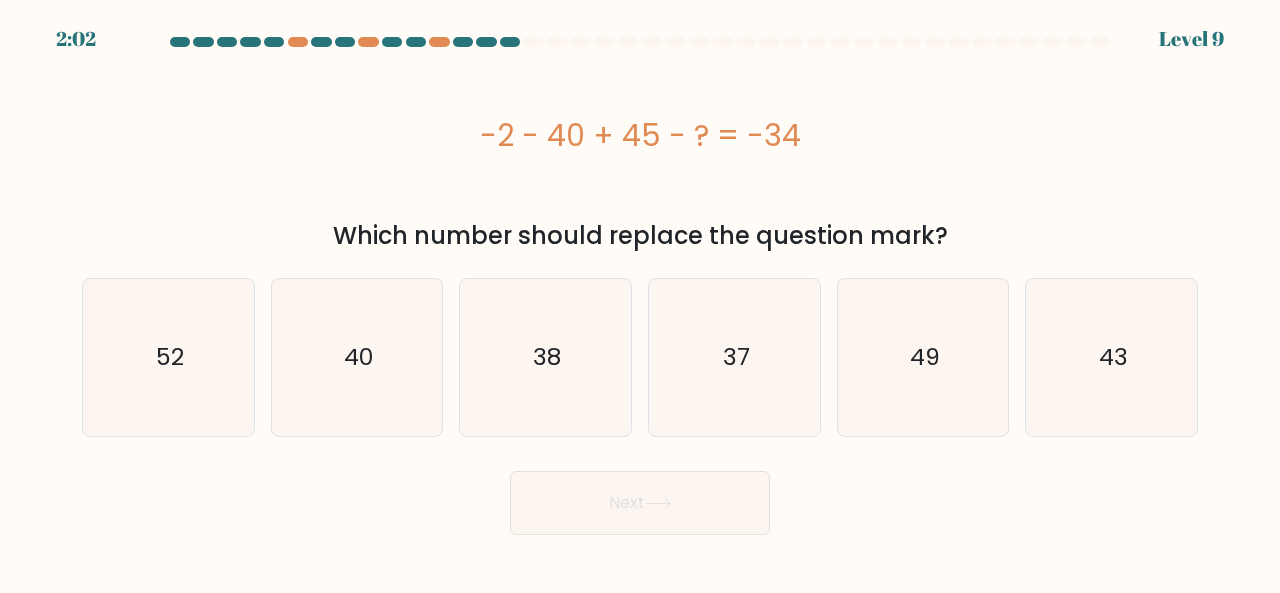 drag, startPoint x: 483, startPoint y: 123, endPoint x: 1001, endPoint y: 235, distance: 529.9698 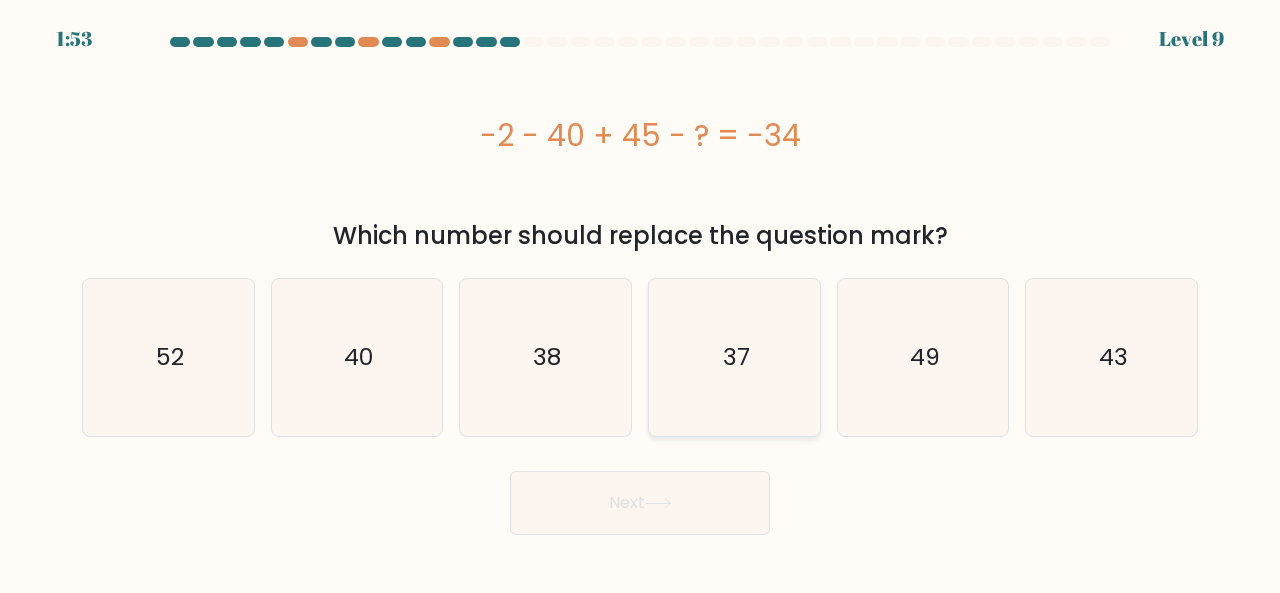 click on "37" at bounding box center (735, 357) 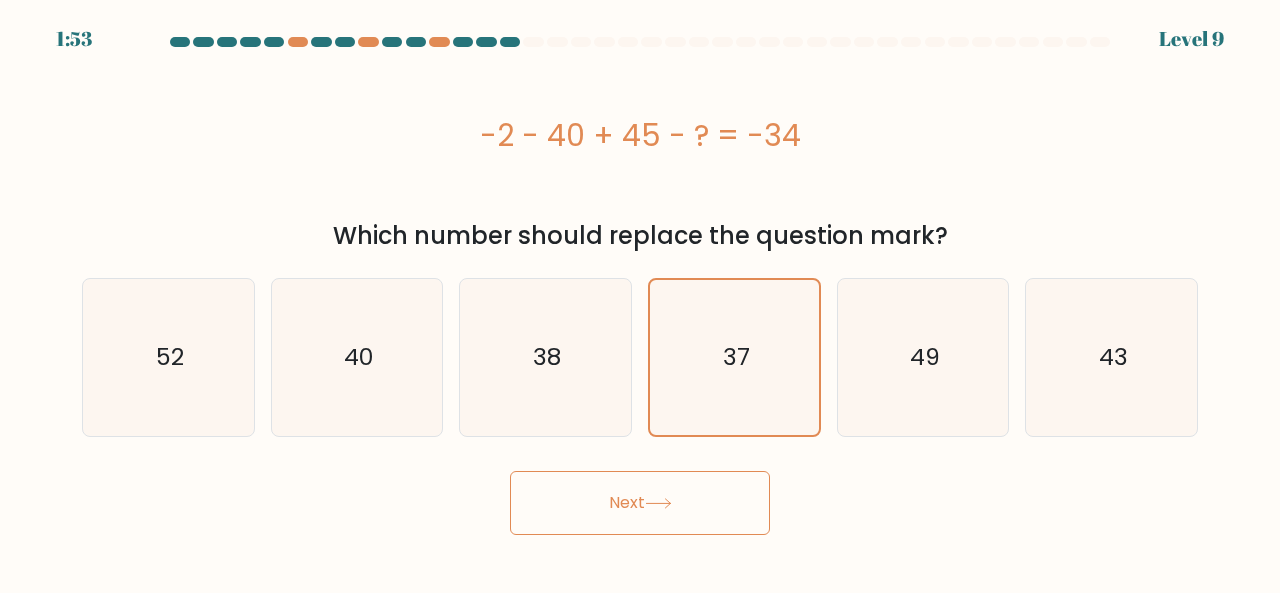 click on "Next" at bounding box center (640, 503) 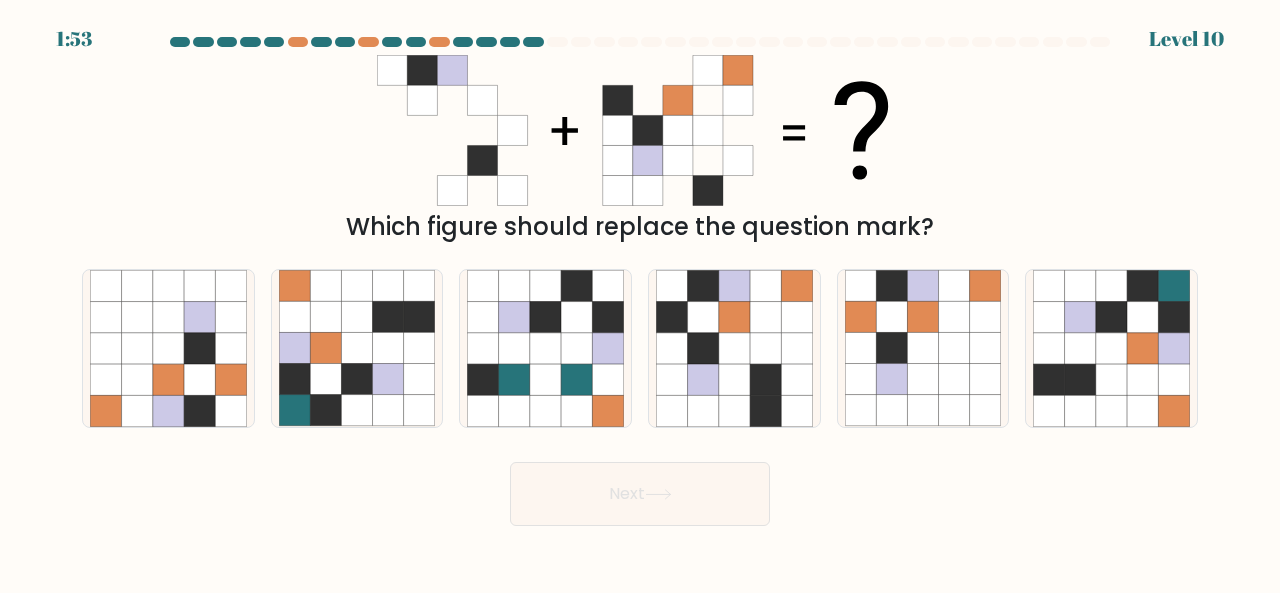 drag, startPoint x: 360, startPoint y: 53, endPoint x: 838, endPoint y: 176, distance: 493.5717 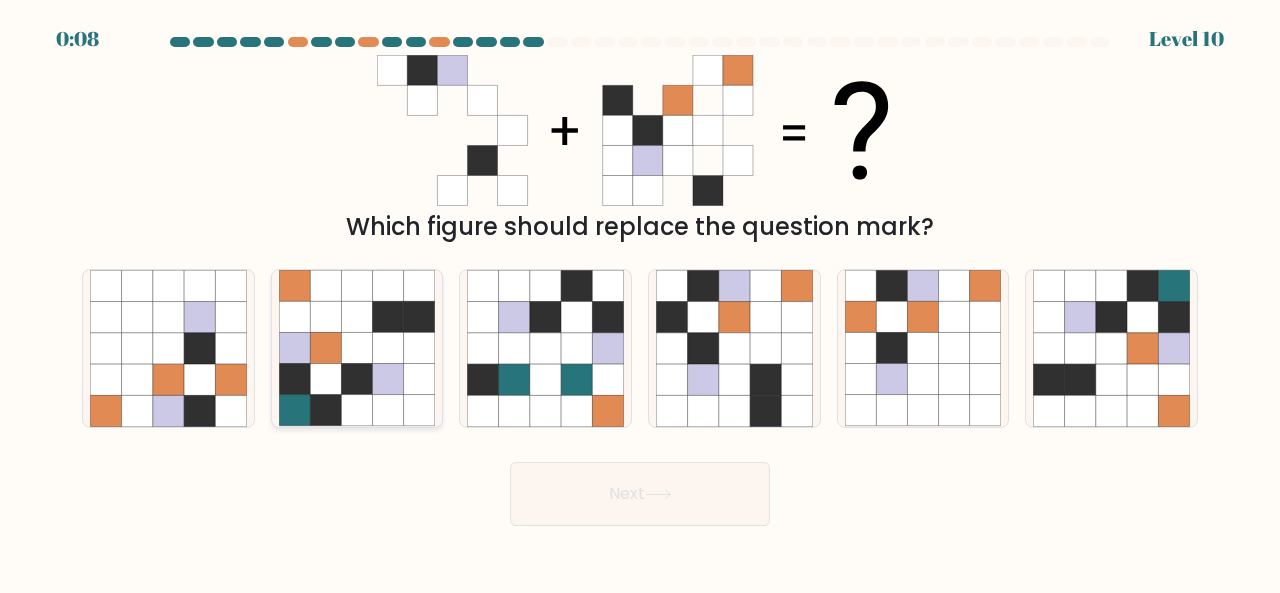 click at bounding box center (356, 379) 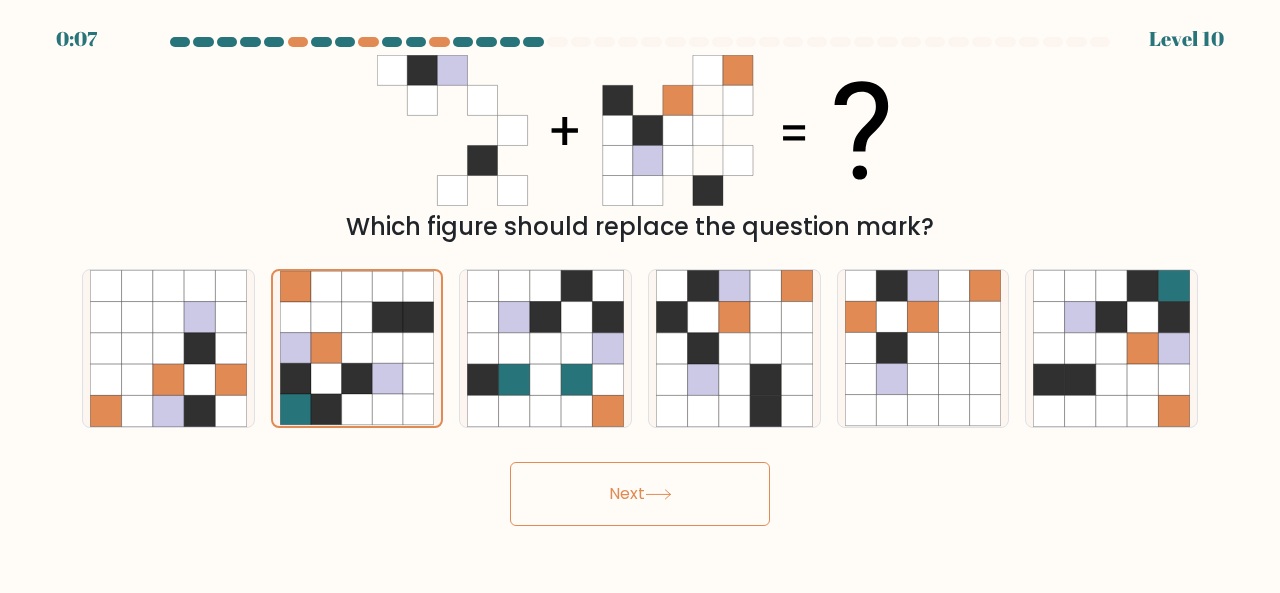 click on "Next" at bounding box center [640, 494] 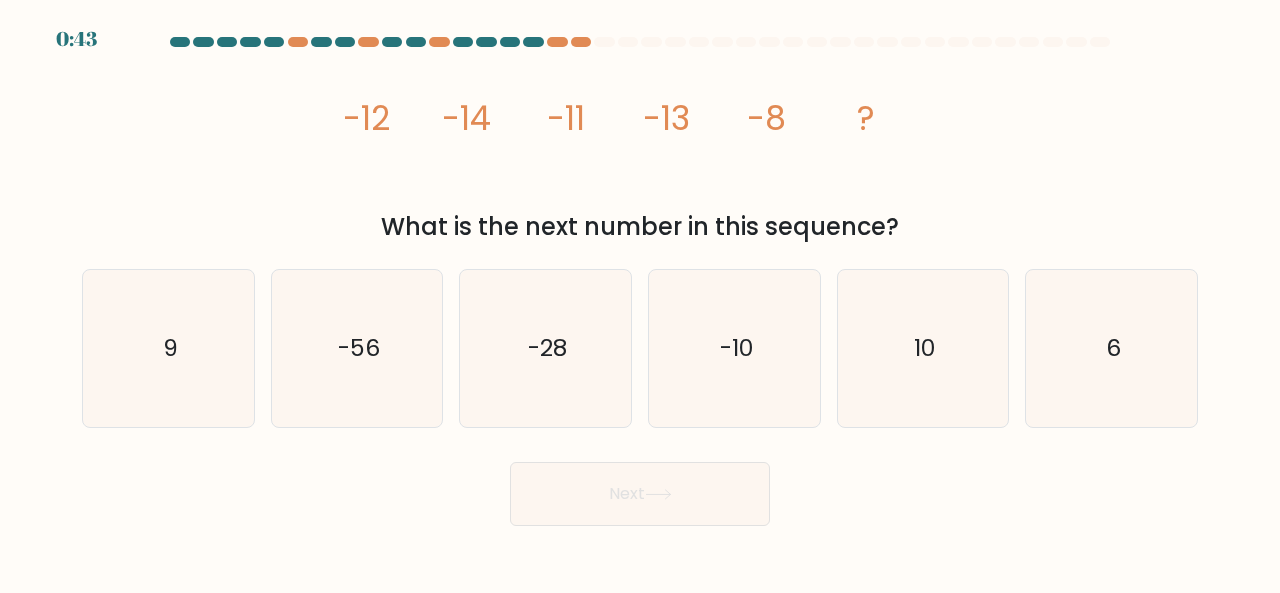 scroll, scrollTop: 0, scrollLeft: 0, axis: both 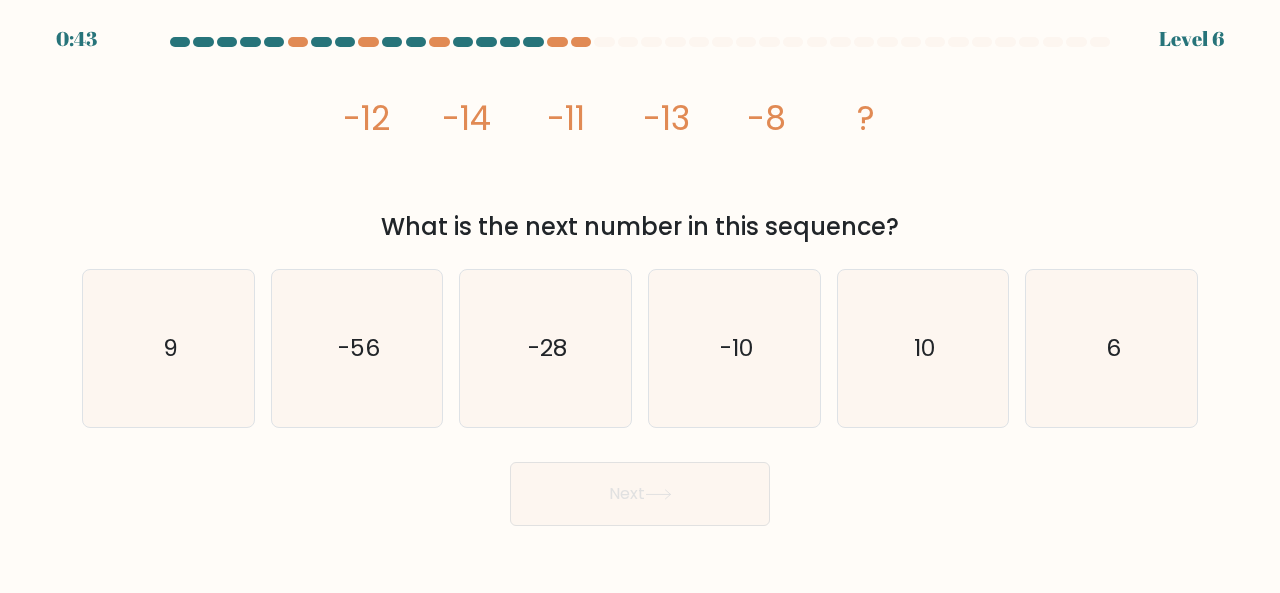 click on "6" at bounding box center [1111, 348] 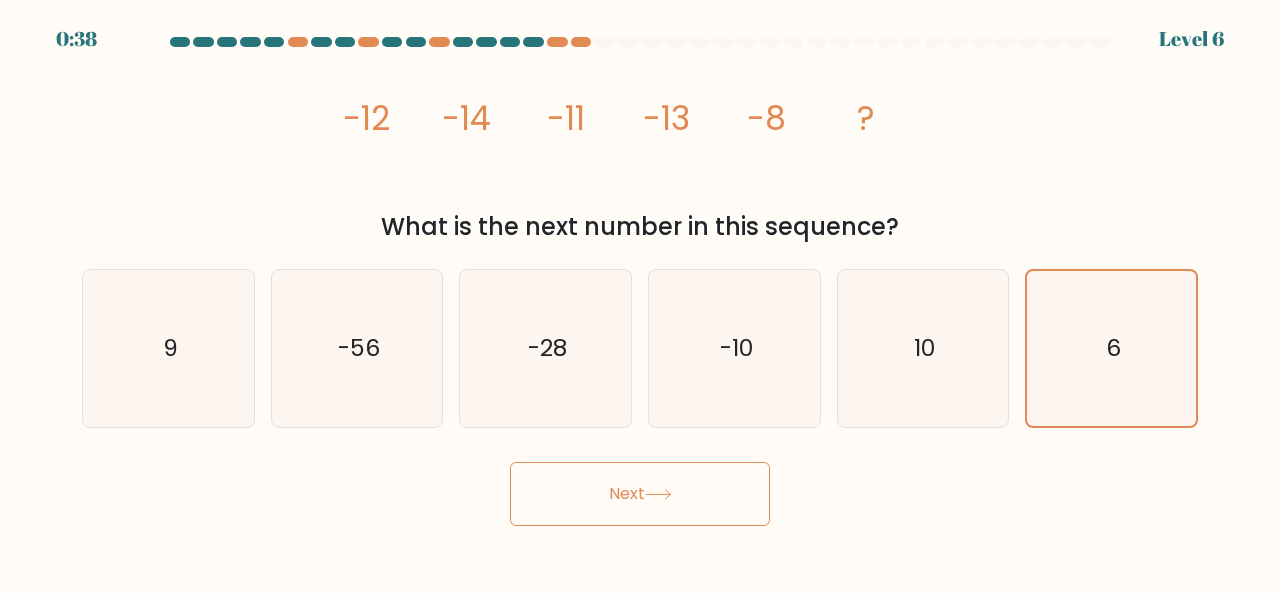 drag, startPoint x: 379, startPoint y: 100, endPoint x: 930, endPoint y: 239, distance: 568.26227 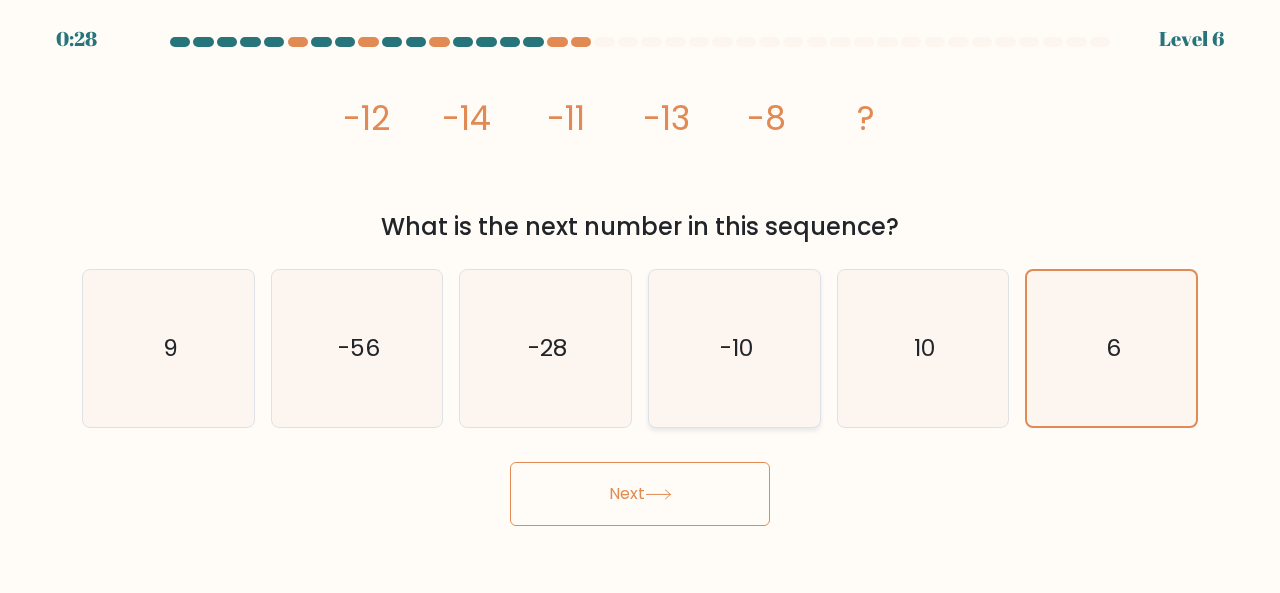 click on "-10" at bounding box center [734, 348] 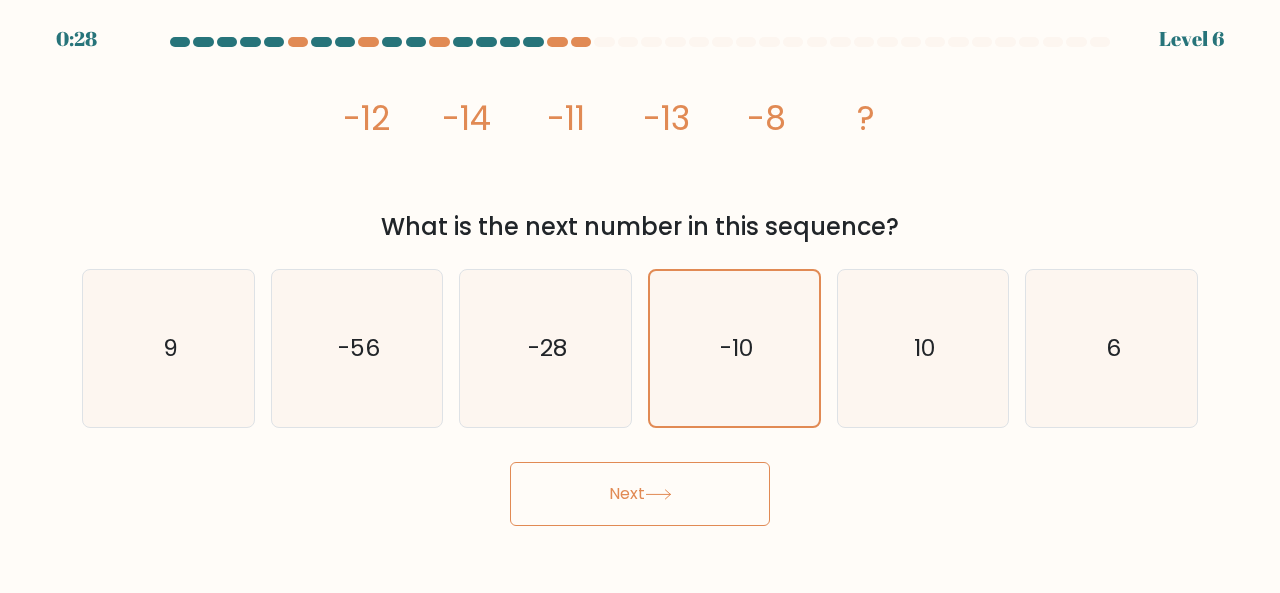 click on "Next" at bounding box center (640, 494) 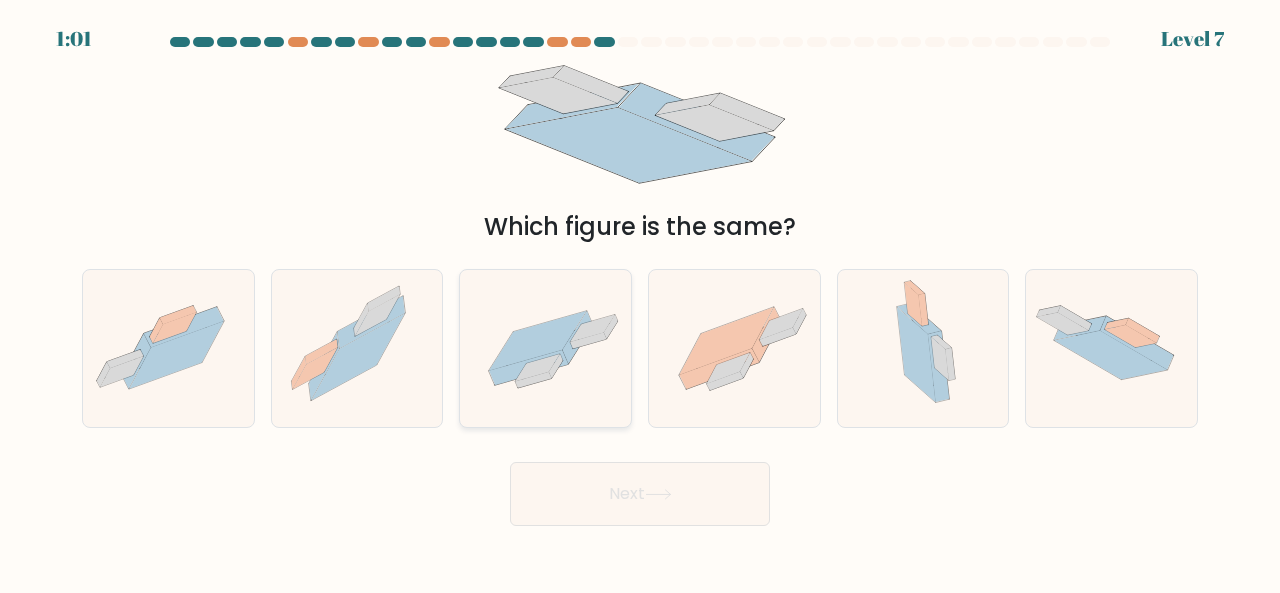 click at bounding box center (538, 367) 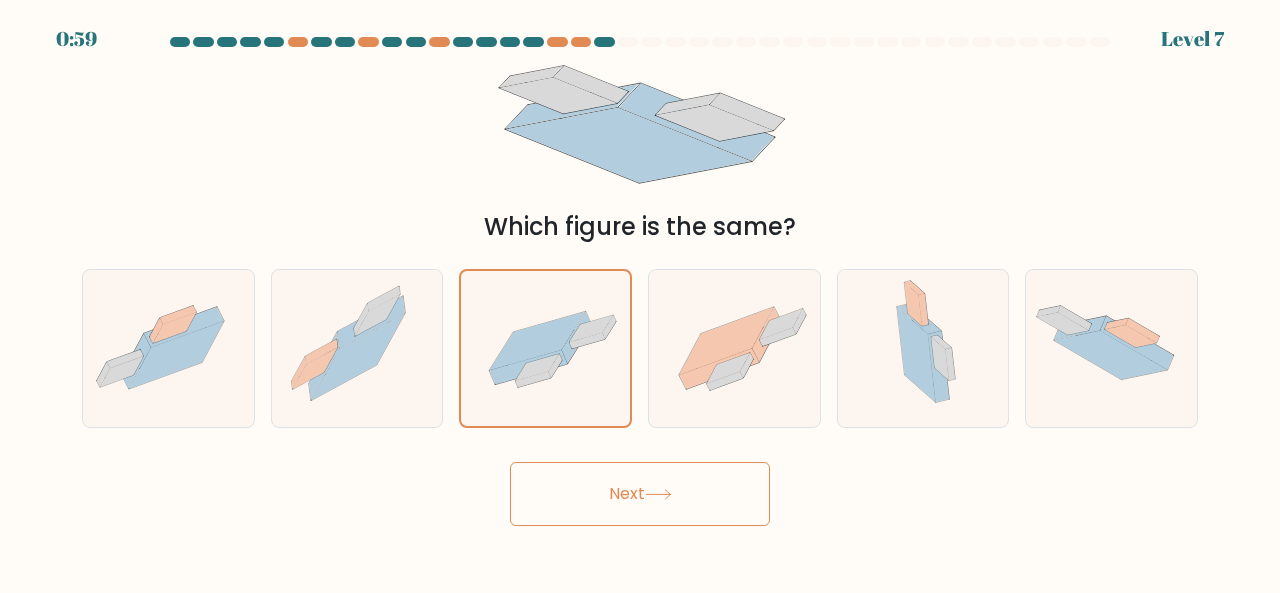 click on "Next" at bounding box center [640, 494] 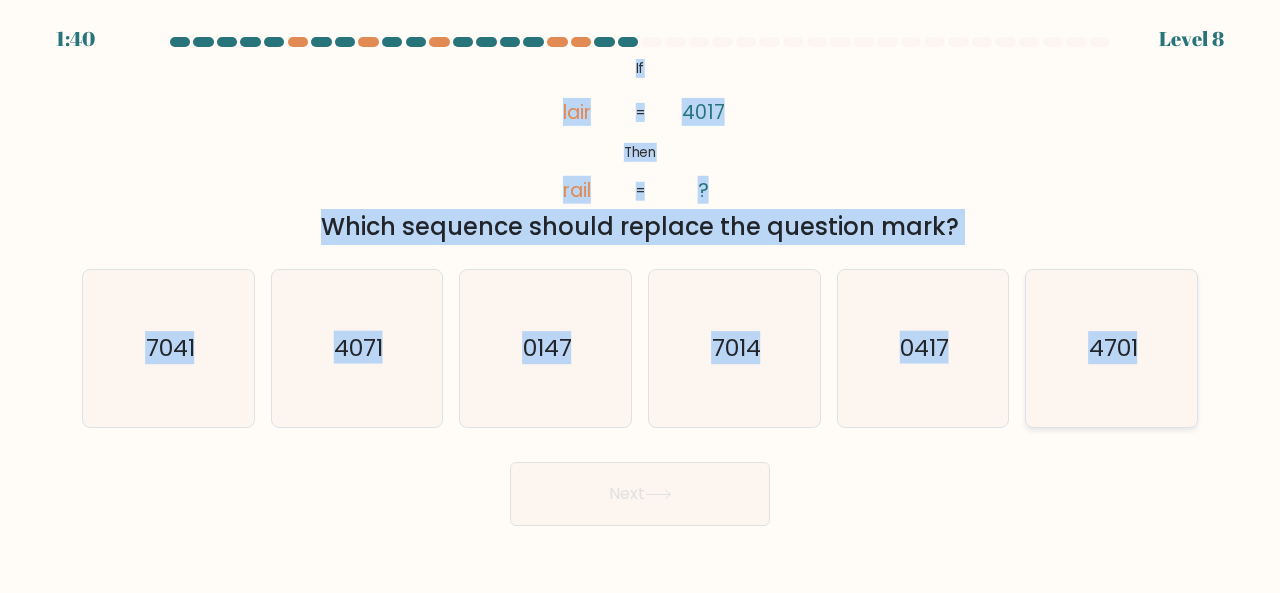 drag, startPoint x: 615, startPoint y: 57, endPoint x: 1182, endPoint y: 382, distance: 653.5396 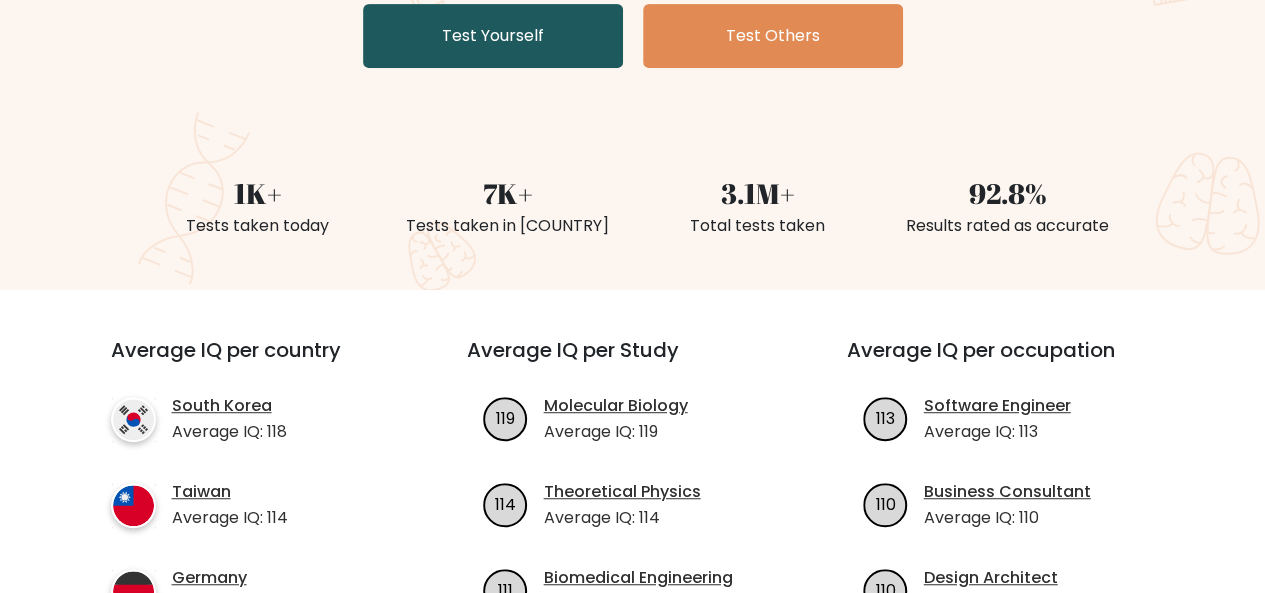 scroll, scrollTop: 200, scrollLeft: 0, axis: vertical 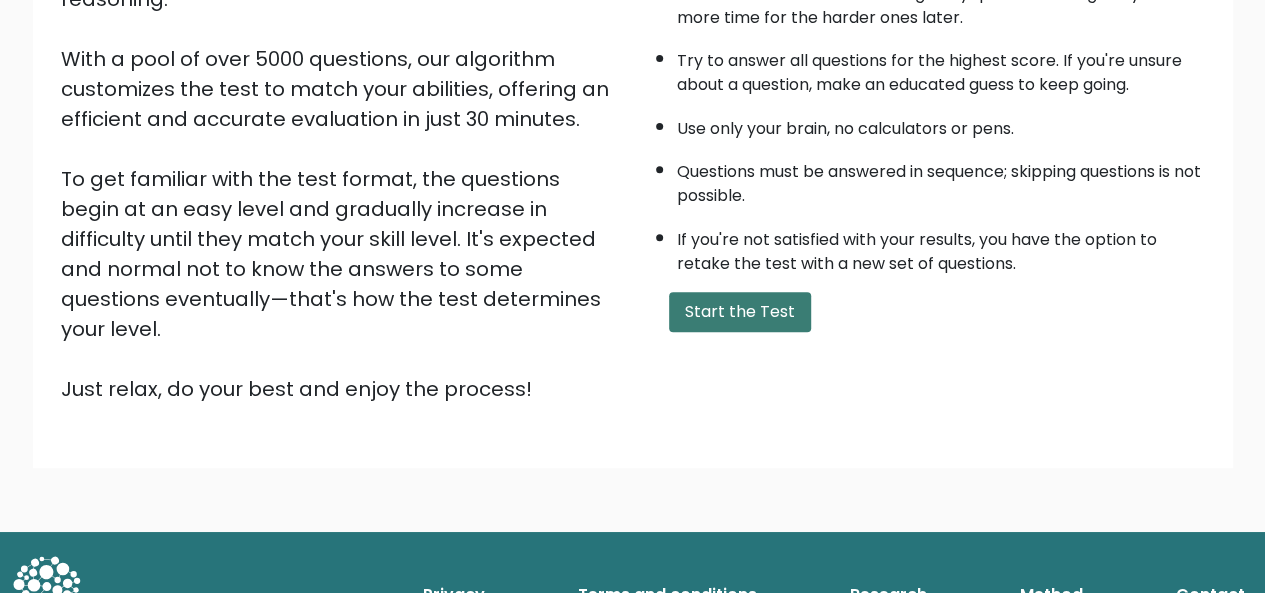 click on "Start the Test" at bounding box center (740, 312) 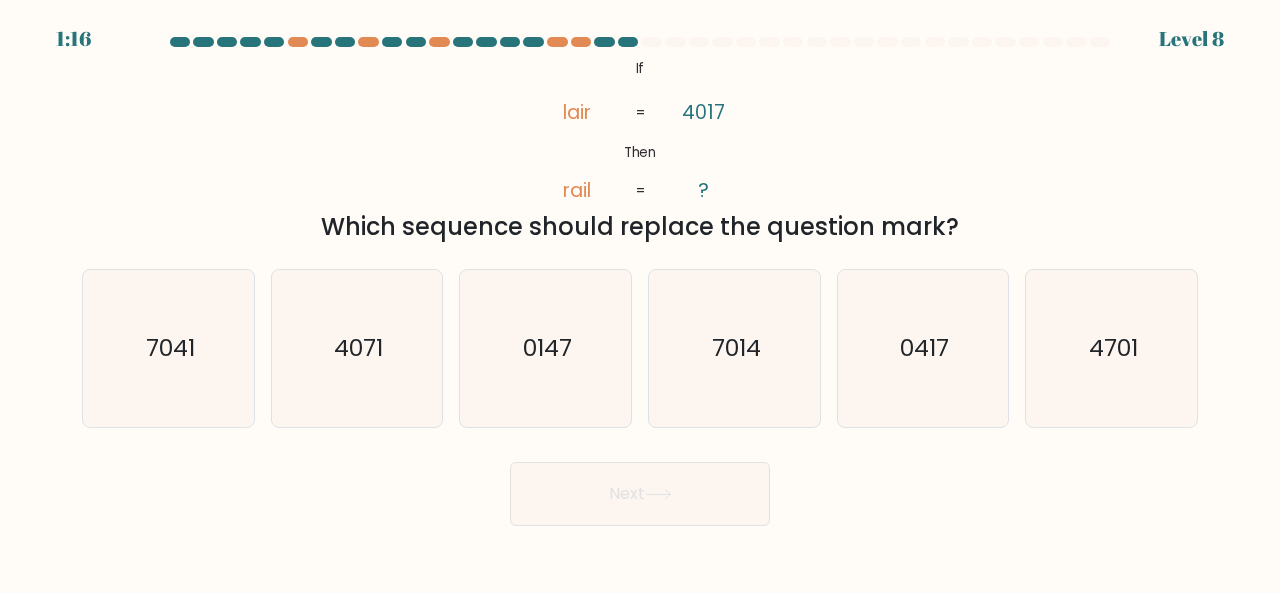 scroll, scrollTop: 0, scrollLeft: 0, axis: both 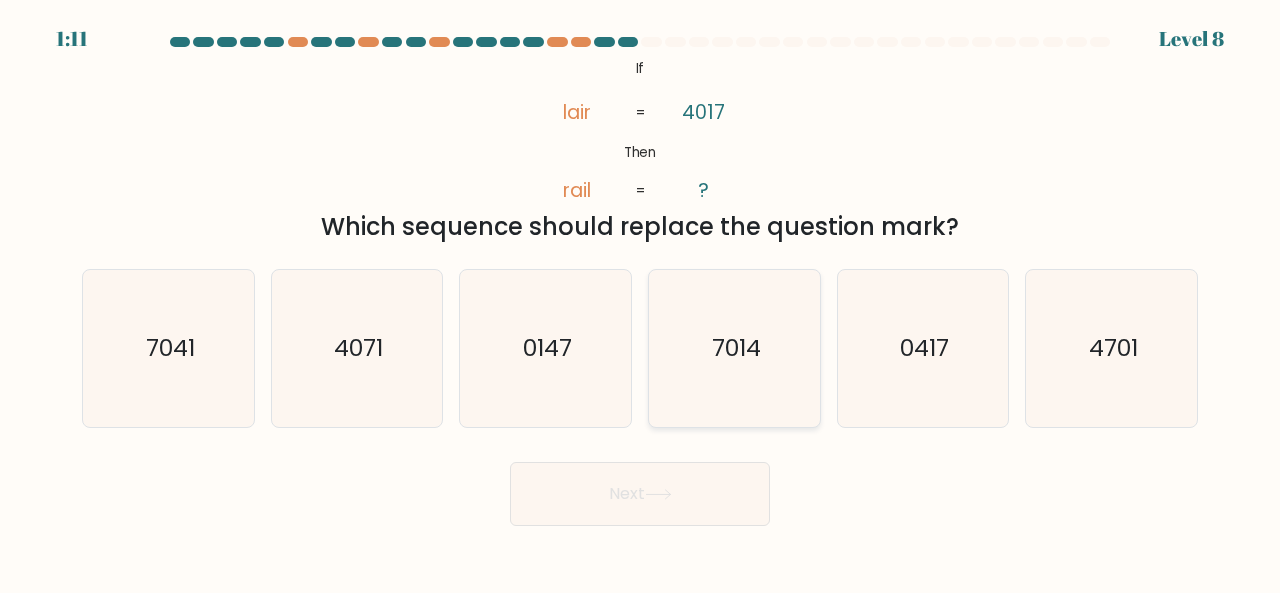 click on "7014" at bounding box center [735, 347] 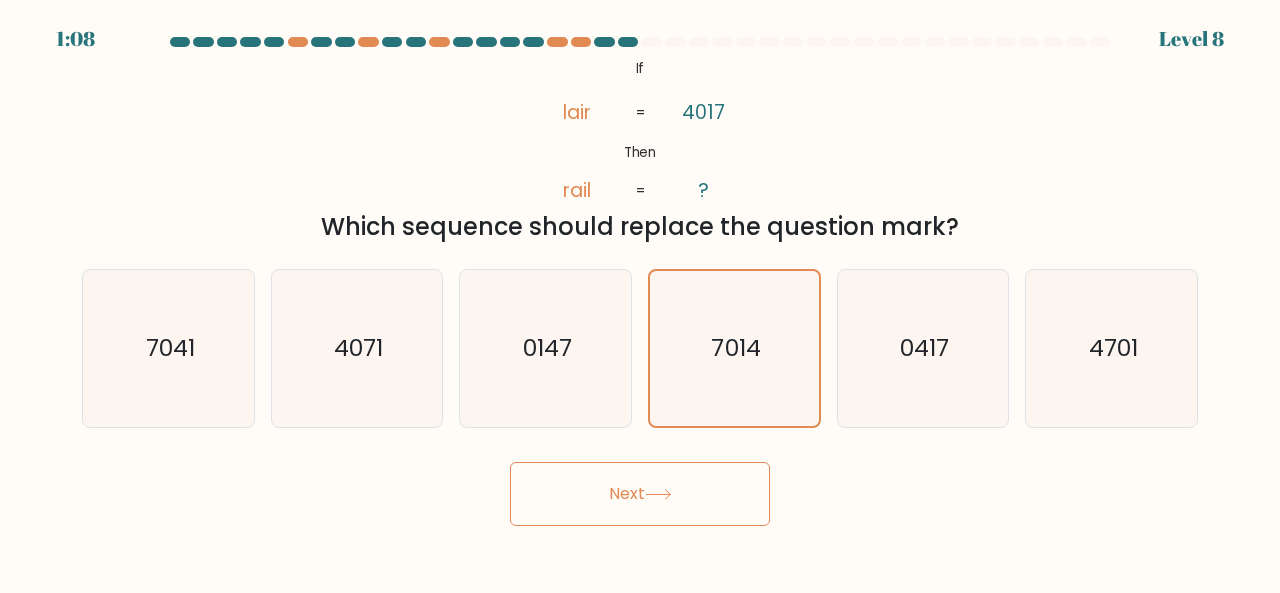 click on "Next" at bounding box center [640, 494] 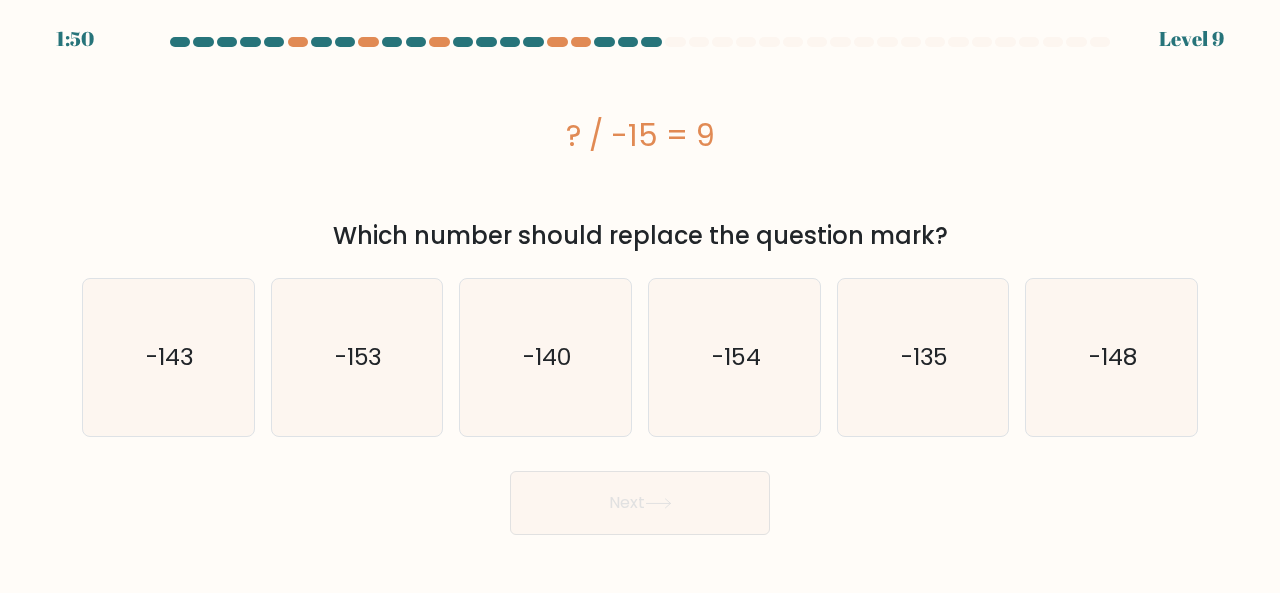 drag, startPoint x: 554, startPoint y: 109, endPoint x: 978, endPoint y: 207, distance: 435.17813 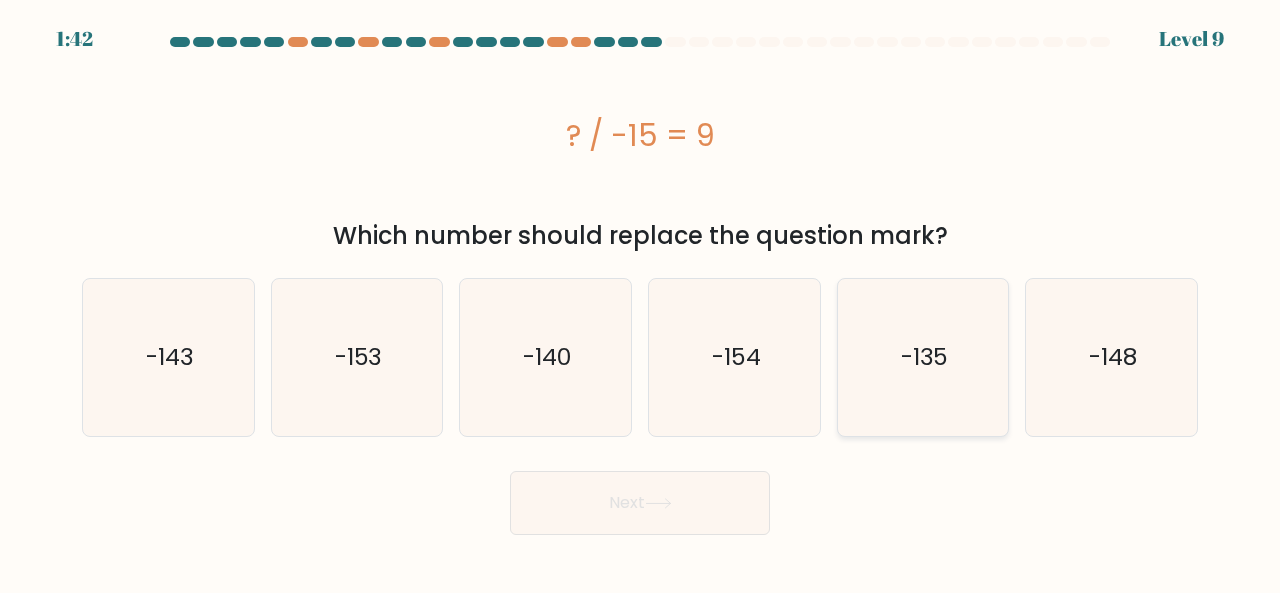 click on "-135" at bounding box center (925, 357) 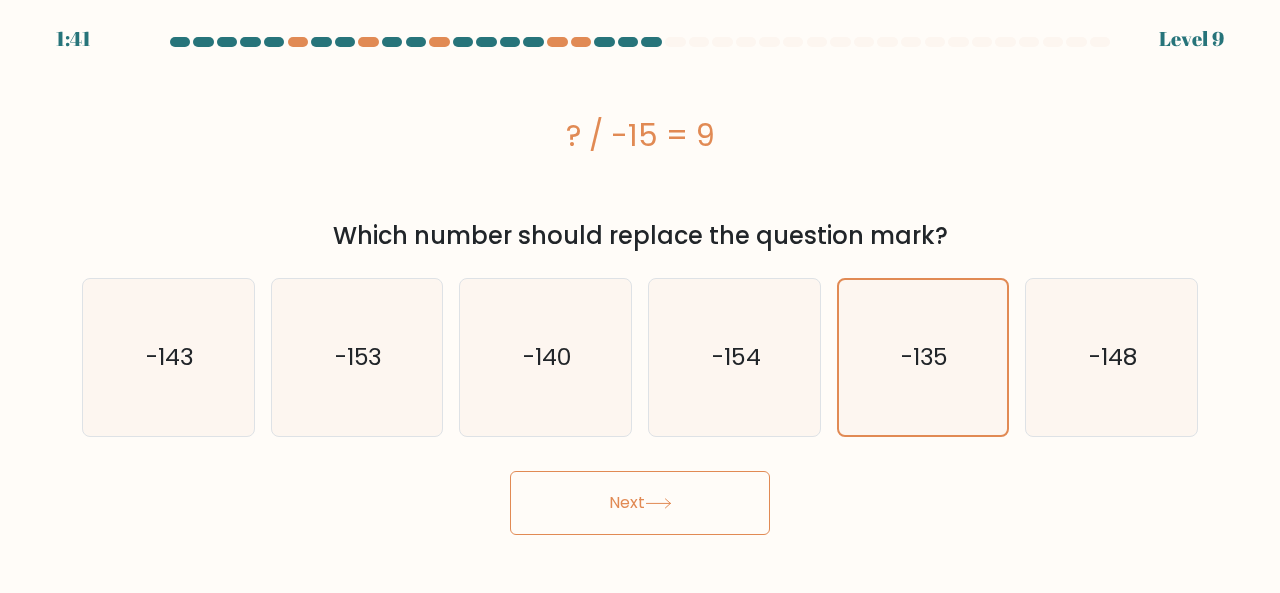click on "Next" at bounding box center [640, 503] 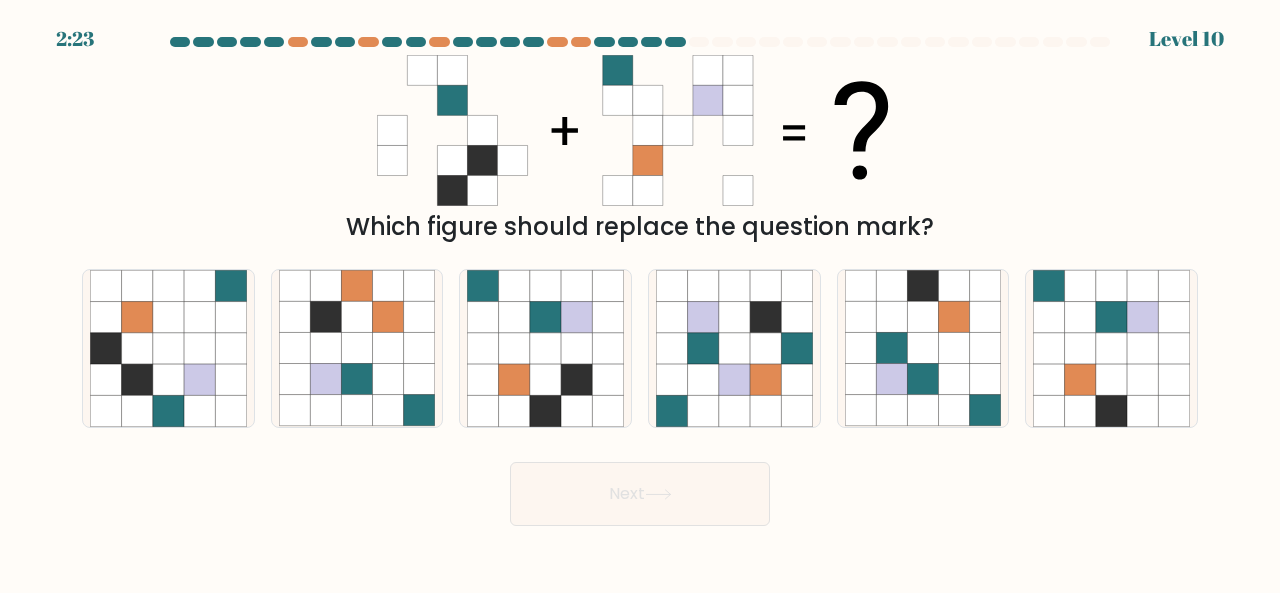 type 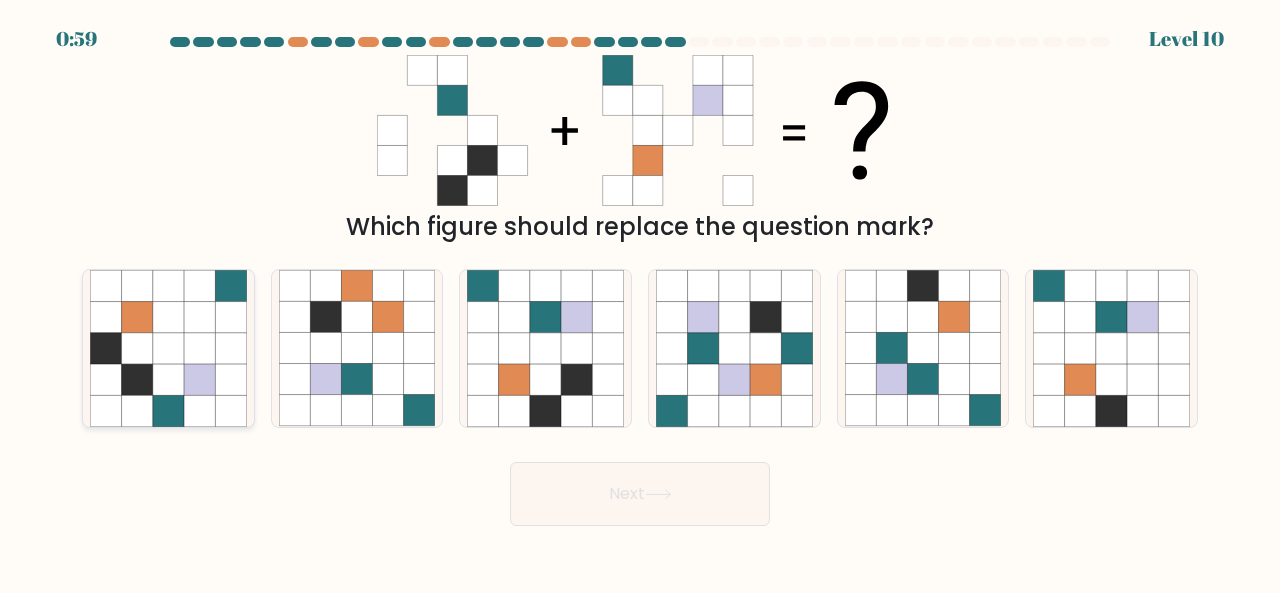 click at bounding box center (168, 379) 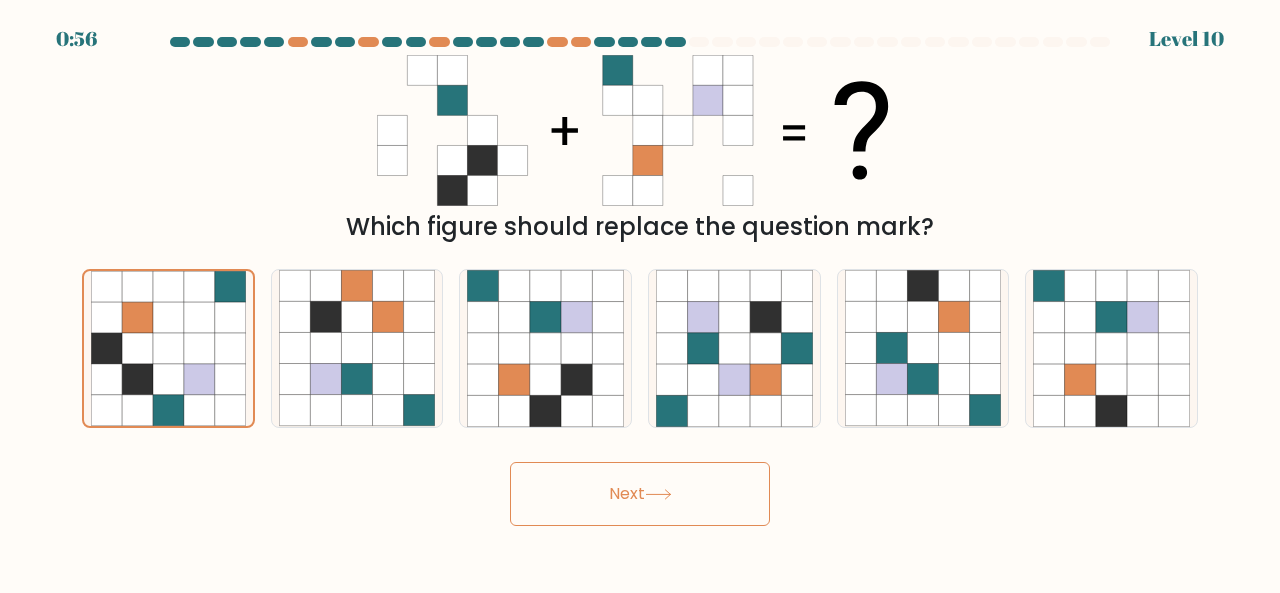click on "Next" at bounding box center [640, 494] 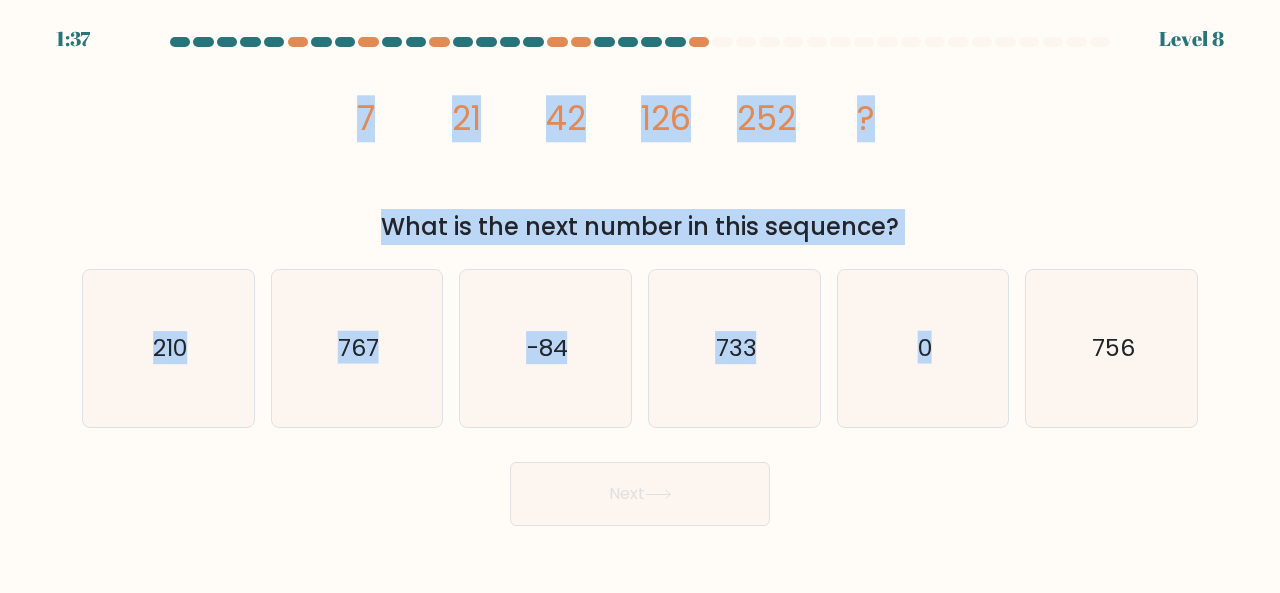 drag, startPoint x: 346, startPoint y: 102, endPoint x: 1064, endPoint y: 250, distance: 733.0948 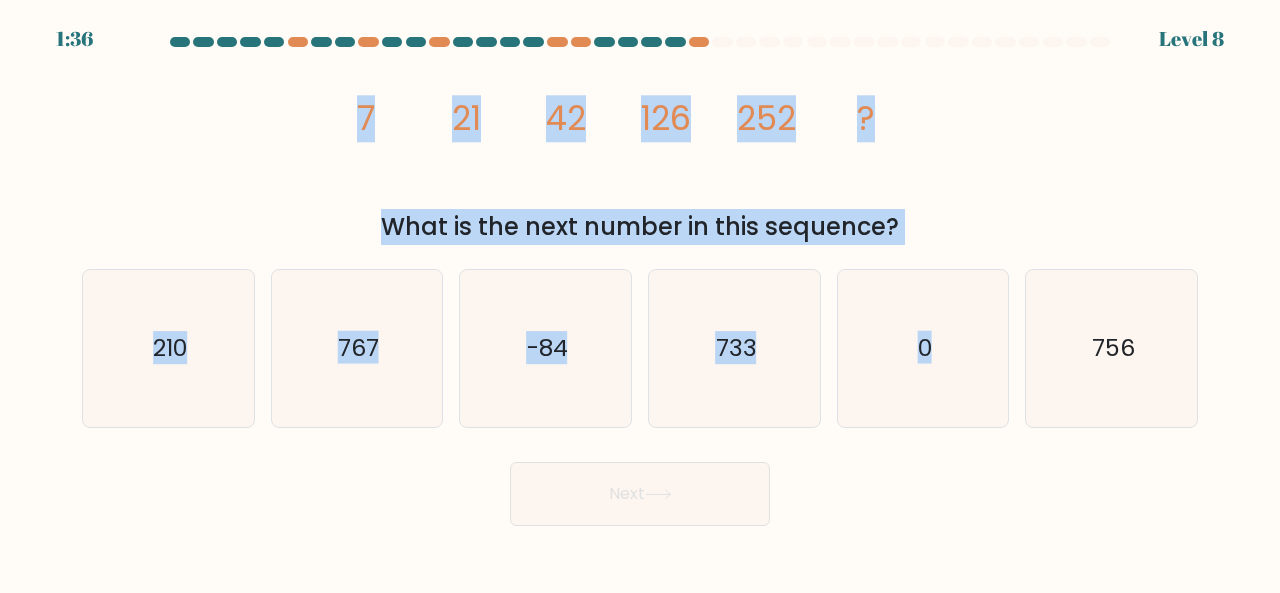 copy on "7
21
42
126
252
?
What is the next number in this sequence?
a.
210
b.
767
c.
-84
d.
733
e.
0
f." 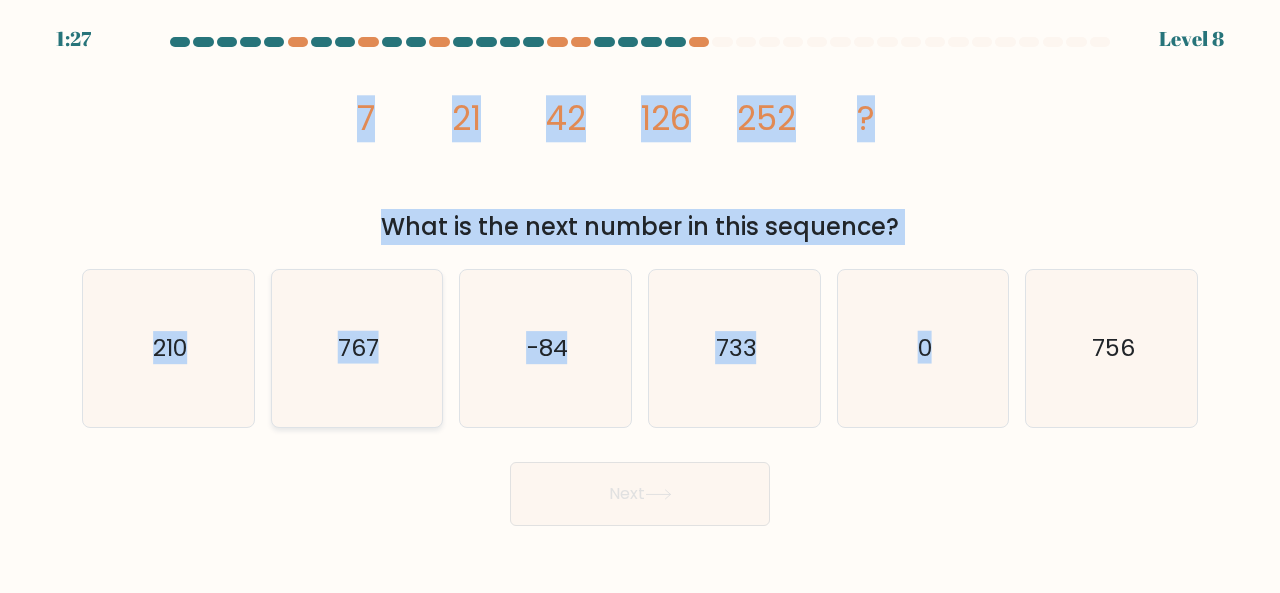 click on "767" at bounding box center (357, 348) 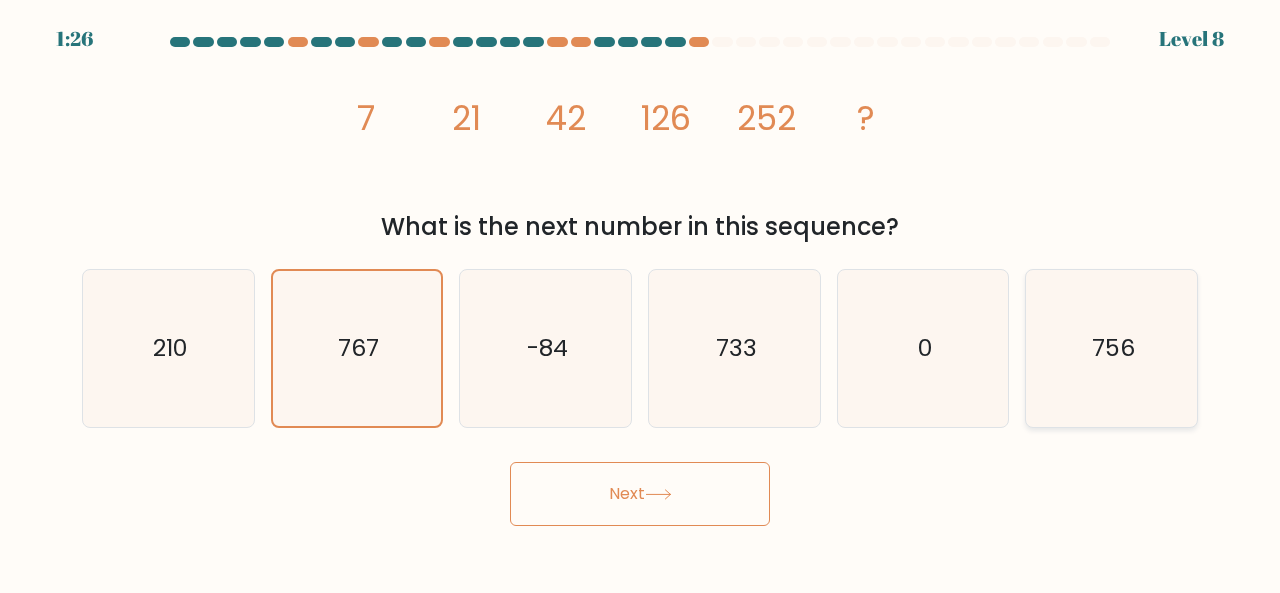 click on "756" at bounding box center [1111, 348] 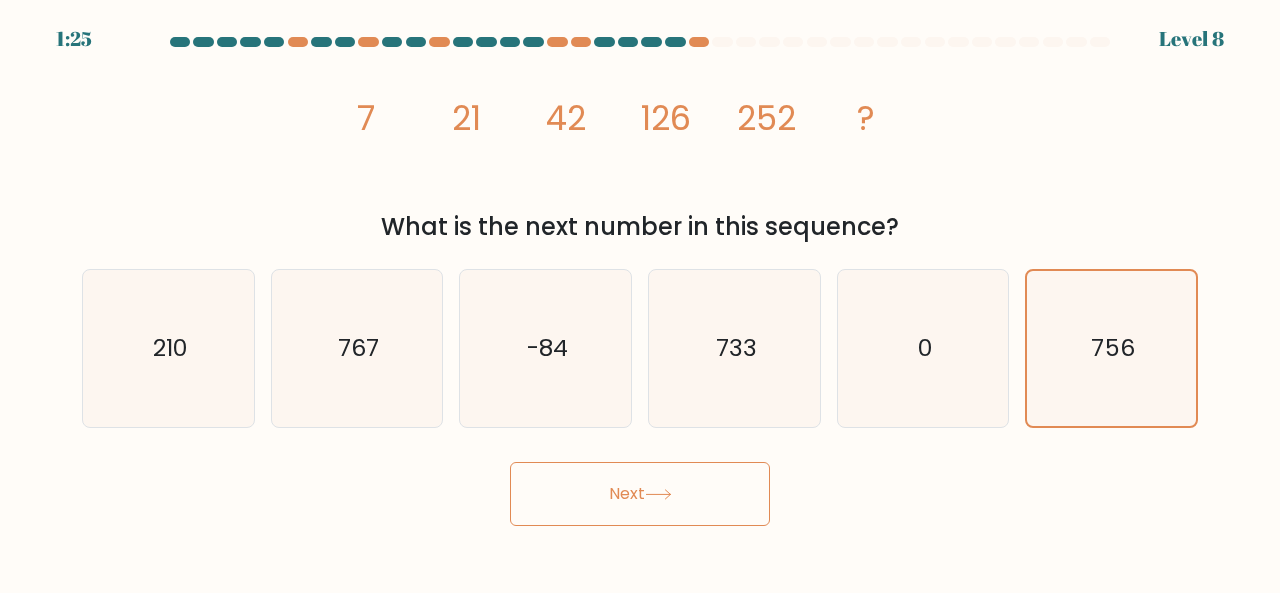 click on "Next" at bounding box center (640, 494) 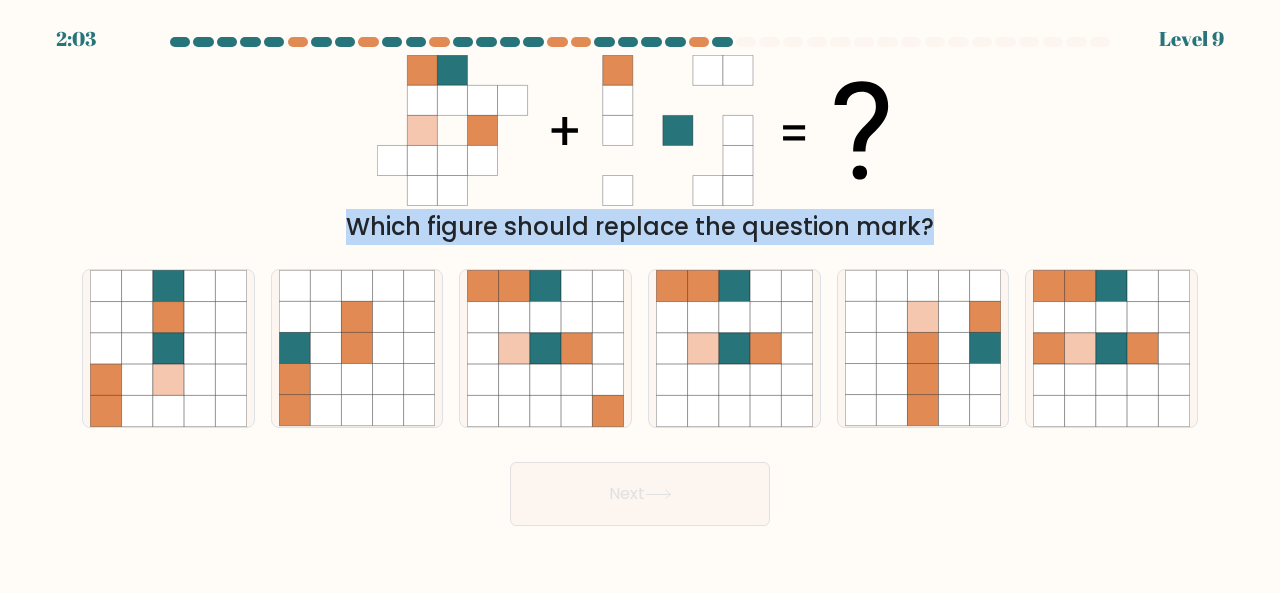 drag, startPoint x: 388, startPoint y: 50, endPoint x: 1186, endPoint y: 459, distance: 896.7079 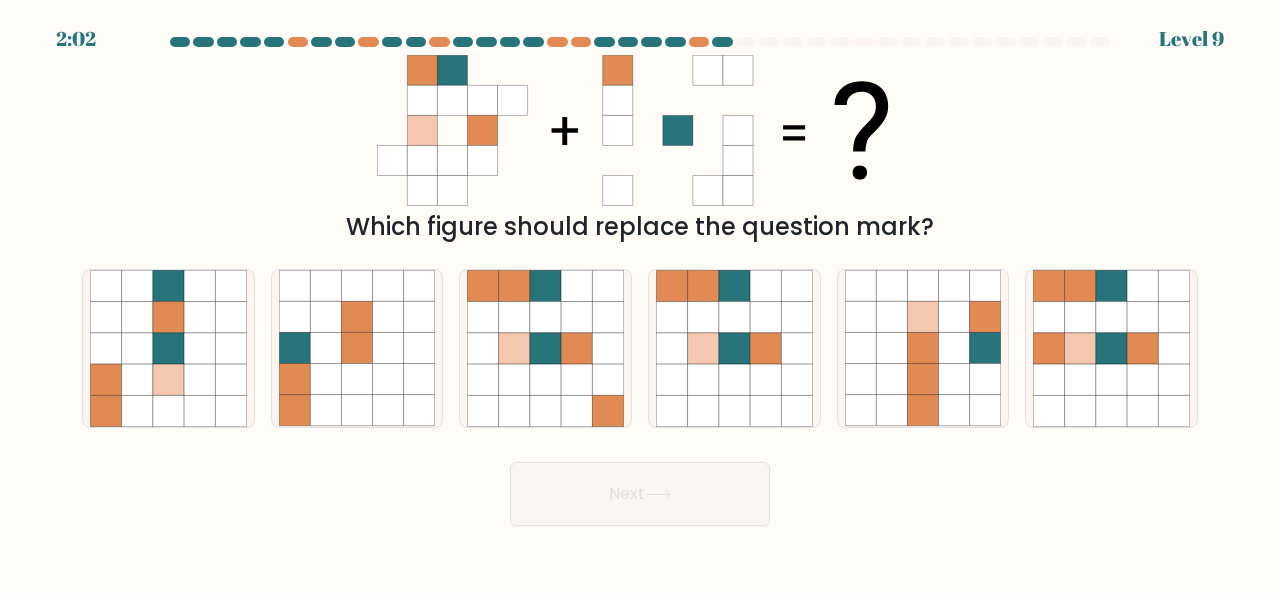 click on "Next" at bounding box center (640, 489) 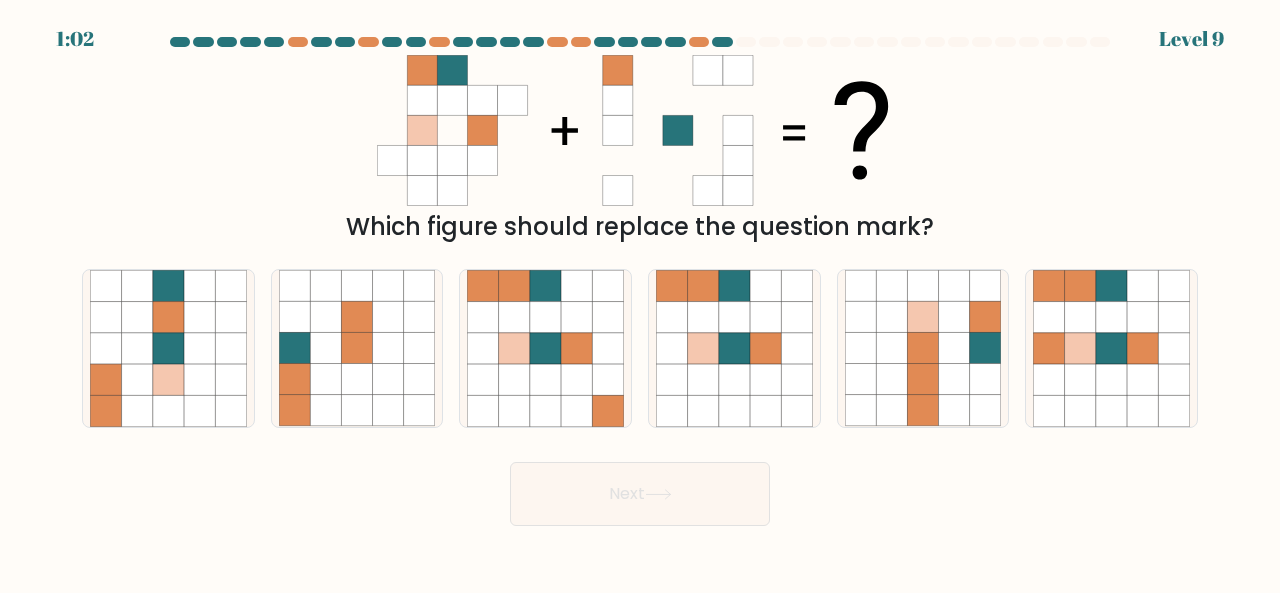 click at bounding box center [393, 130] 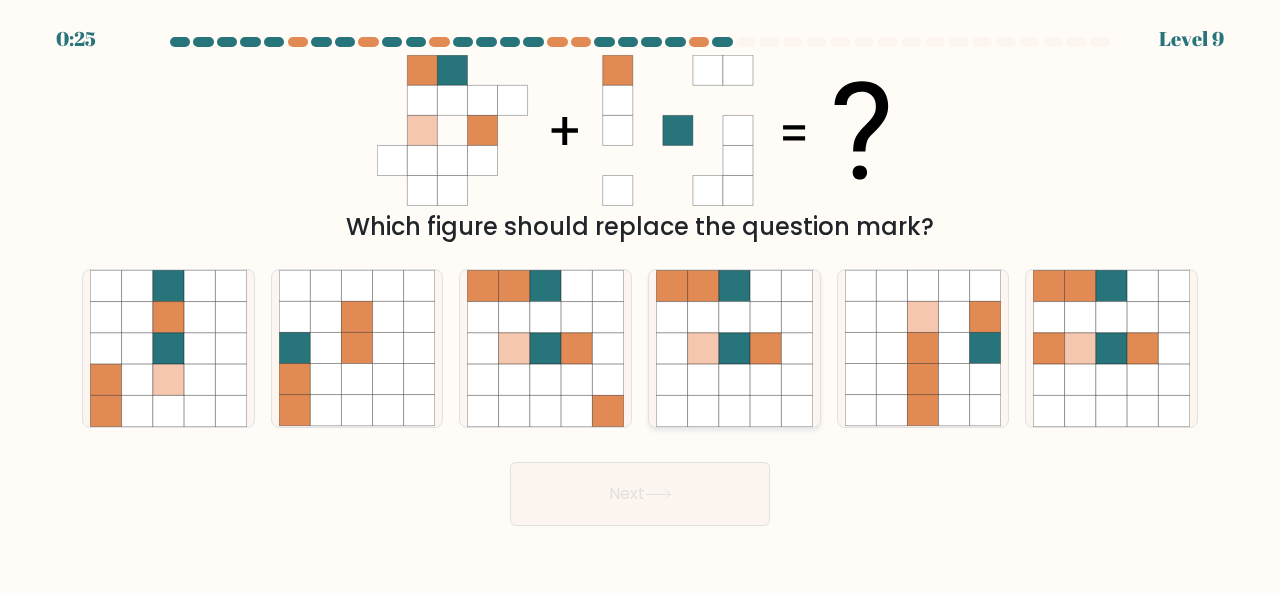 click at bounding box center [765, 410] 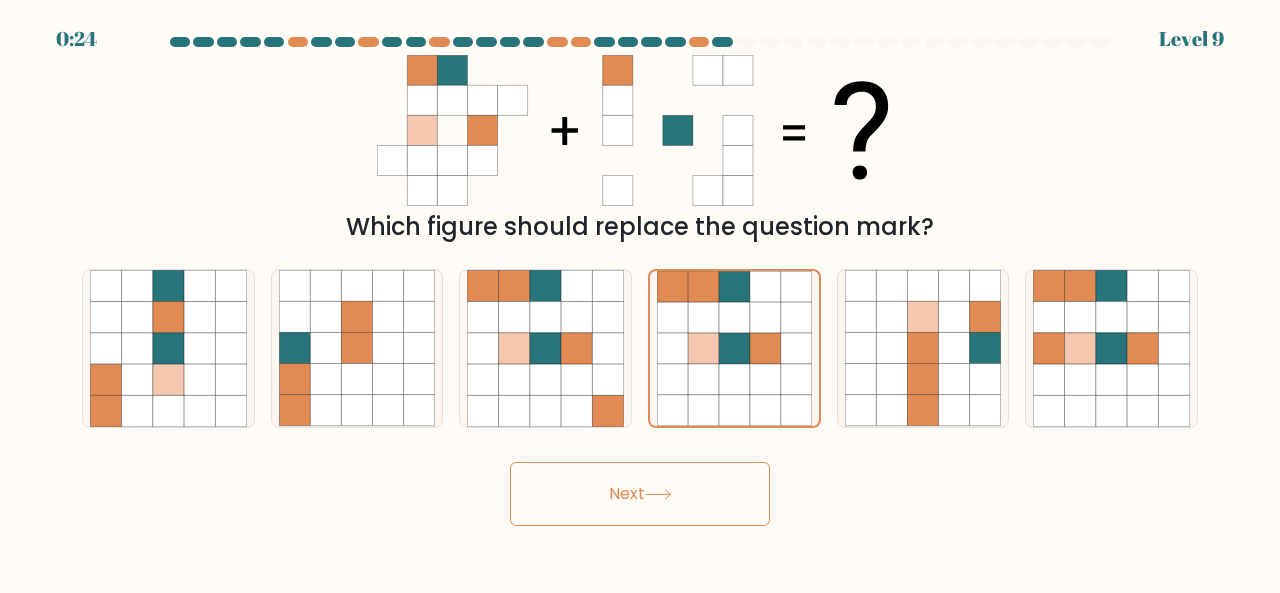 click on "Next" at bounding box center (640, 494) 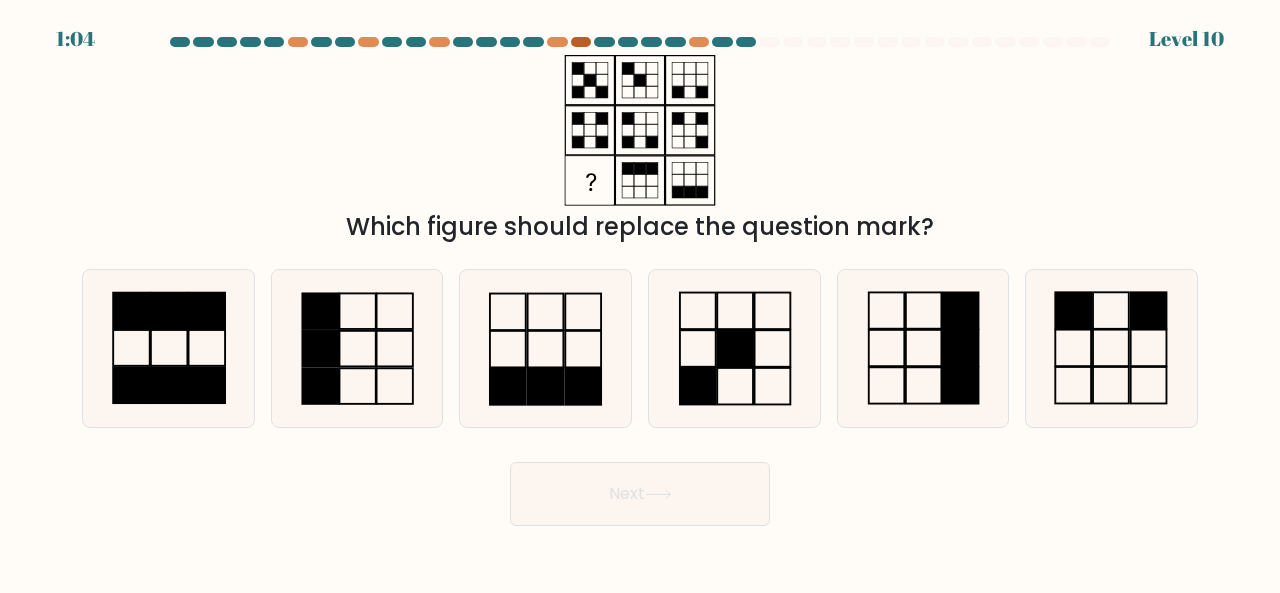 click at bounding box center [581, 42] 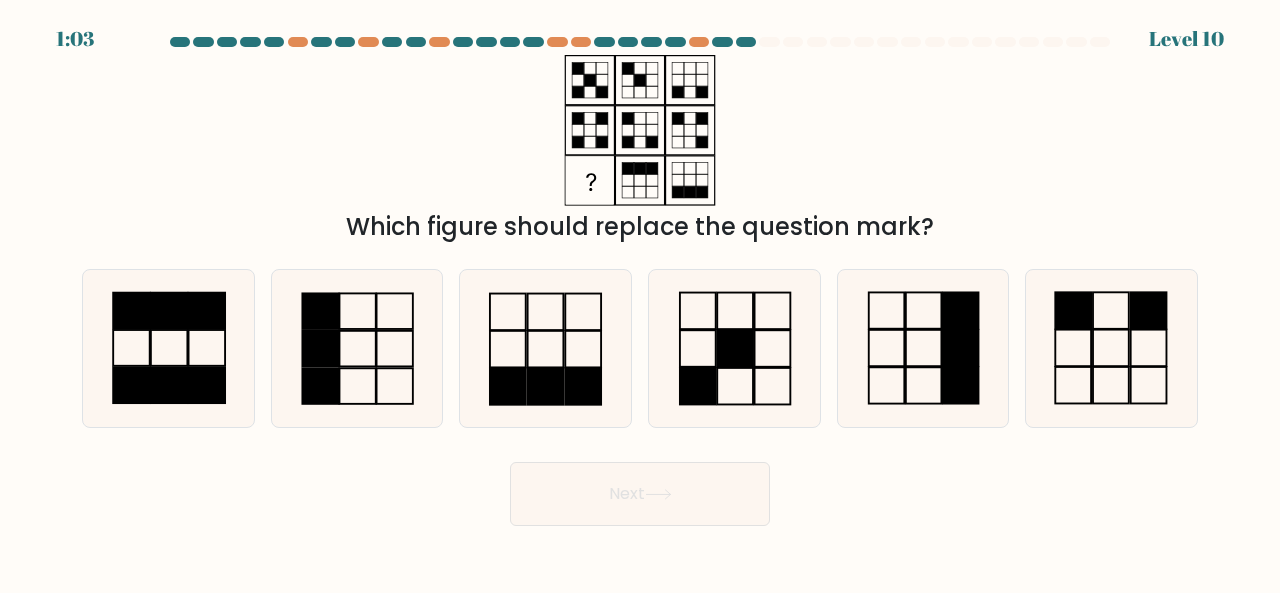 click at bounding box center [533, 42] 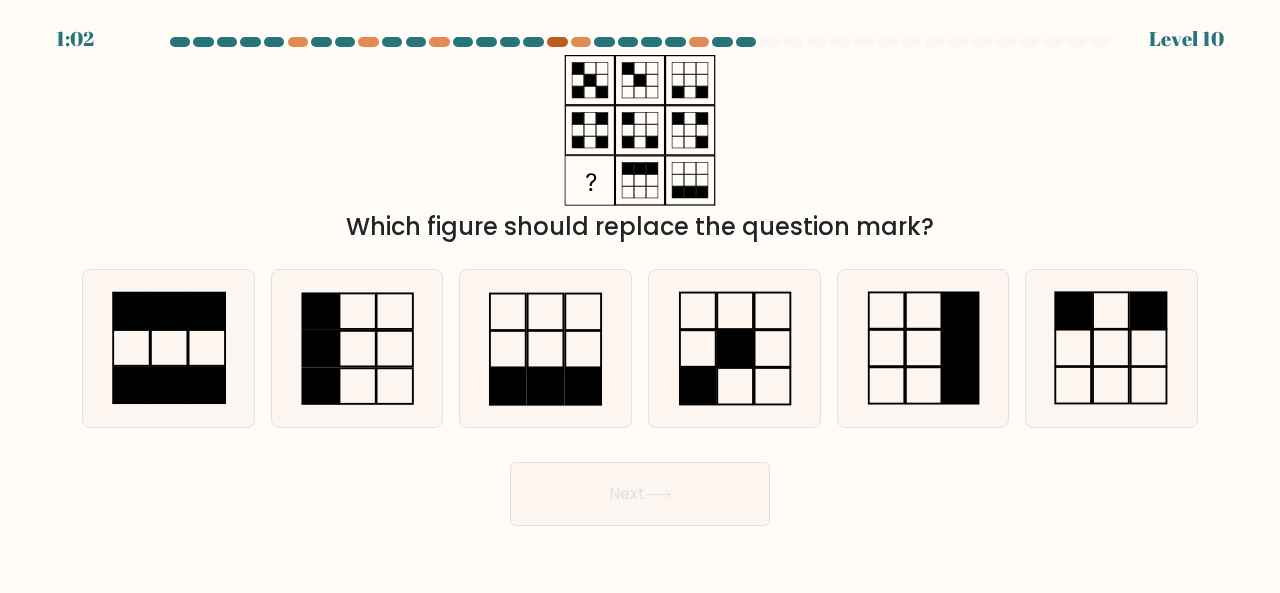 click at bounding box center (557, 42) 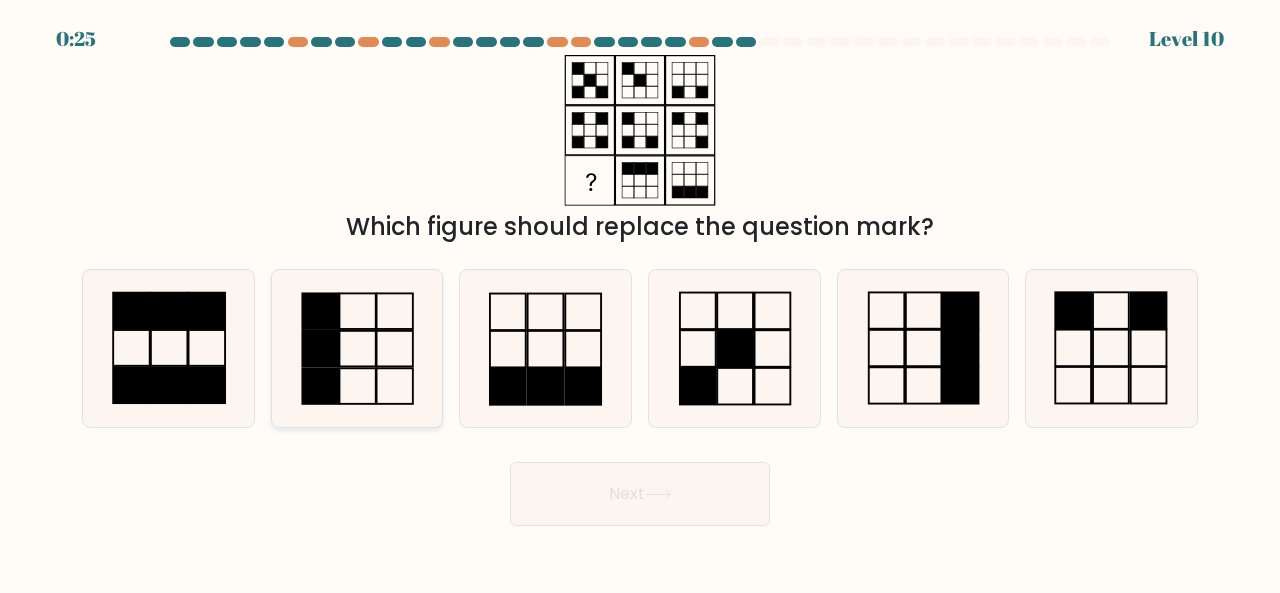 click at bounding box center (357, 348) 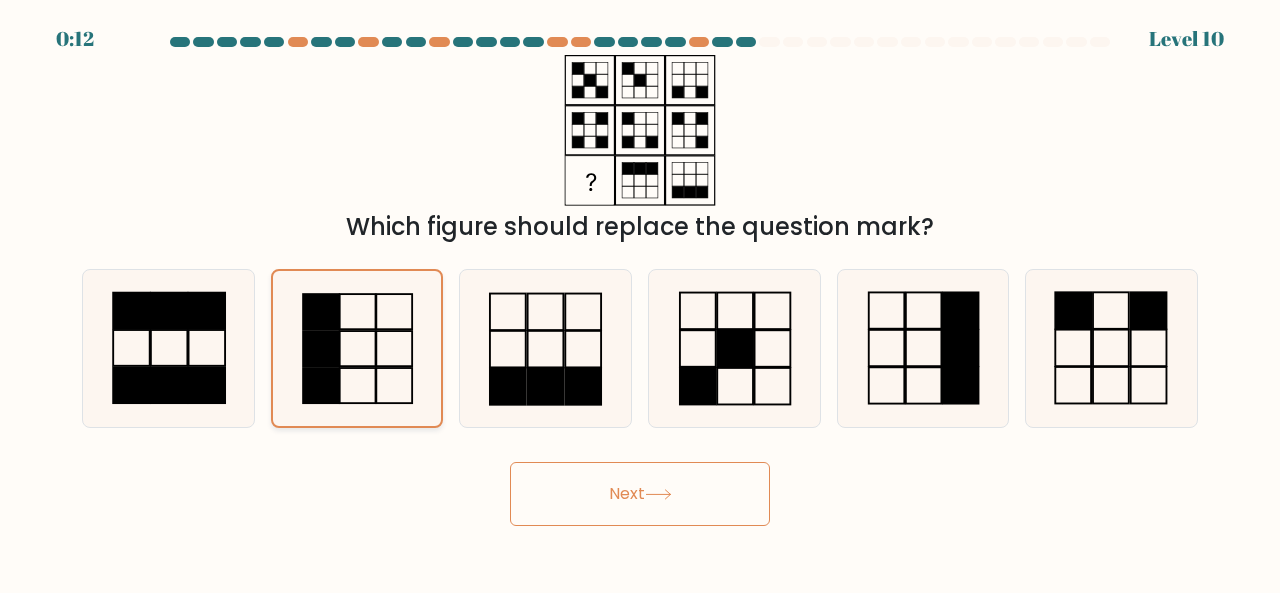 click at bounding box center [357, 348] 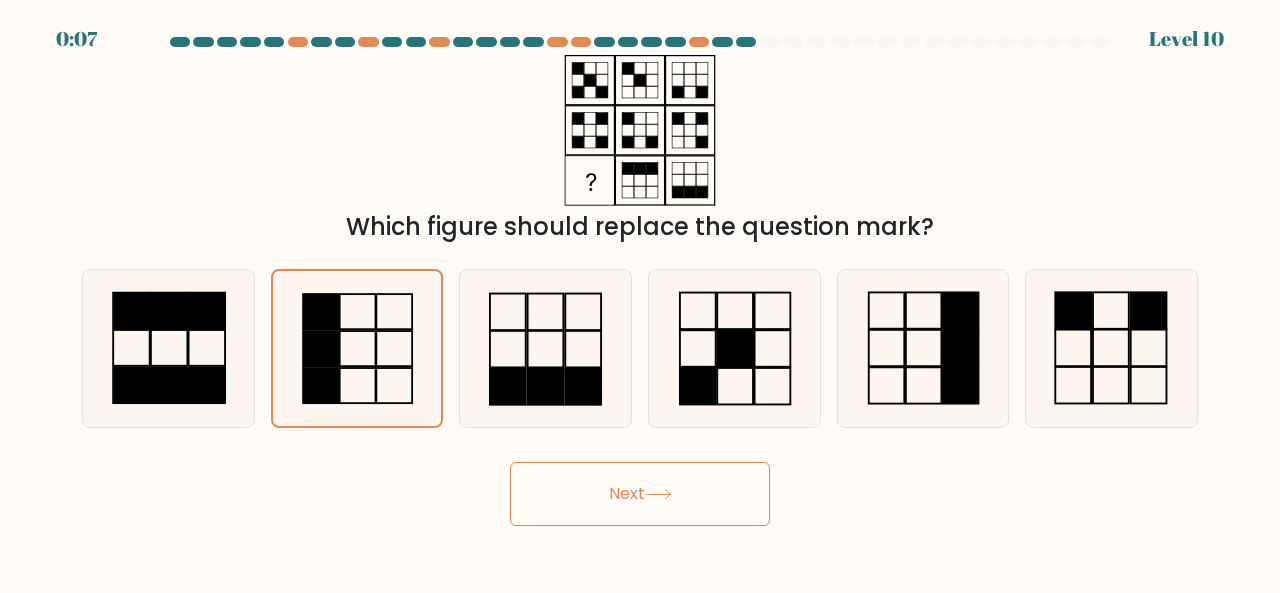click on "Next" at bounding box center (640, 494) 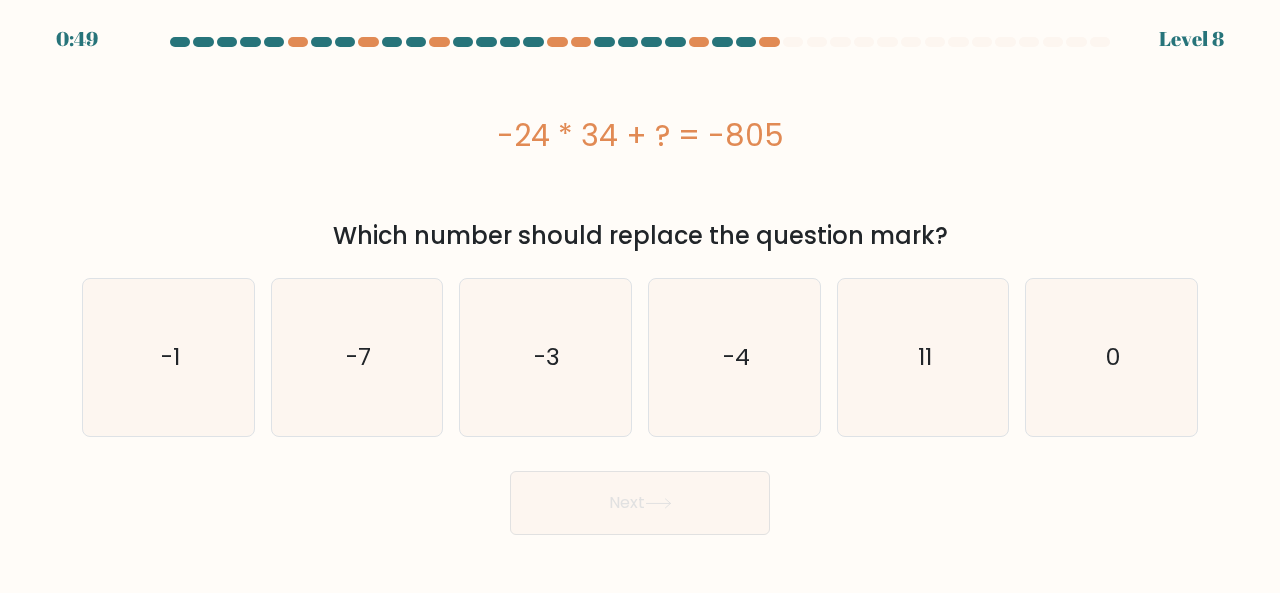 drag, startPoint x: 448, startPoint y: 117, endPoint x: 1098, endPoint y: 243, distance: 662.0997 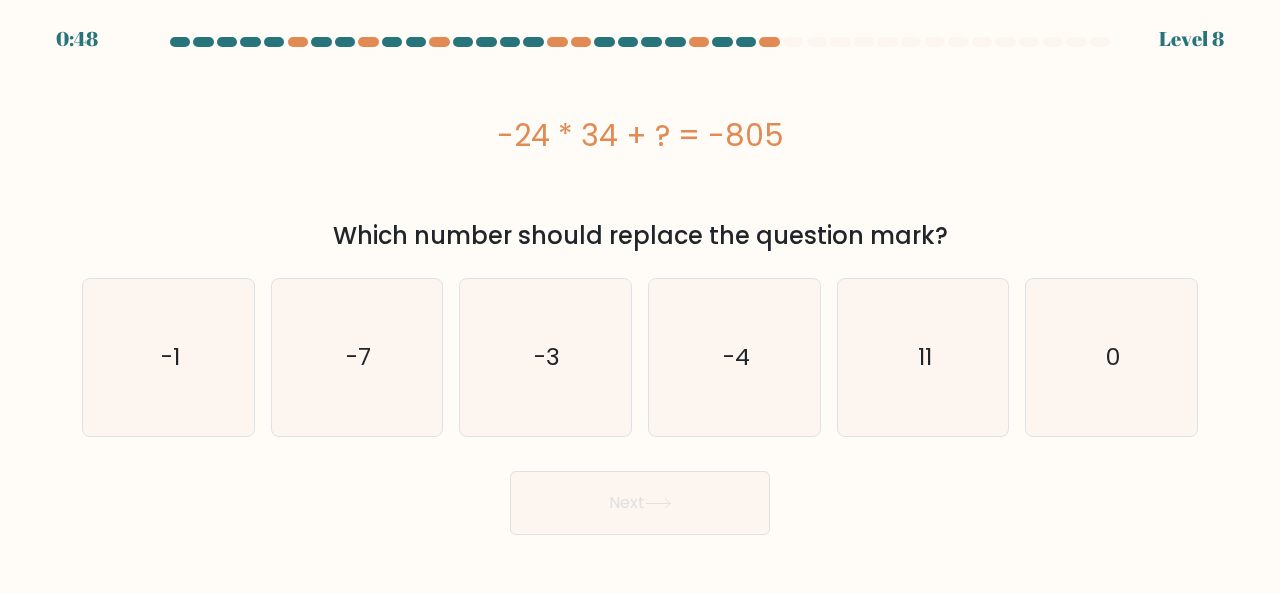 copy on "-24 * 34 + ? = -805
Which number should replace the question mark?" 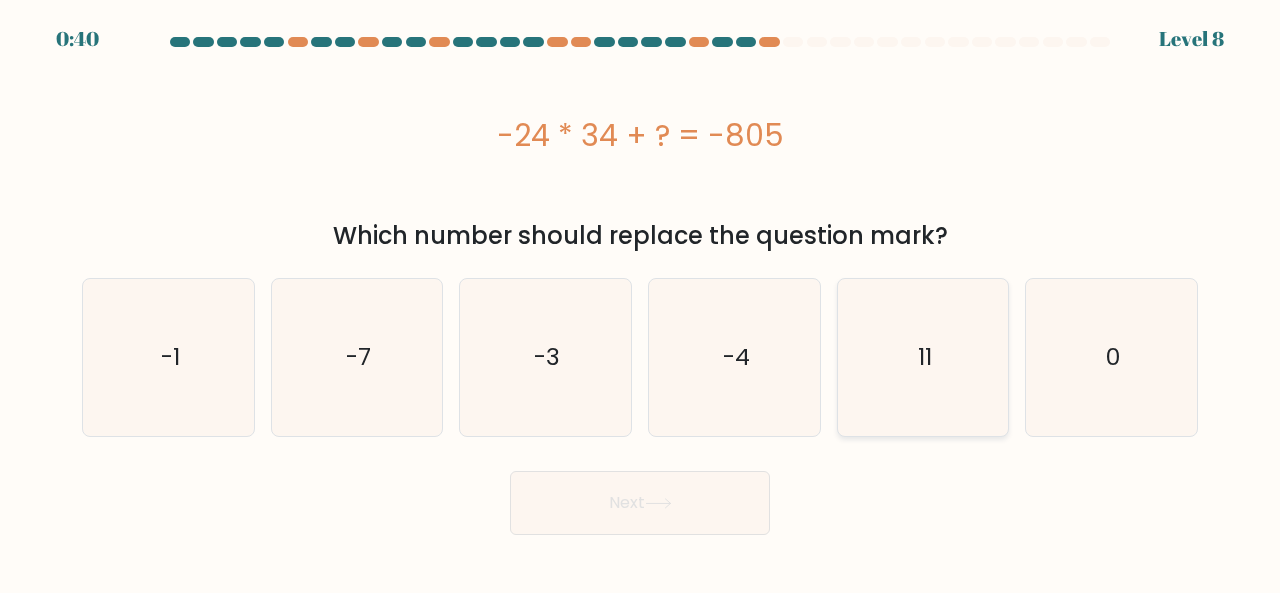 click on "11" at bounding box center [923, 357] 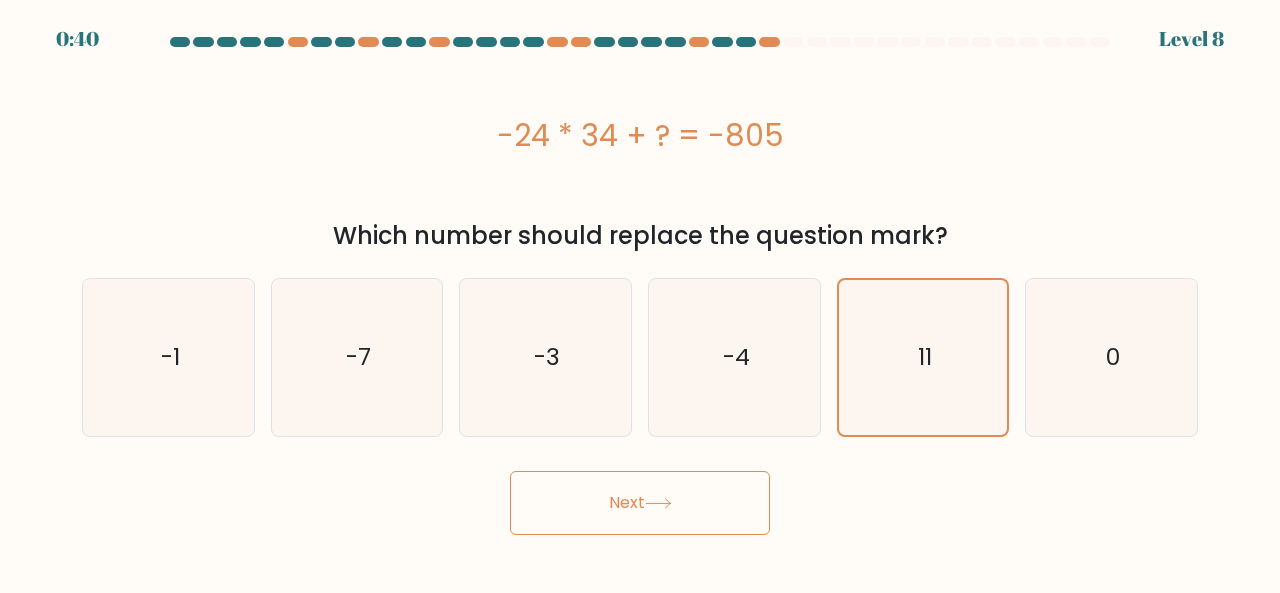 click on "Next" at bounding box center (640, 503) 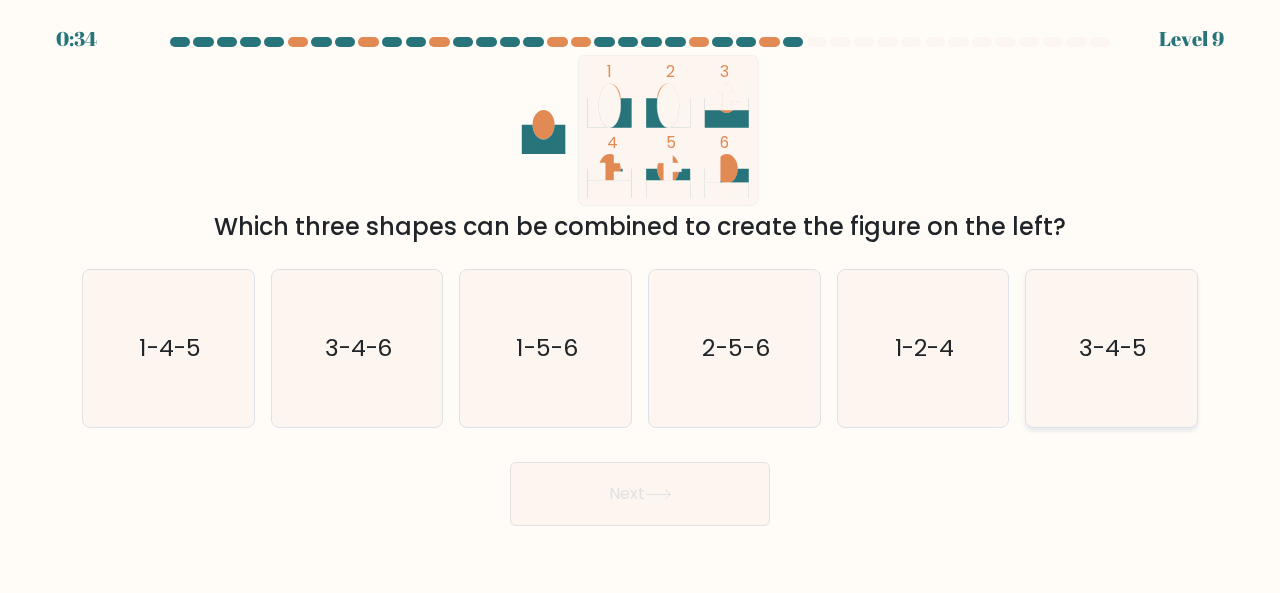 click on "3-4-5" at bounding box center (1113, 347) 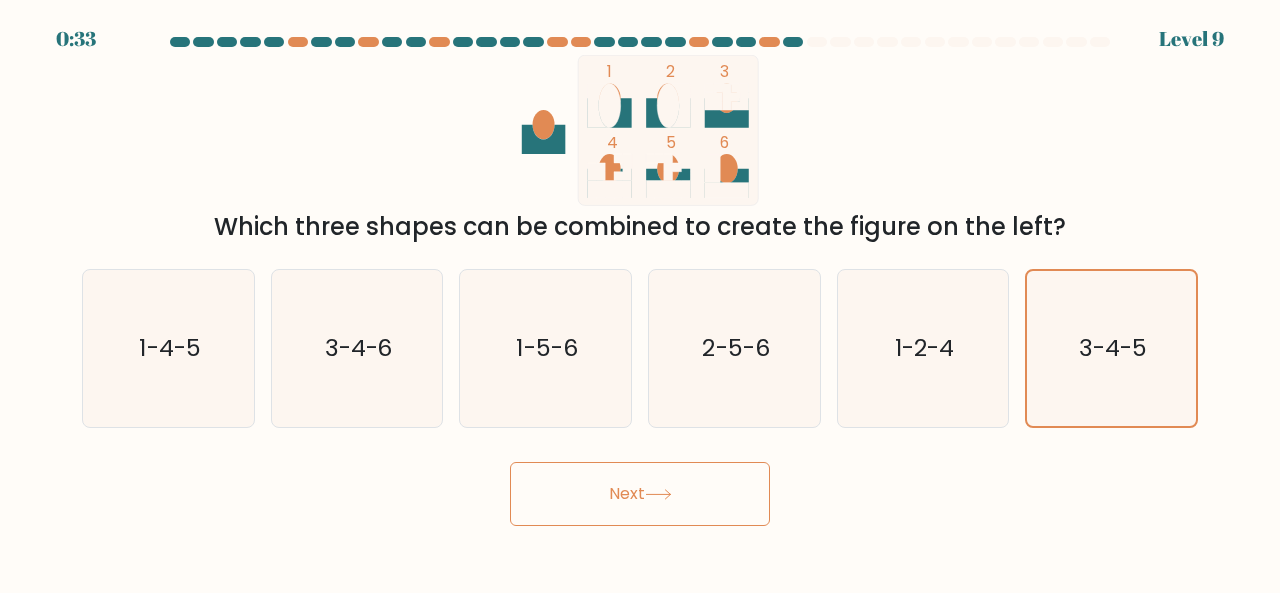 click on "Next" at bounding box center (640, 494) 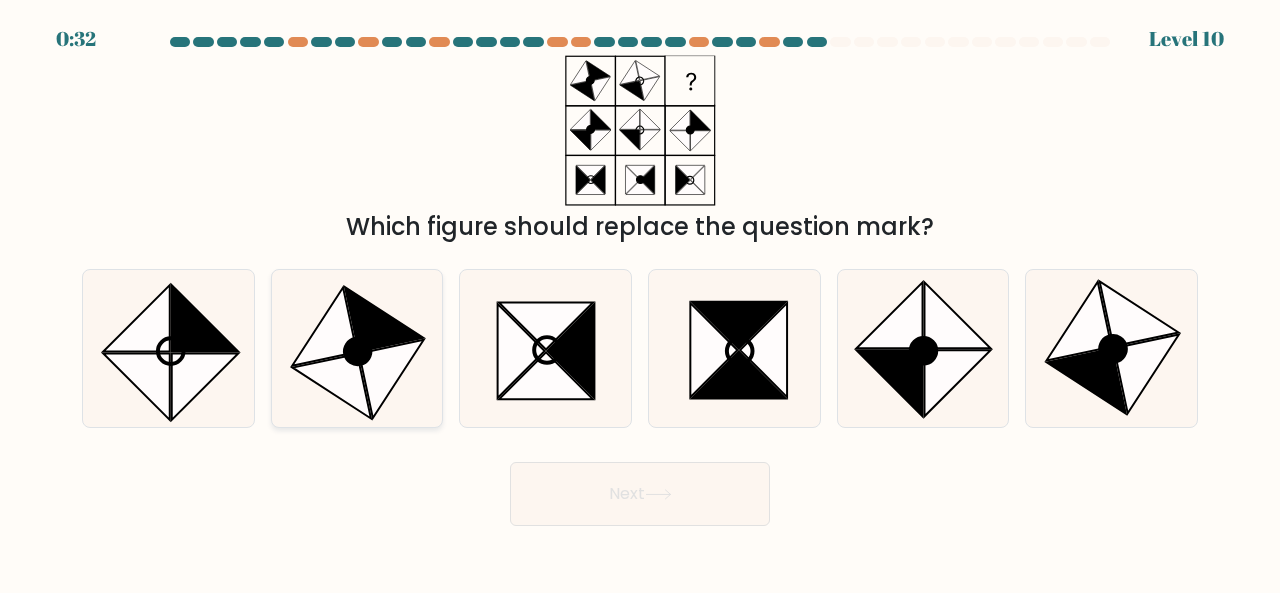 click at bounding box center [391, 379] 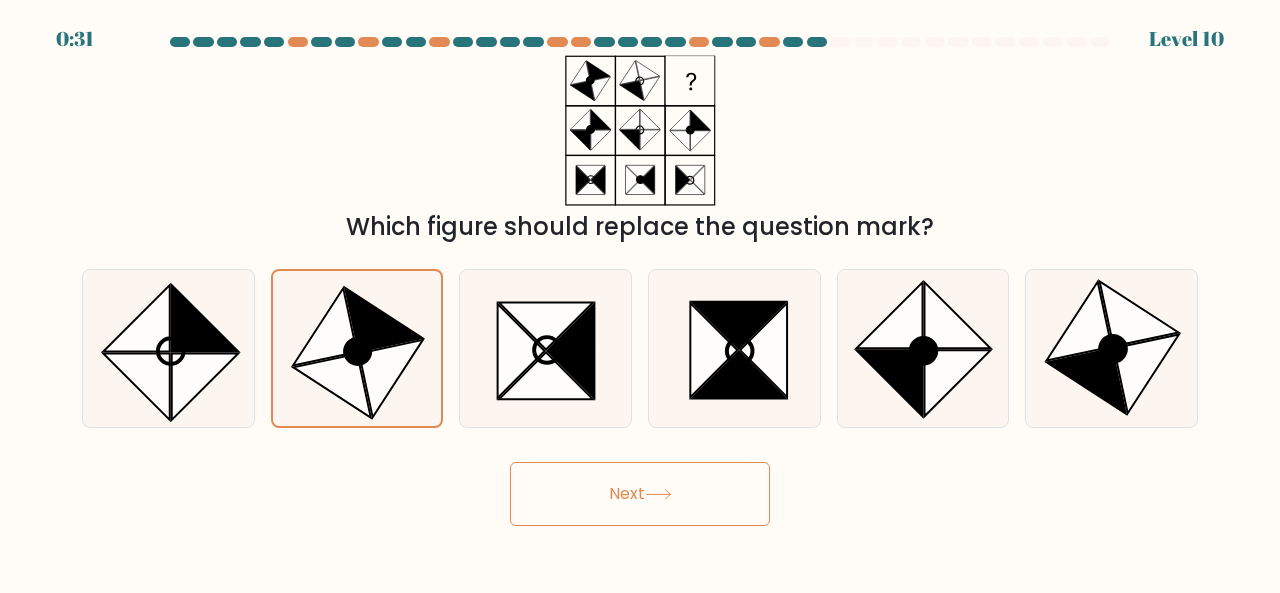 click on "Next" at bounding box center [640, 494] 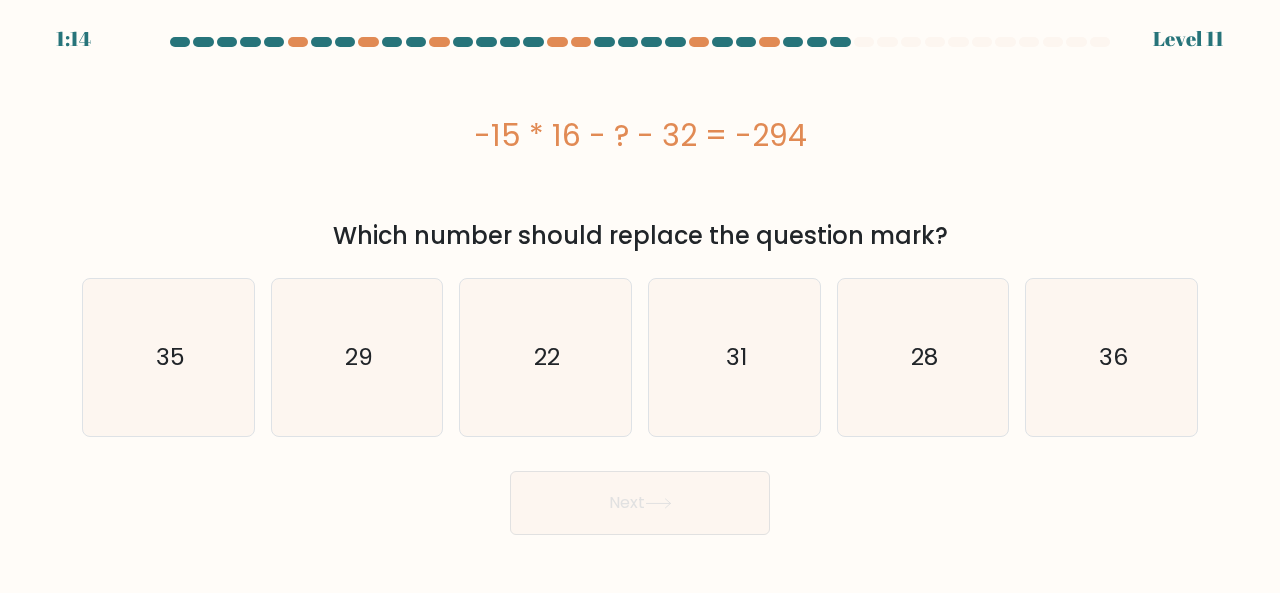 drag, startPoint x: 472, startPoint y: 113, endPoint x: 1040, endPoint y: 230, distance: 579.925 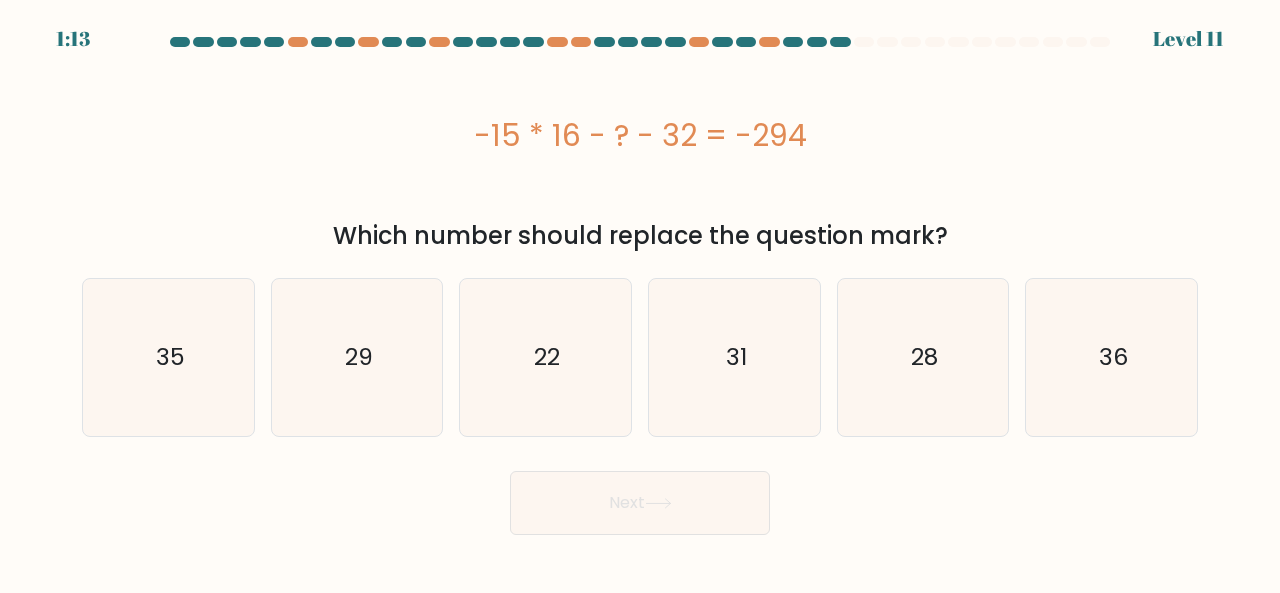 copy on "-15 * 16 - ? - 32 = -294
Which number should replace the question mark?" 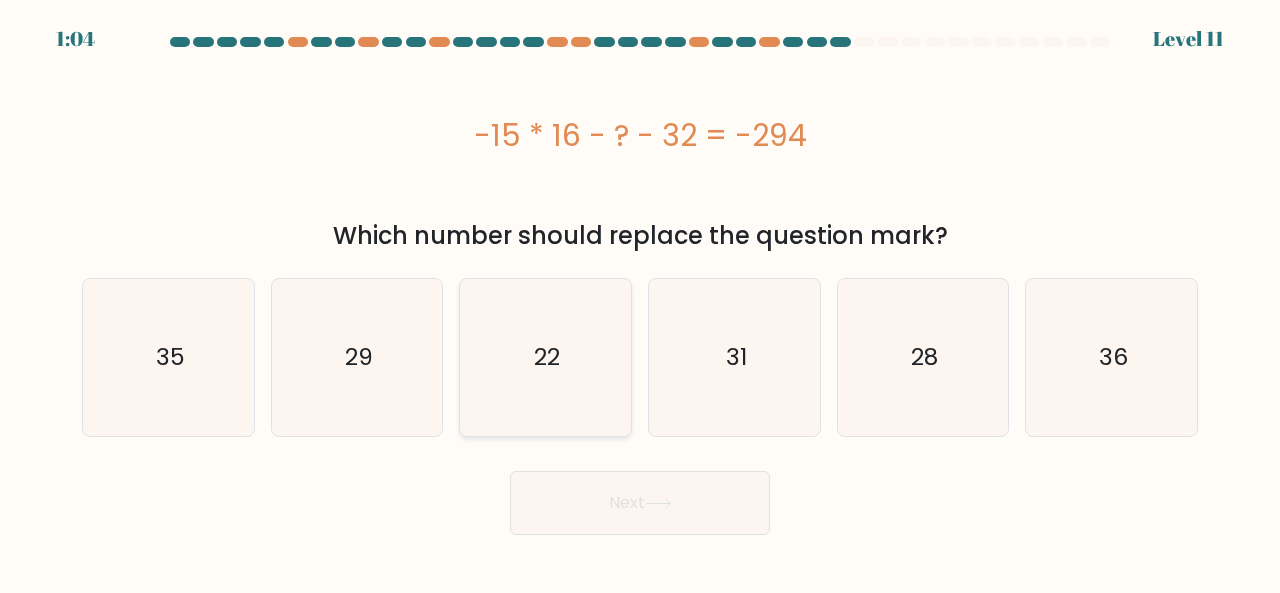 click on "22" at bounding box center [545, 357] 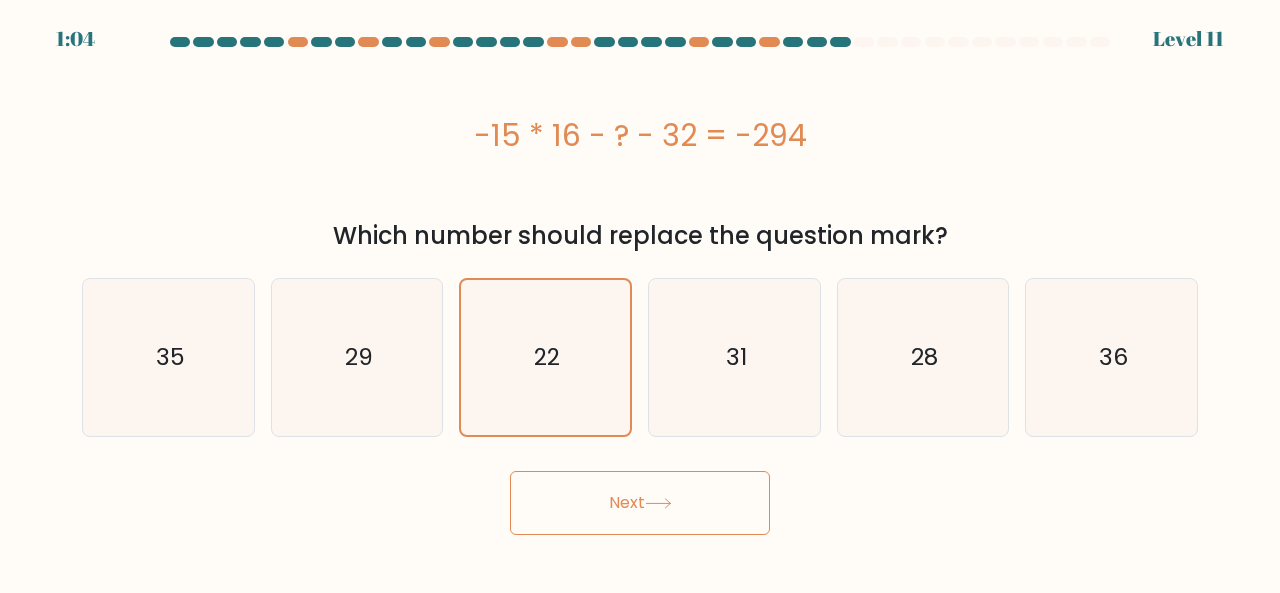click on "Next" at bounding box center (640, 503) 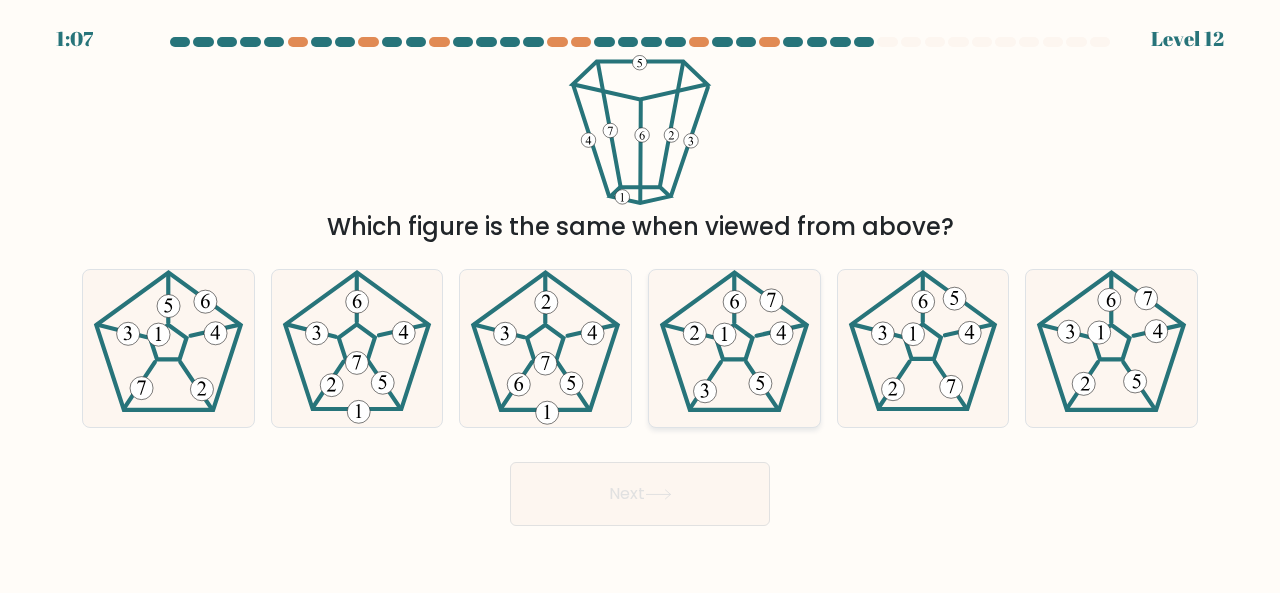 click at bounding box center [734, 348] 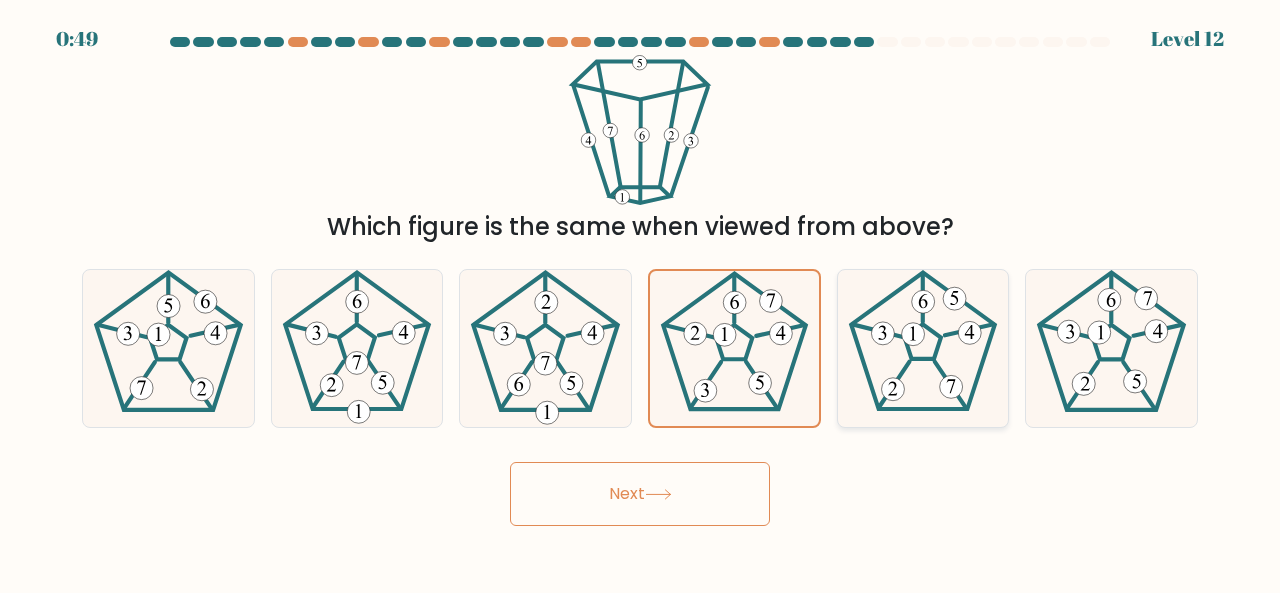click at bounding box center (951, 387) 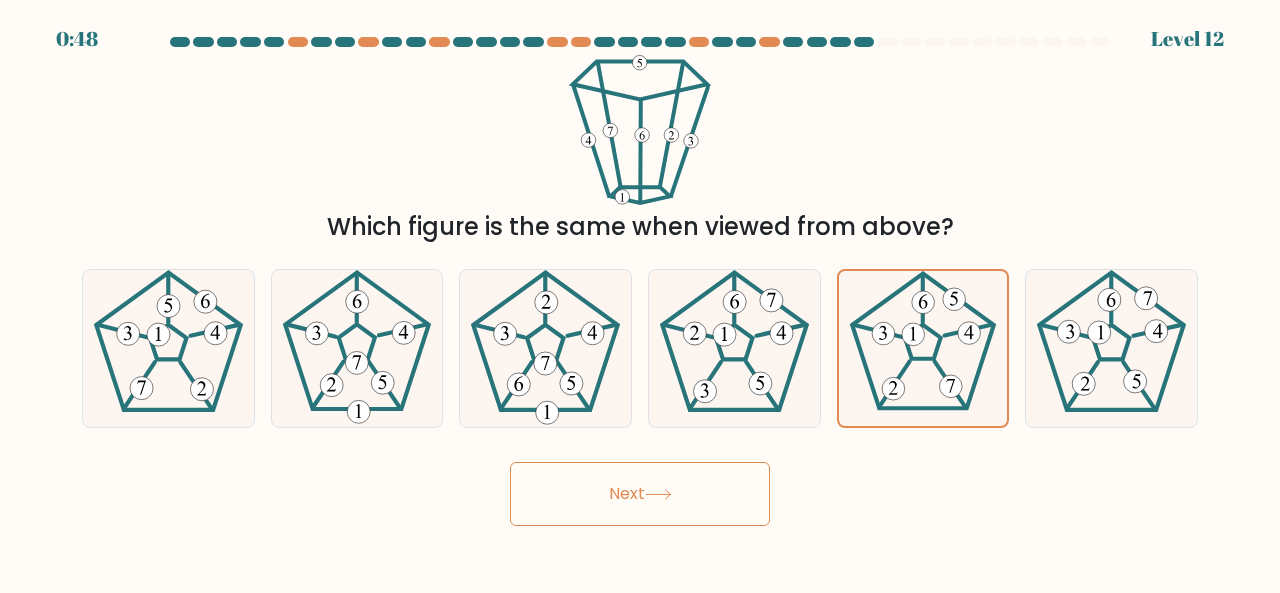 click on "Next" at bounding box center (640, 494) 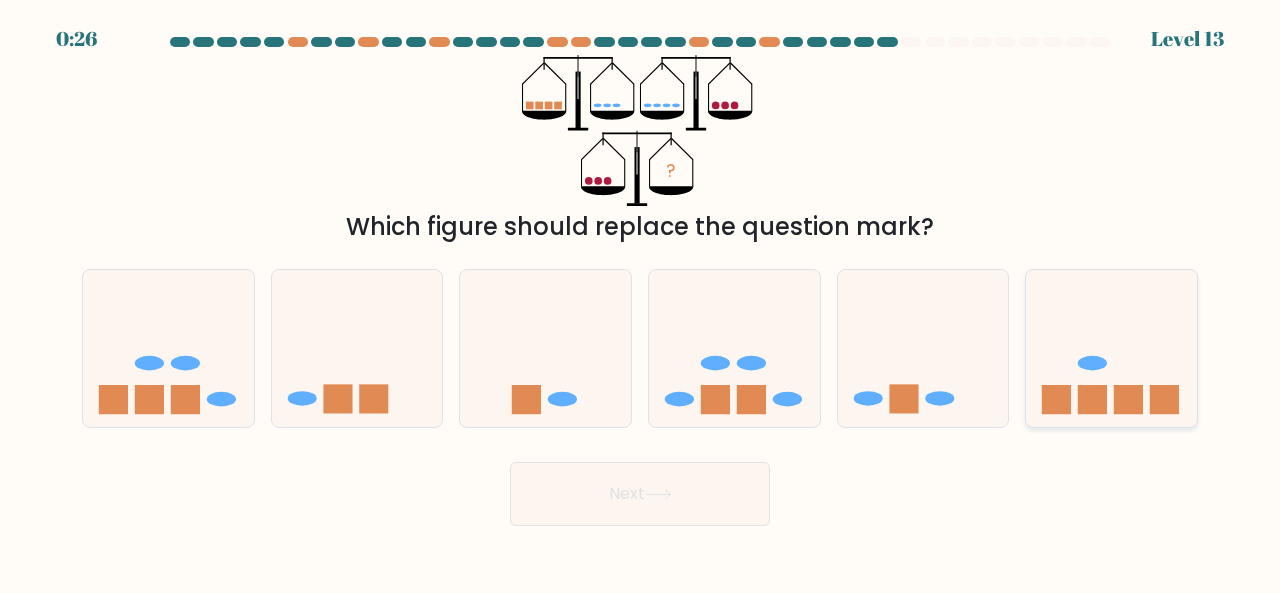 click at bounding box center [1111, 347] 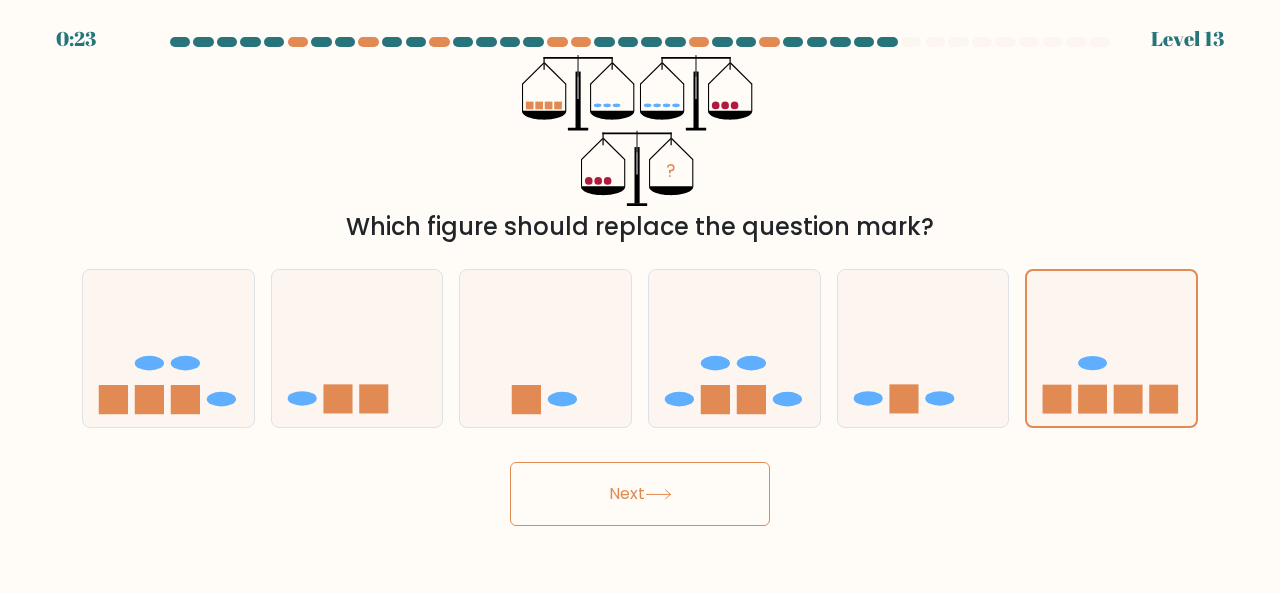 click at bounding box center (658, 494) 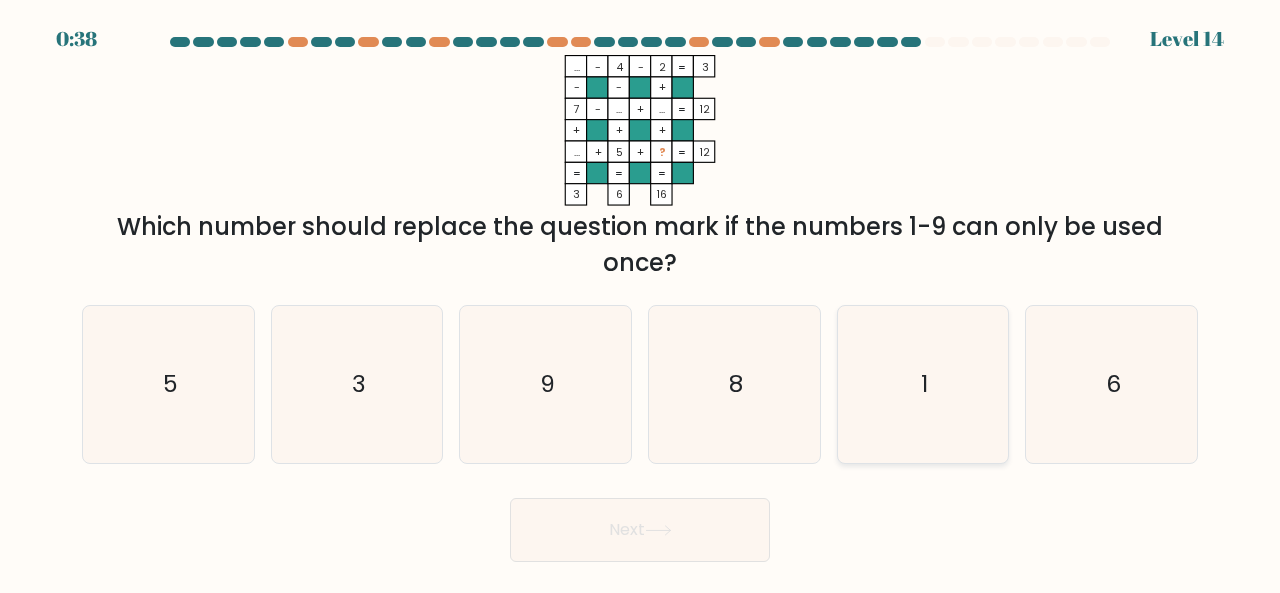 click on "1" at bounding box center (923, 384) 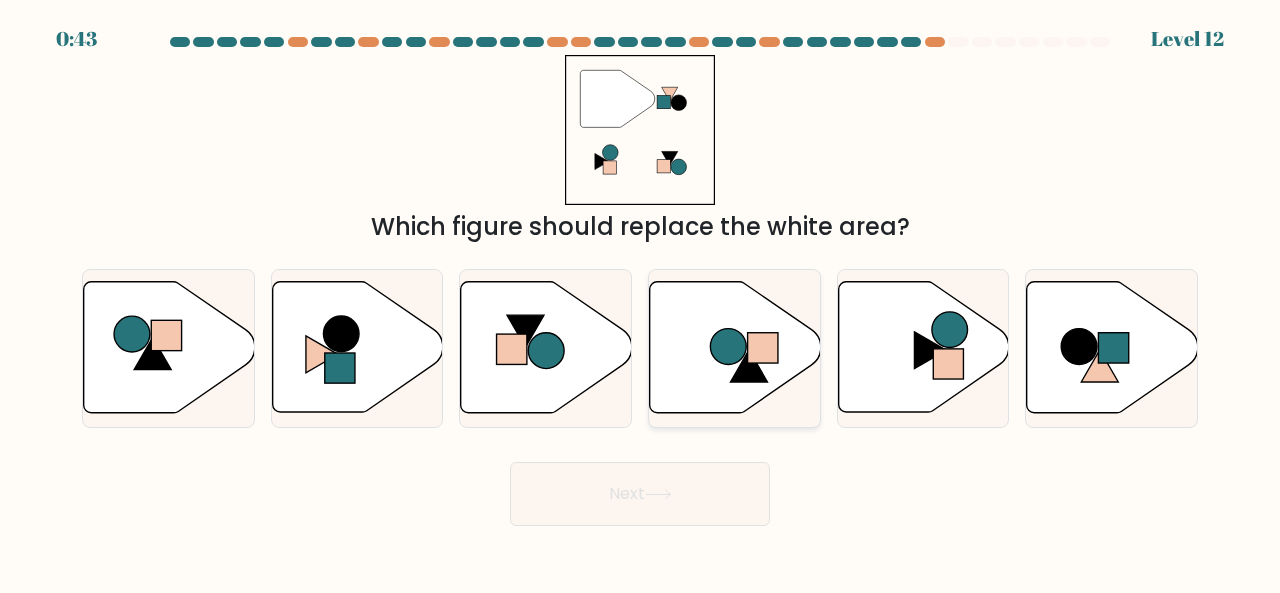 scroll, scrollTop: 0, scrollLeft: 0, axis: both 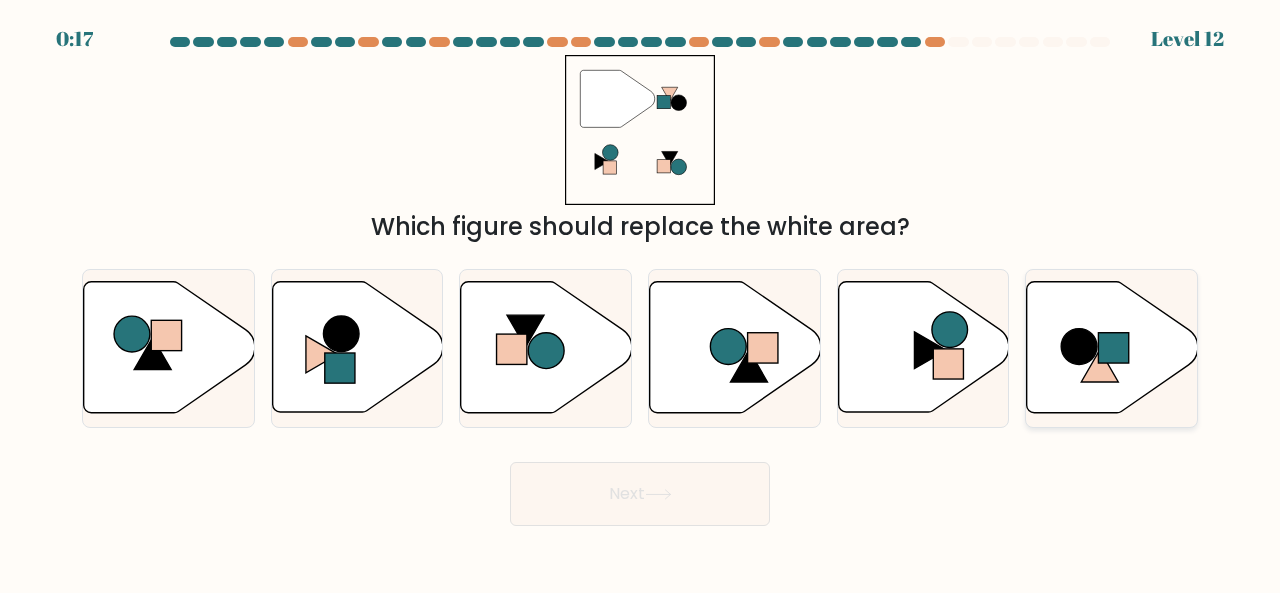 click at bounding box center (1079, 347) 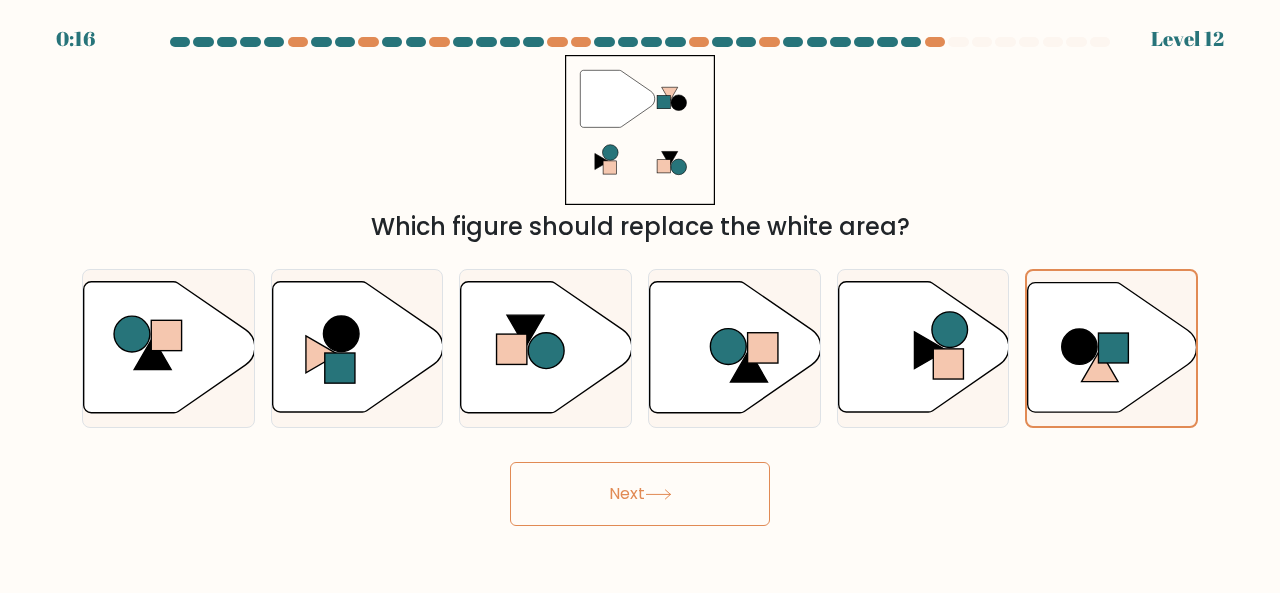 click on "Next" at bounding box center [640, 494] 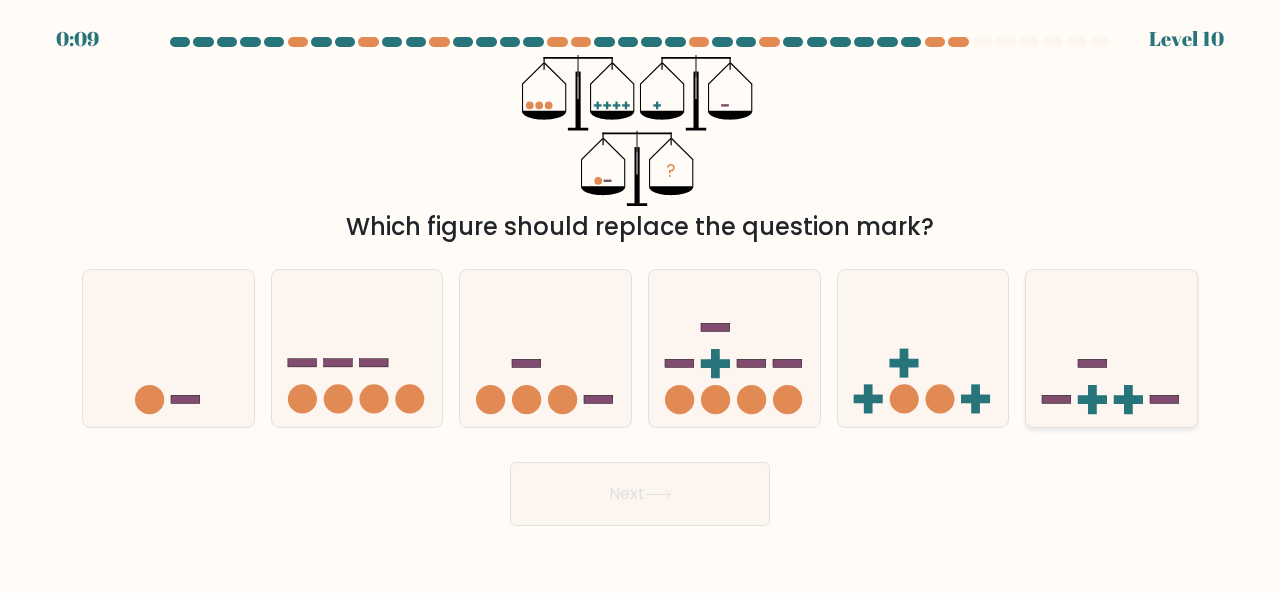 click at bounding box center [1111, 347] 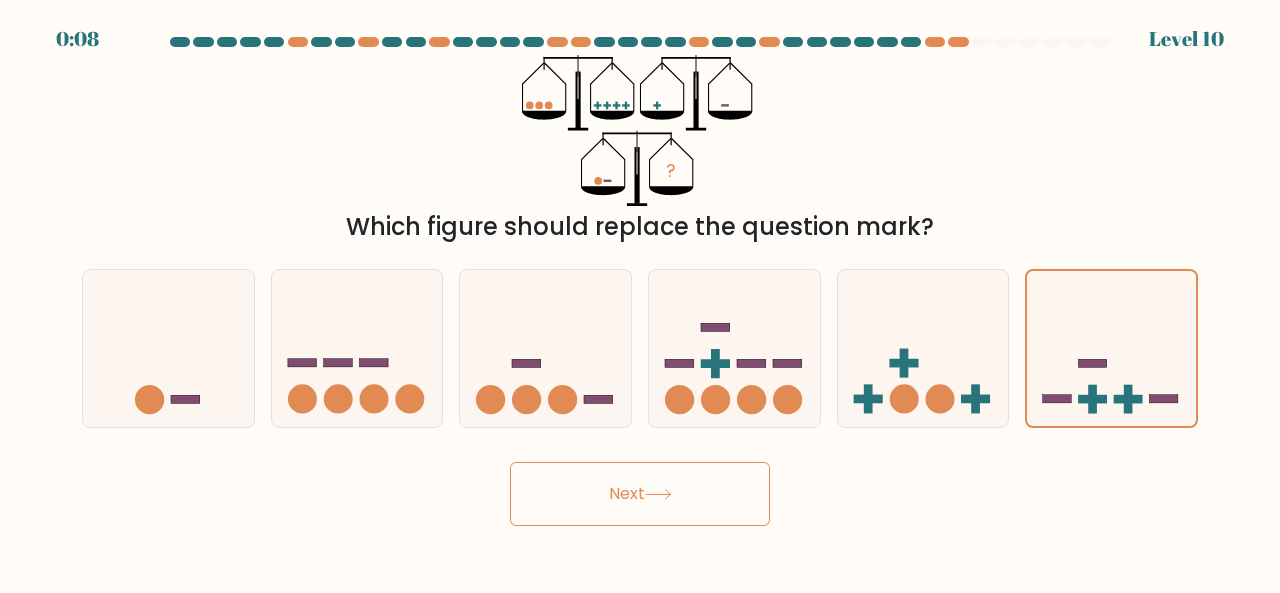 click on "Next" at bounding box center [640, 494] 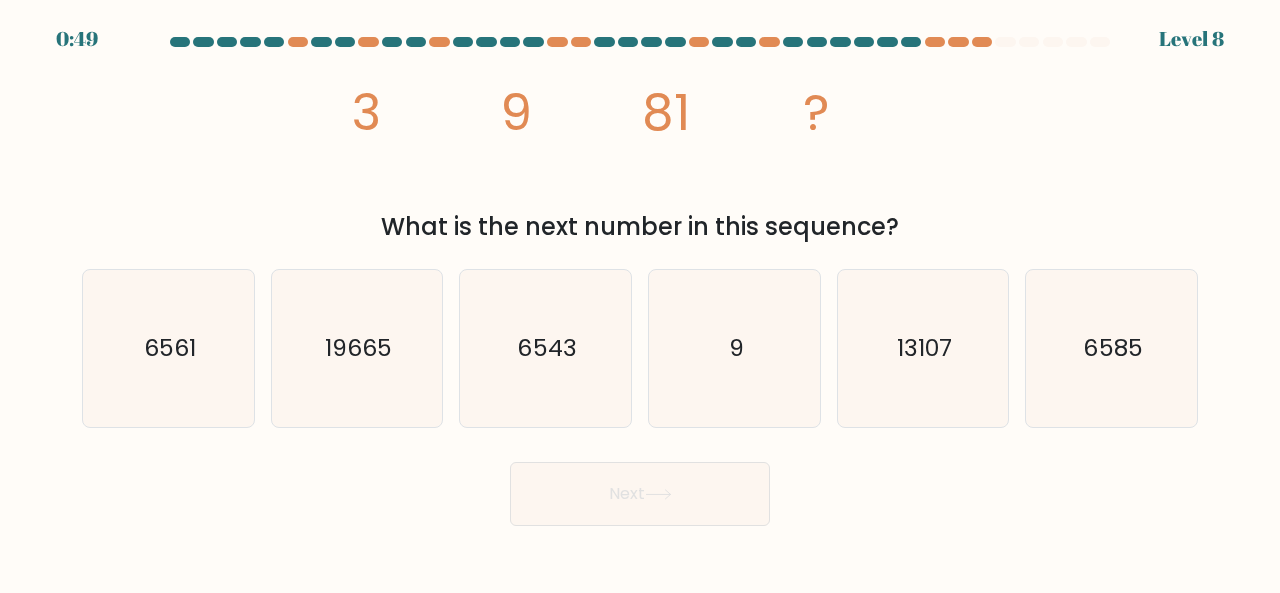 drag, startPoint x: 358, startPoint y: 90, endPoint x: 992, endPoint y: 217, distance: 646.5949 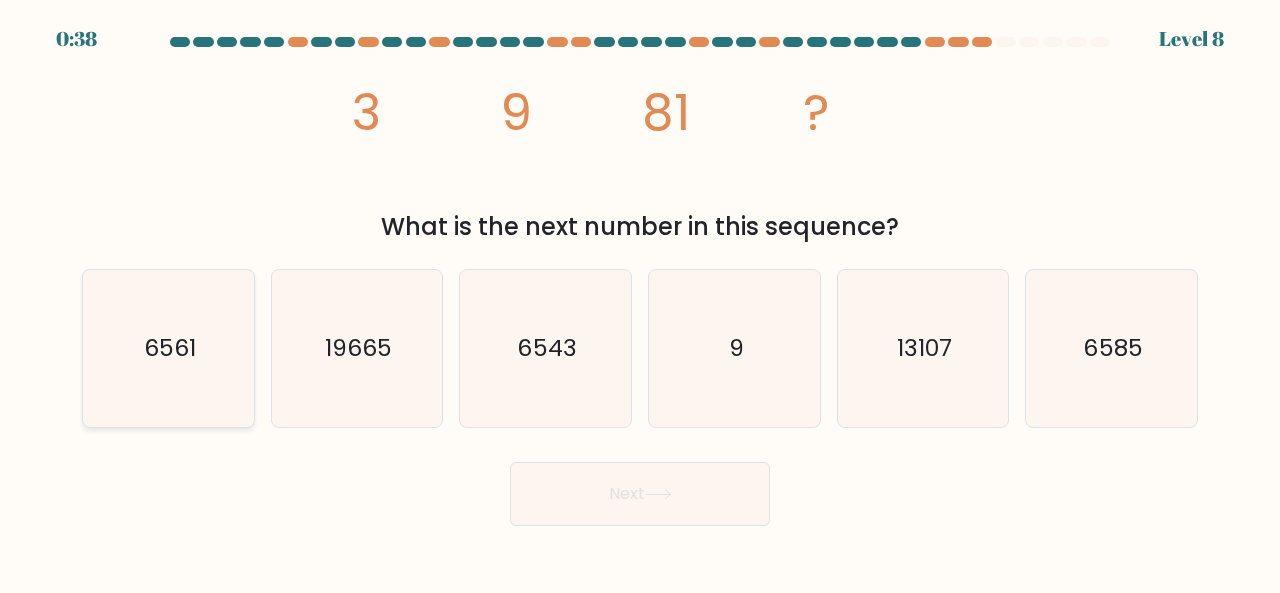click on "6561" at bounding box center (168, 348) 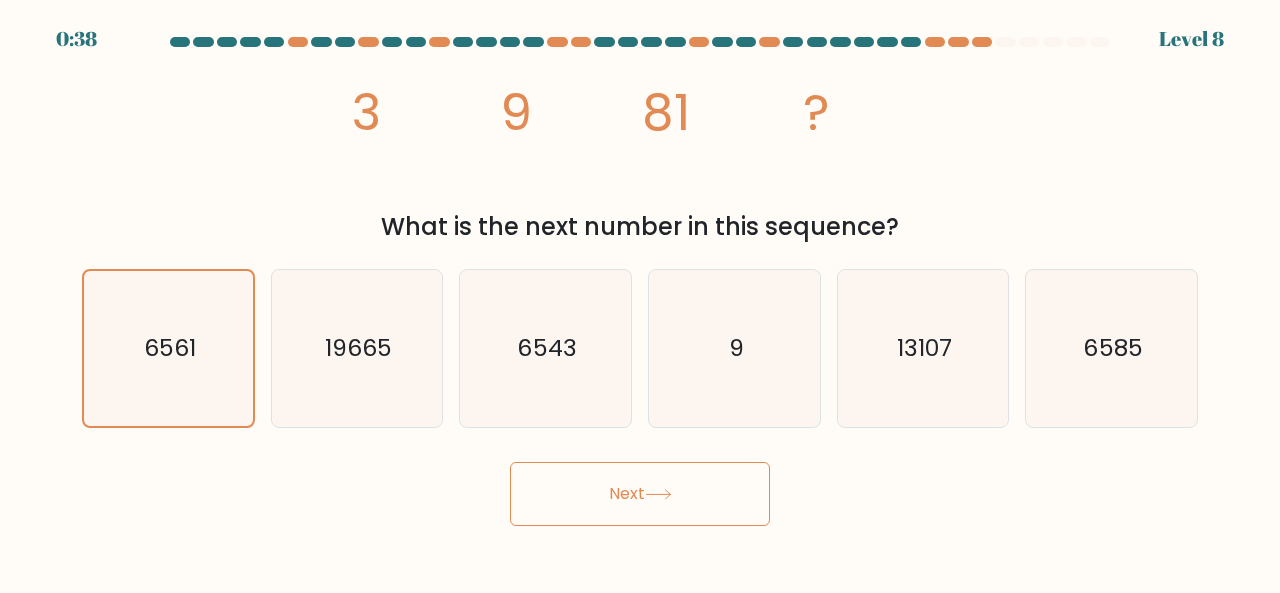 click on "Next" at bounding box center [640, 494] 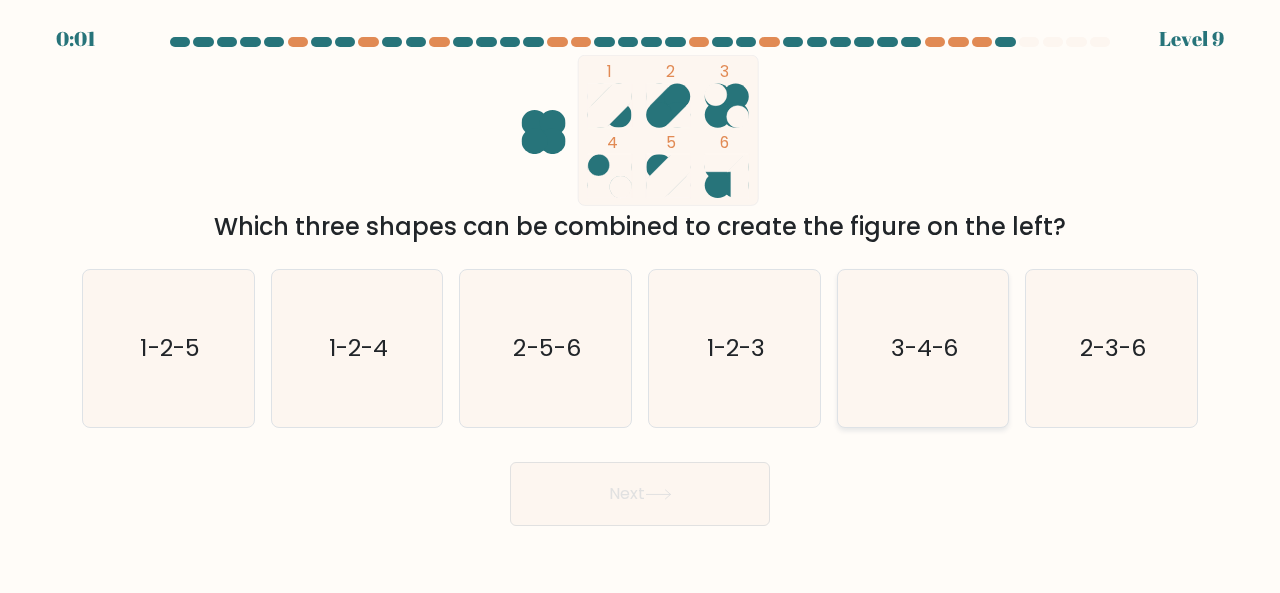 click on "3-4-6" at bounding box center (923, 348) 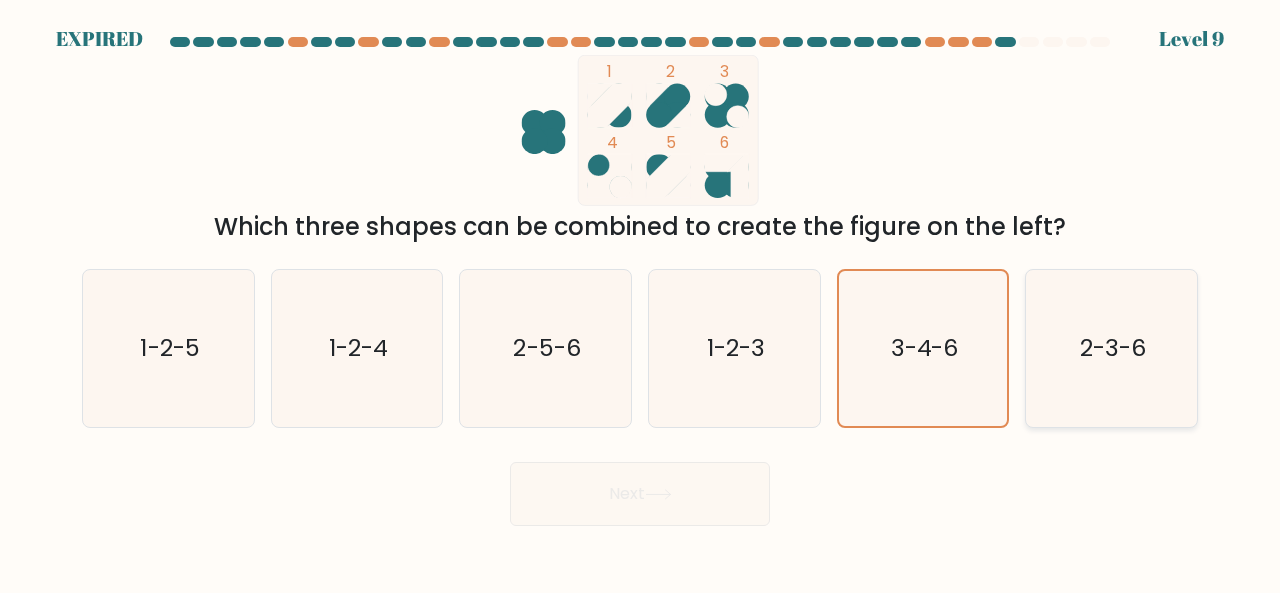 click on "2-3-6" at bounding box center [1113, 347] 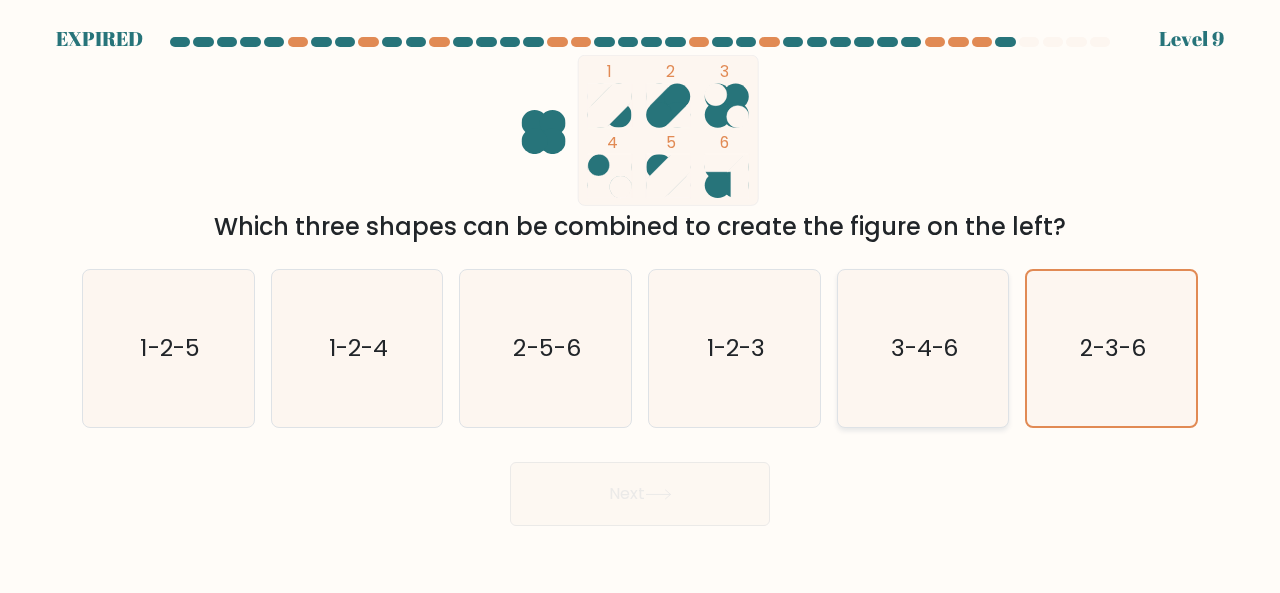 click on "3-4-6" at bounding box center [923, 348] 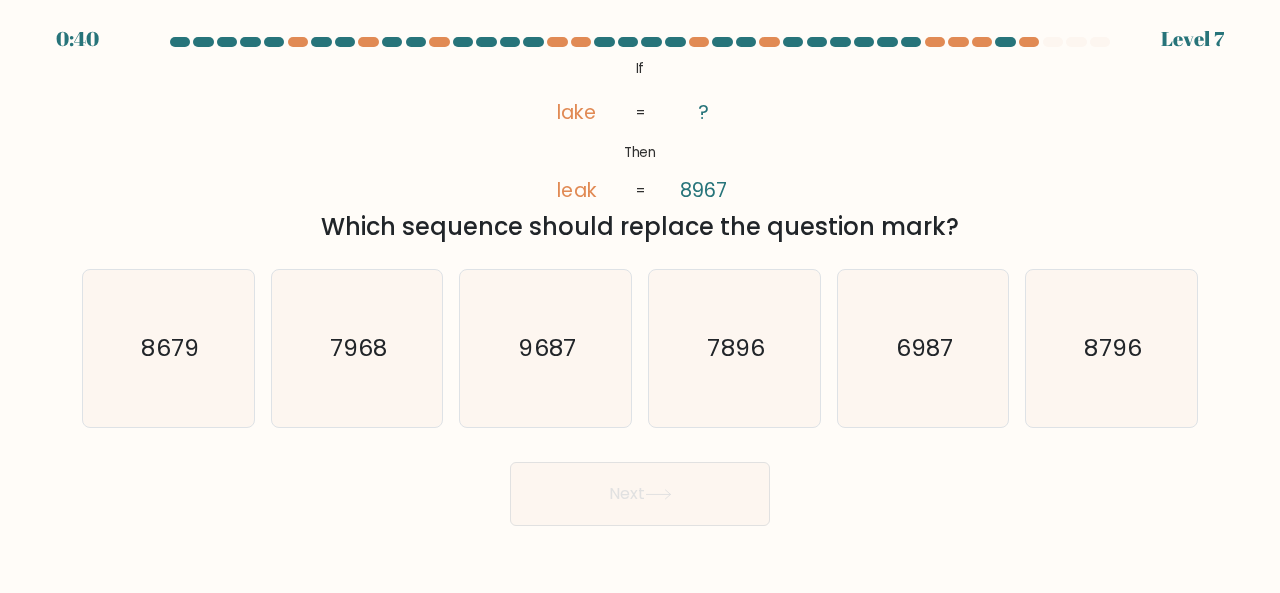 scroll, scrollTop: 0, scrollLeft: 0, axis: both 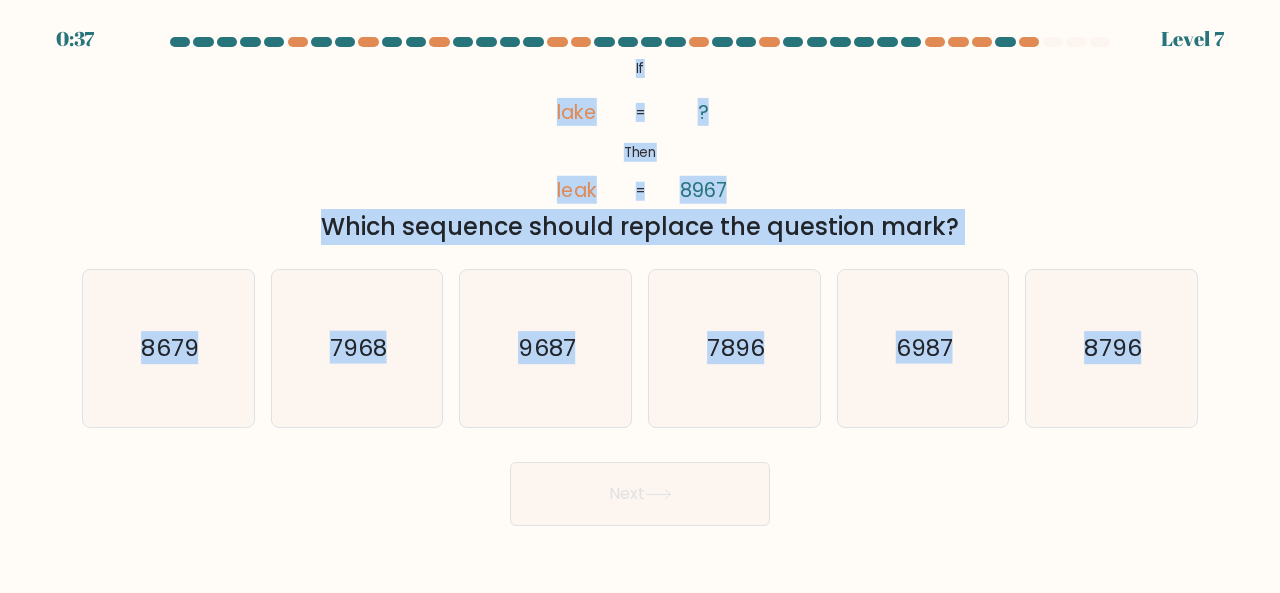 drag, startPoint x: 627, startPoint y: 53, endPoint x: 1066, endPoint y: 197, distance: 462.01407 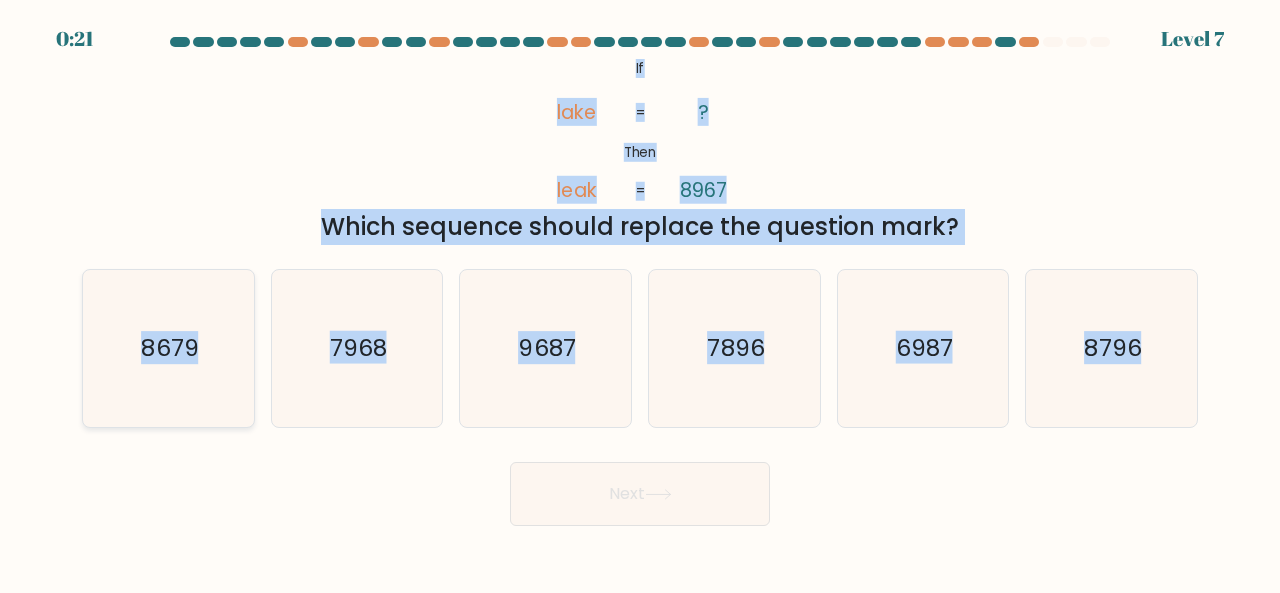 click on "8679" at bounding box center (168, 348) 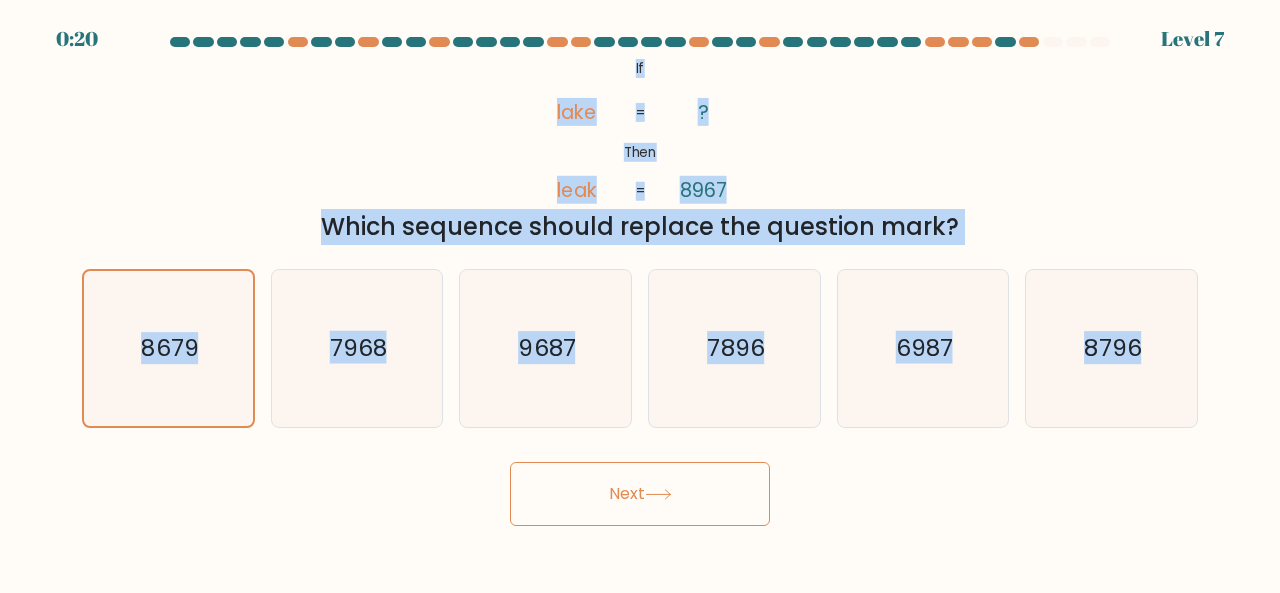 click on "Next" at bounding box center (640, 494) 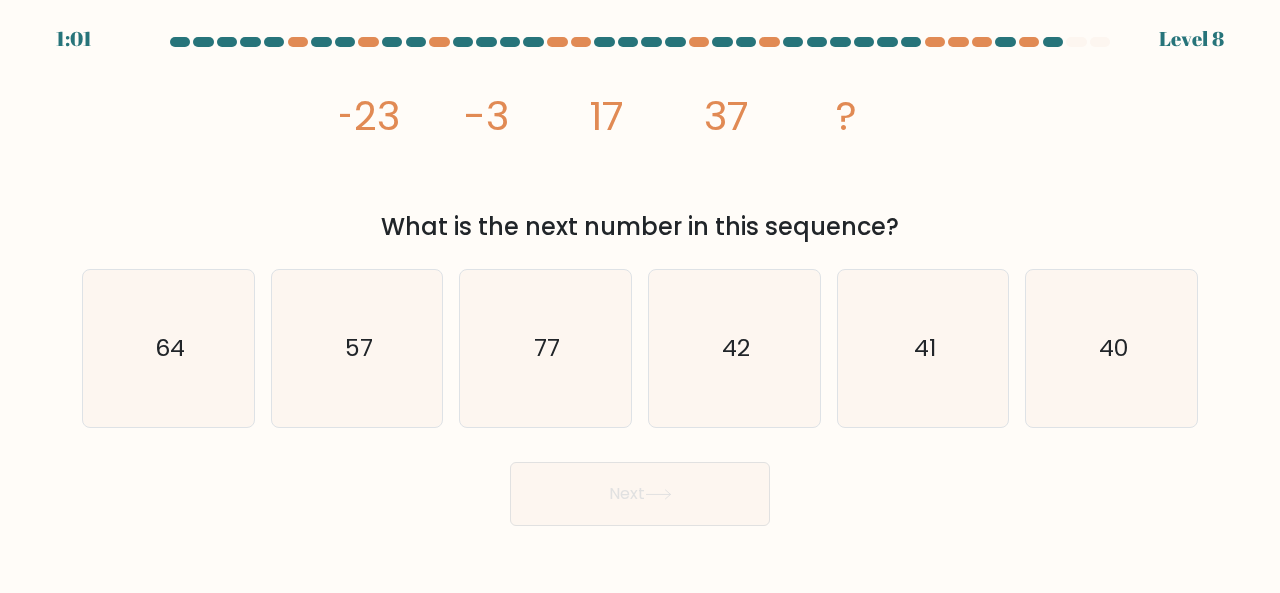 drag, startPoint x: 331, startPoint y: 101, endPoint x: 960, endPoint y: 233, distance: 642.70135 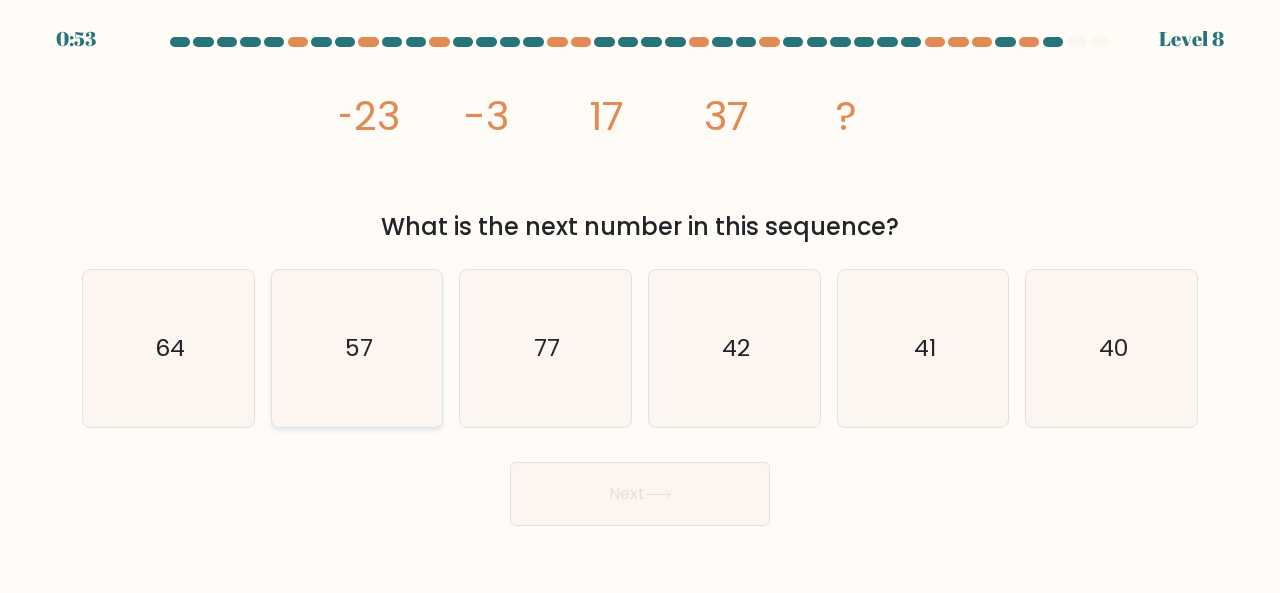 click on "57" at bounding box center [357, 348] 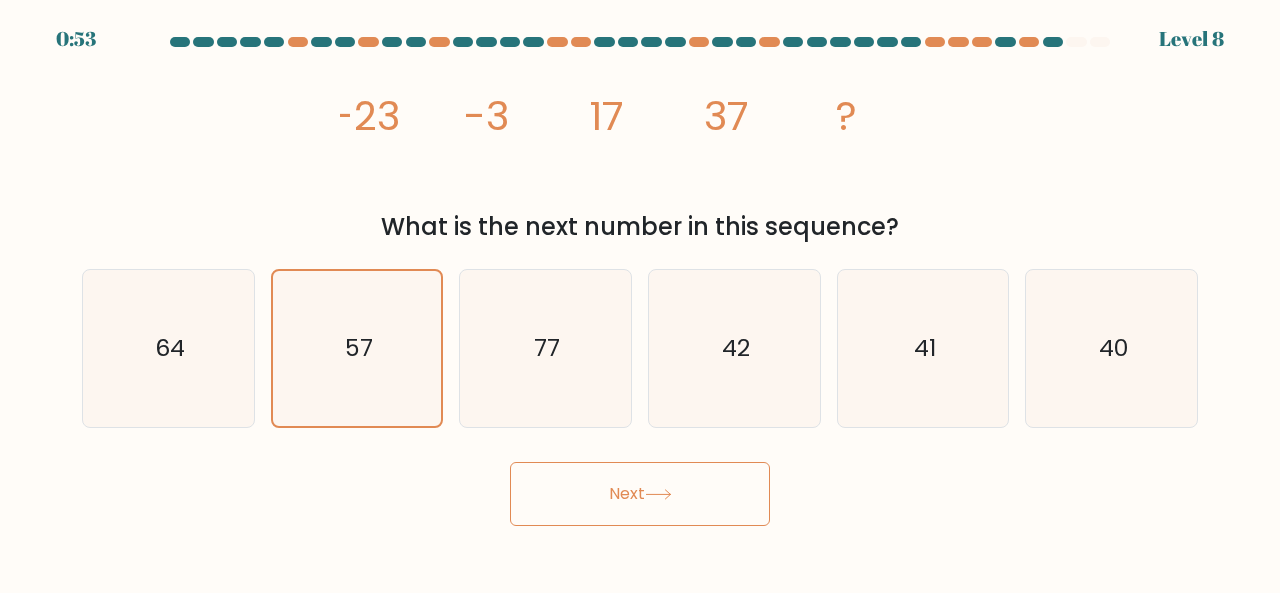click on "Next" at bounding box center (640, 494) 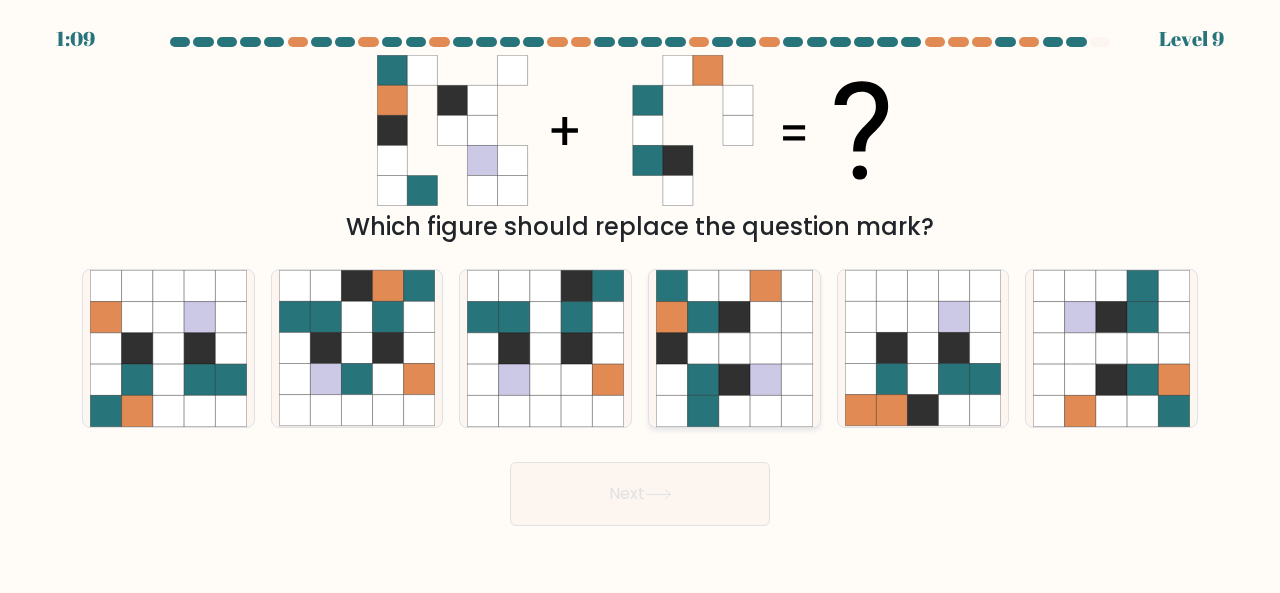 click at bounding box center [765, 379] 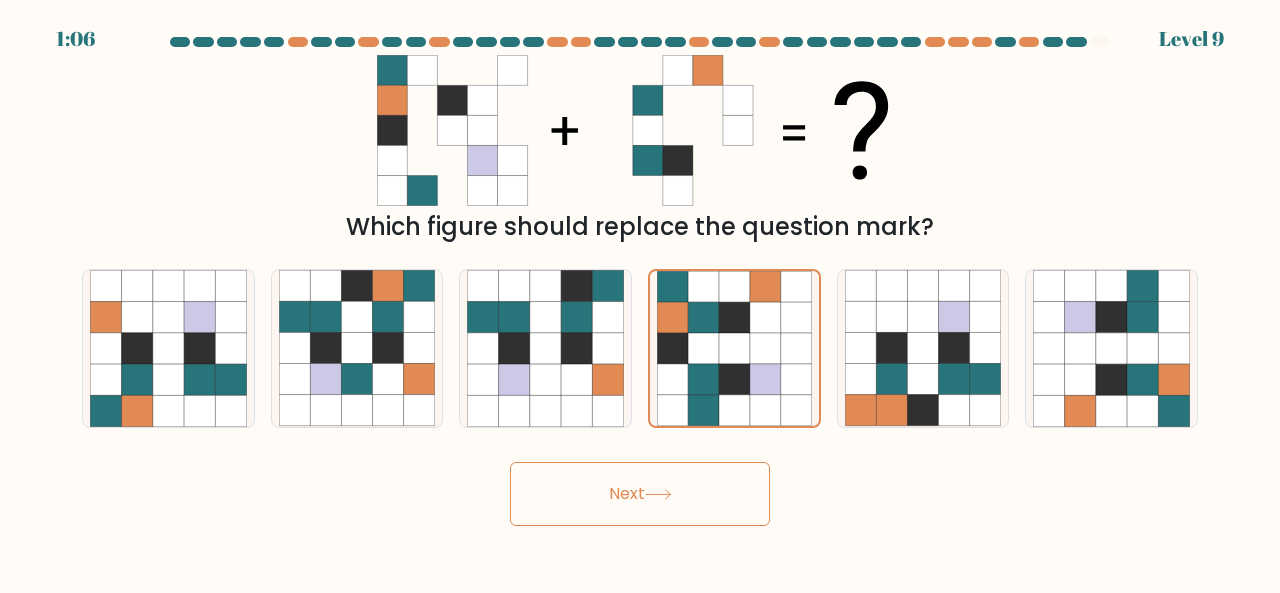 click on "Next" at bounding box center (640, 494) 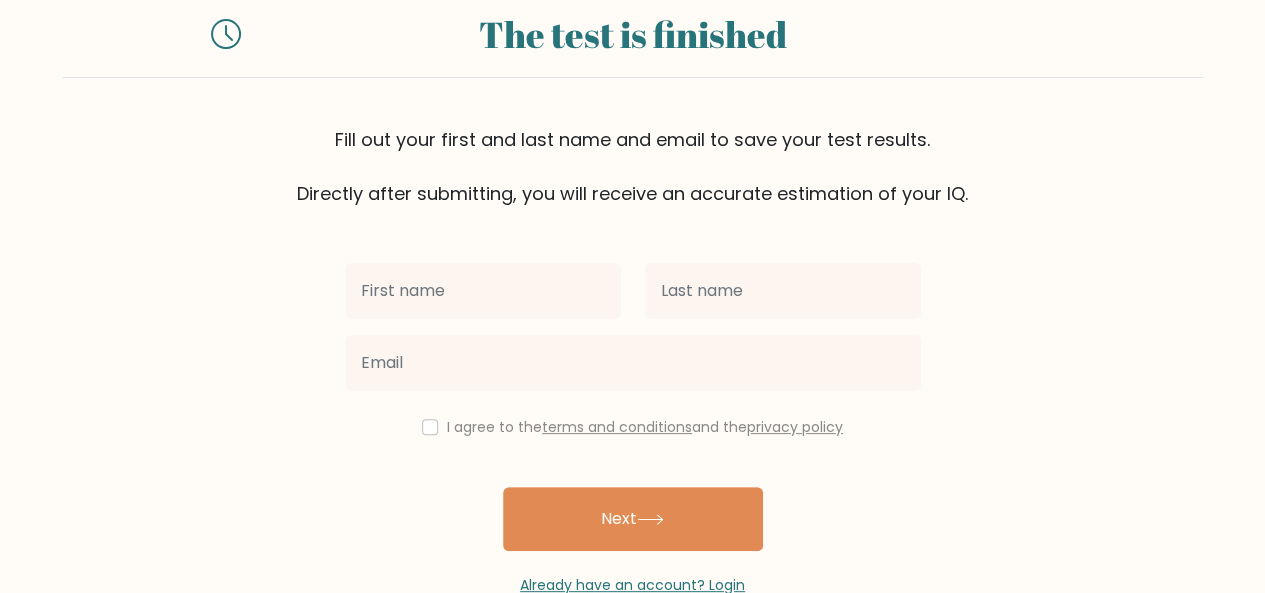 scroll, scrollTop: 107, scrollLeft: 0, axis: vertical 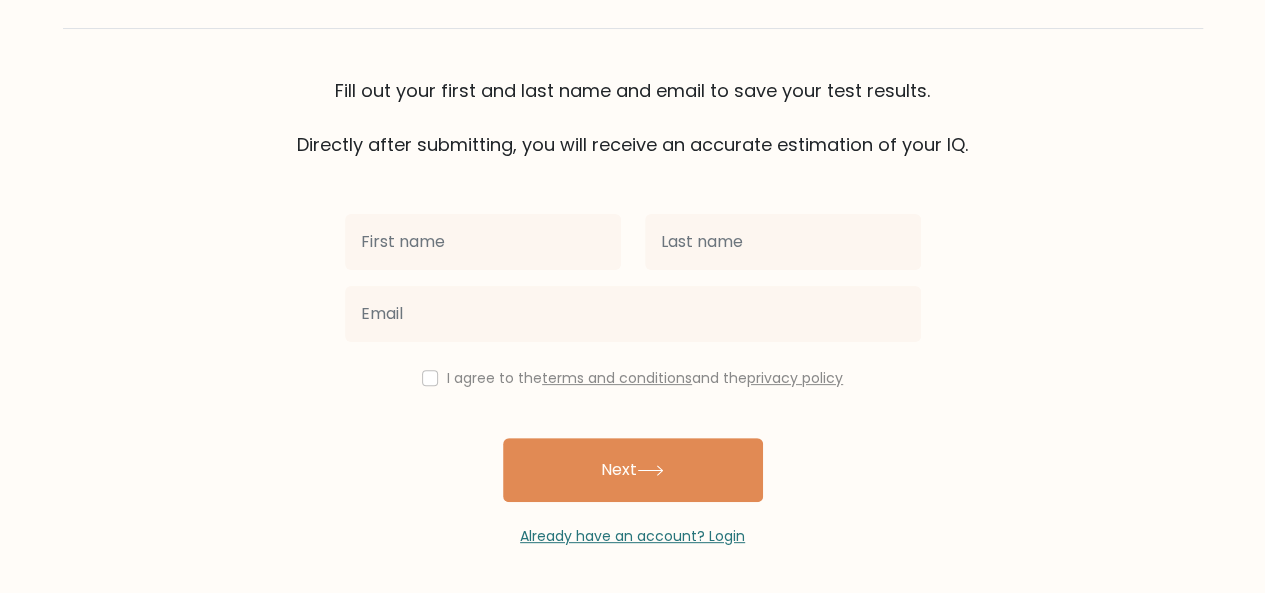 click at bounding box center (483, 242) 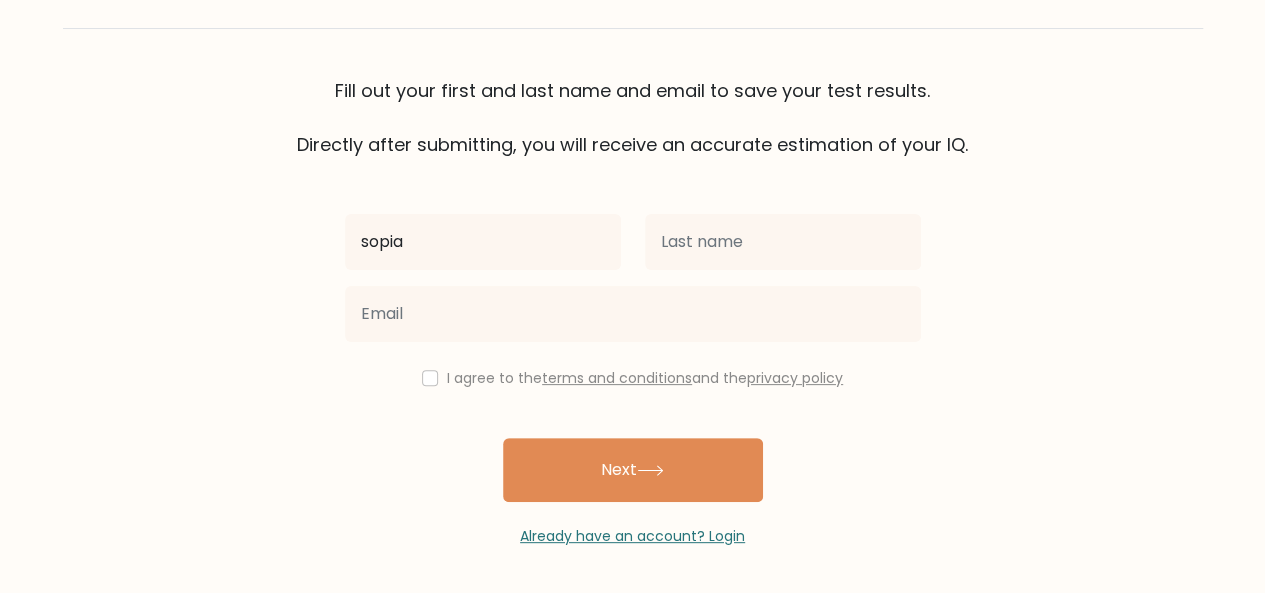 type on "sopia" 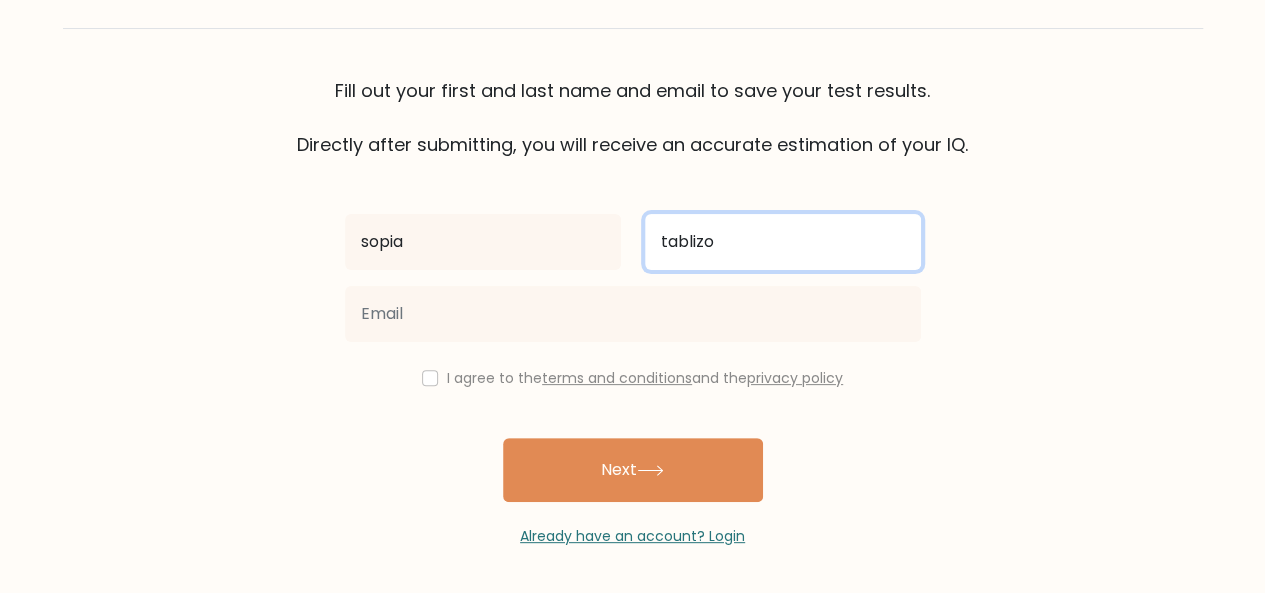 type on "tablizo" 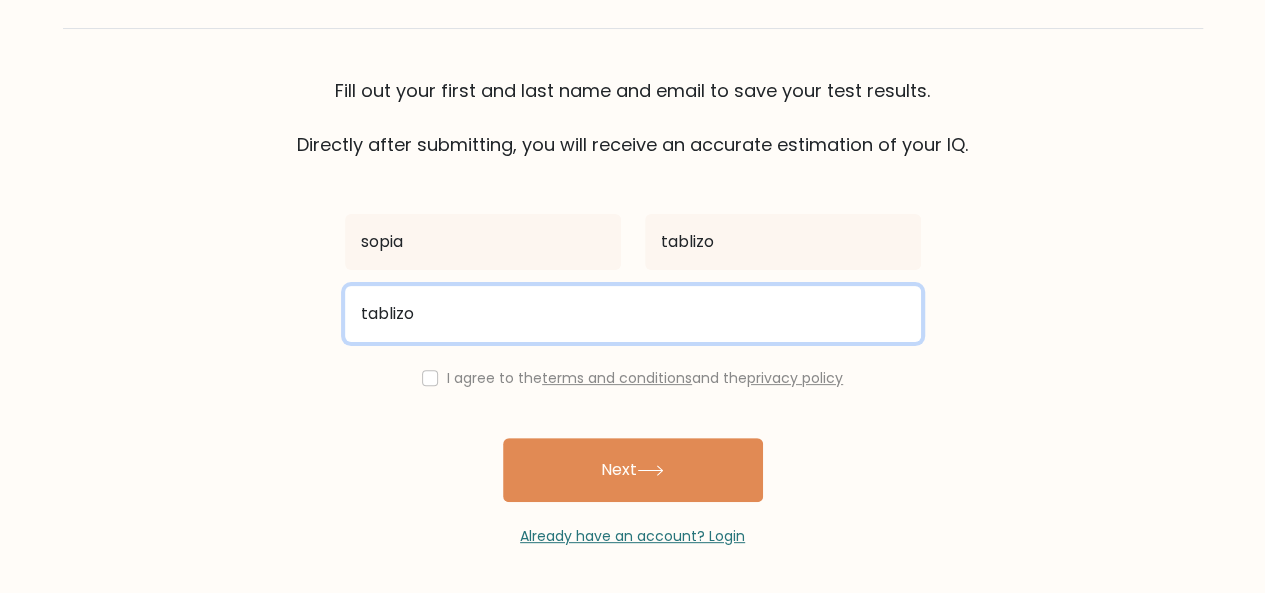 type on "tablizo.sopia00@example.com" 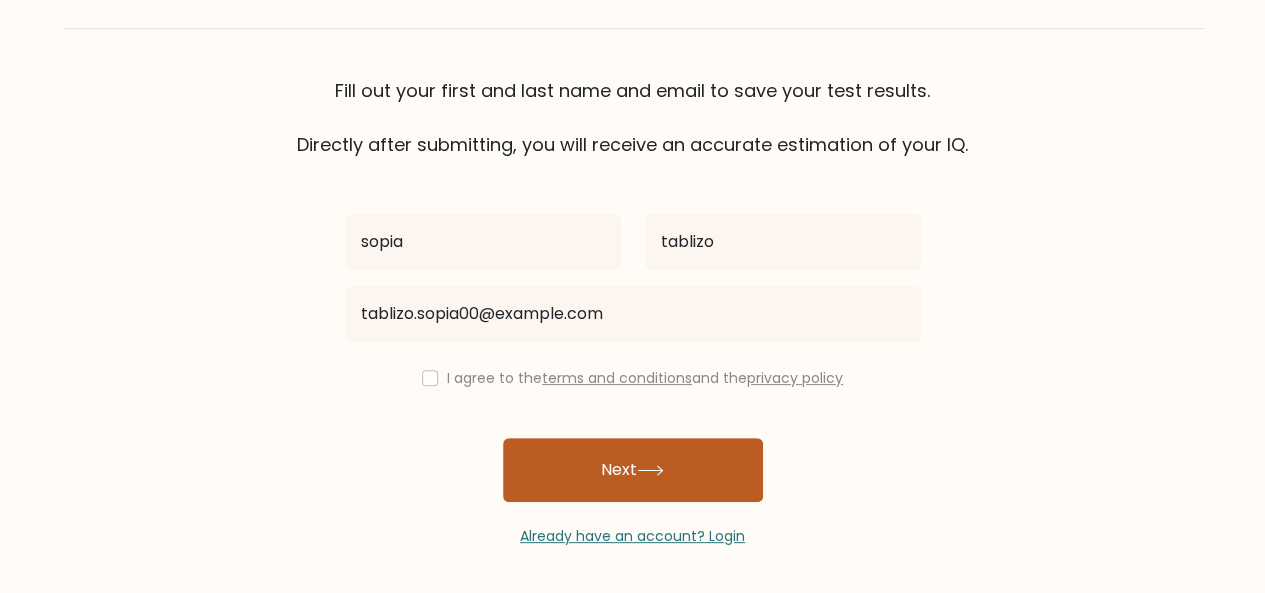 click on "Next" at bounding box center (633, 470) 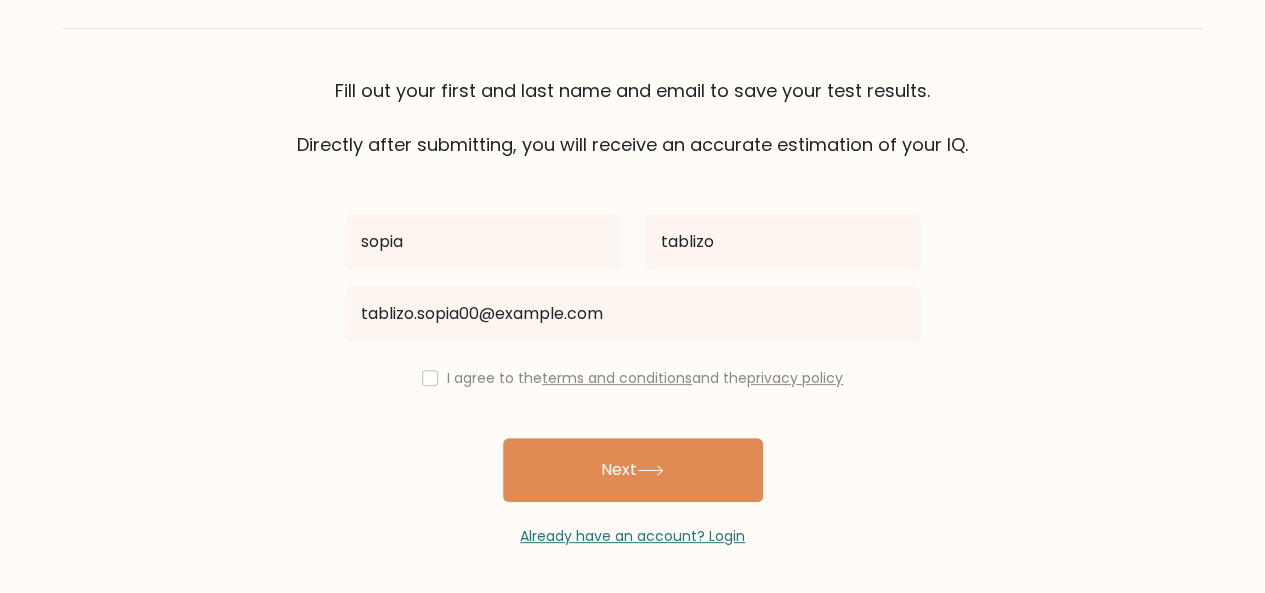 click on "I agree to the  terms and conditions  and the  privacy policy" at bounding box center [633, 378] 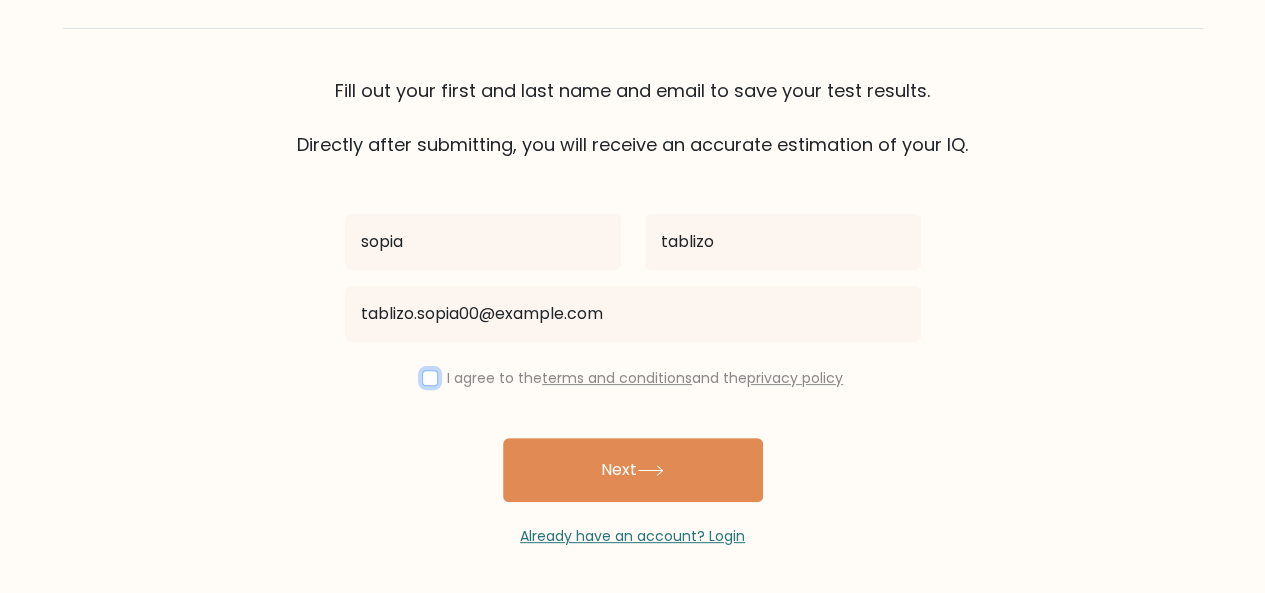 drag, startPoint x: 421, startPoint y: 377, endPoint x: 491, endPoint y: 423, distance: 83.761566 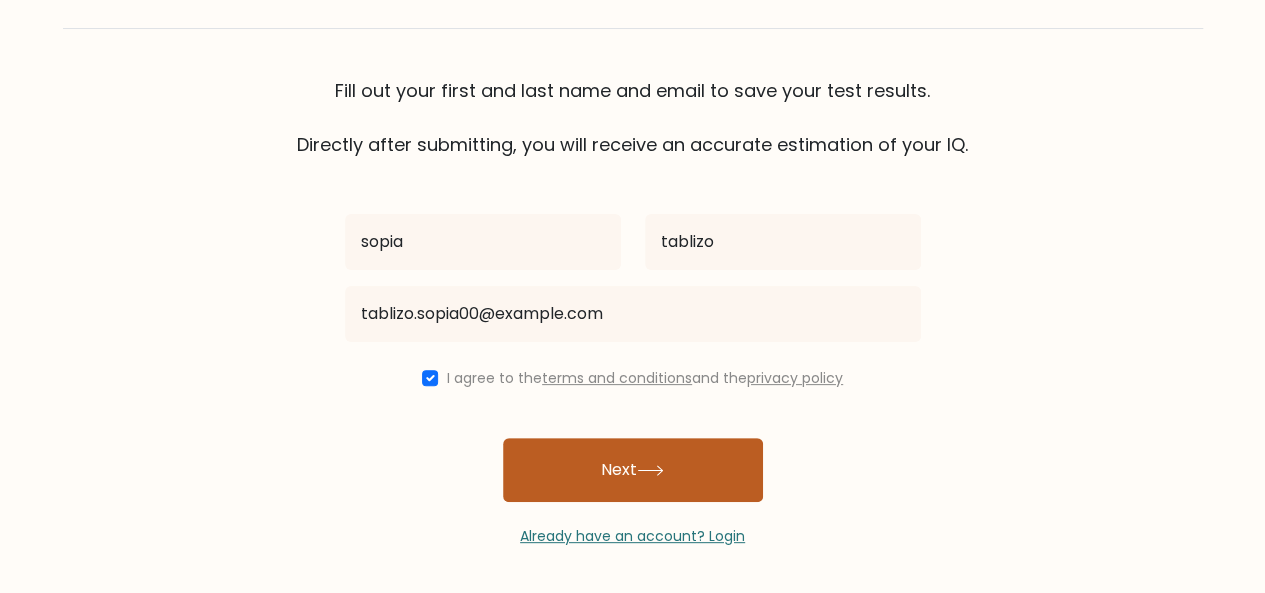 click on "Next" at bounding box center [633, 470] 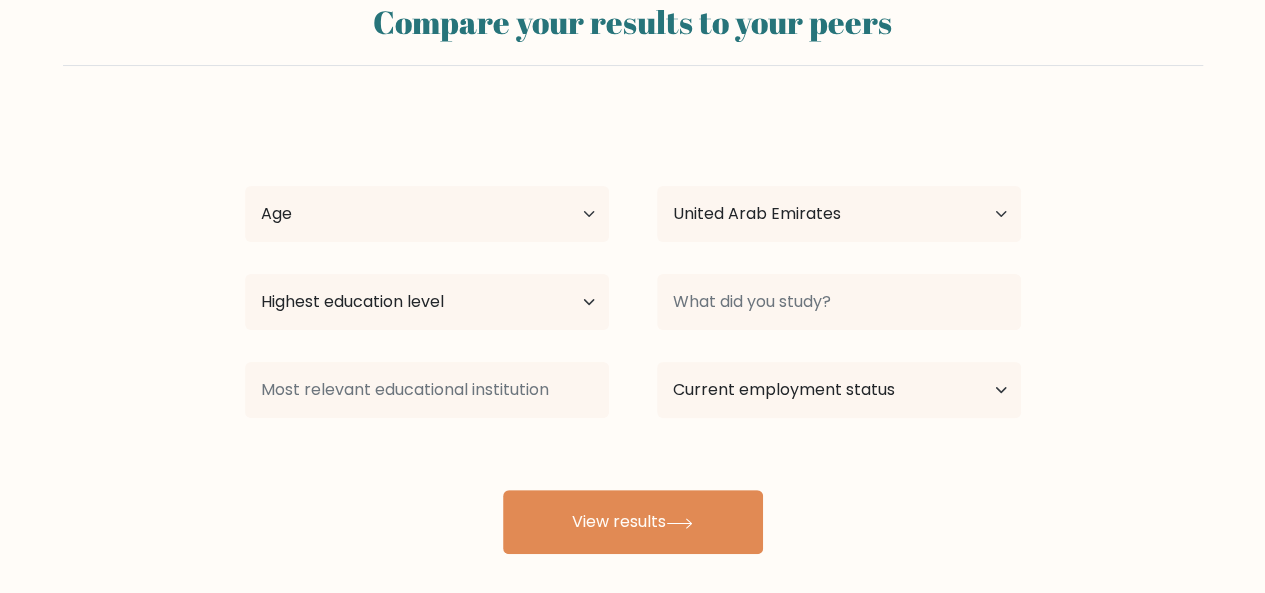 scroll, scrollTop: 164, scrollLeft: 0, axis: vertical 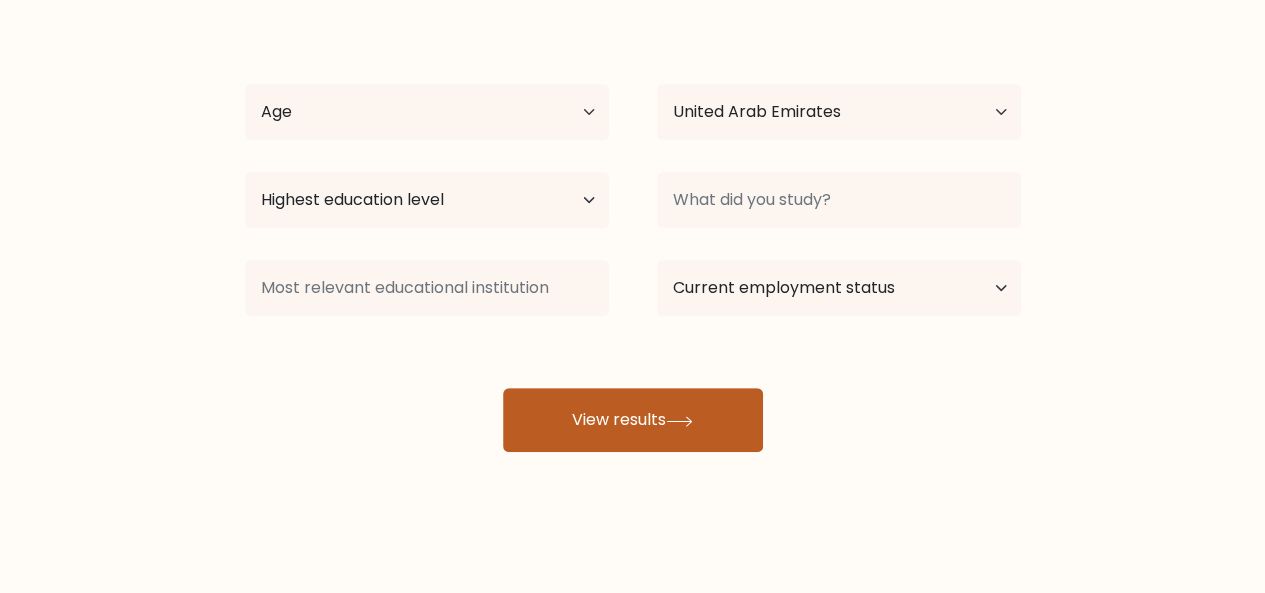 click on "View results" at bounding box center (633, 420) 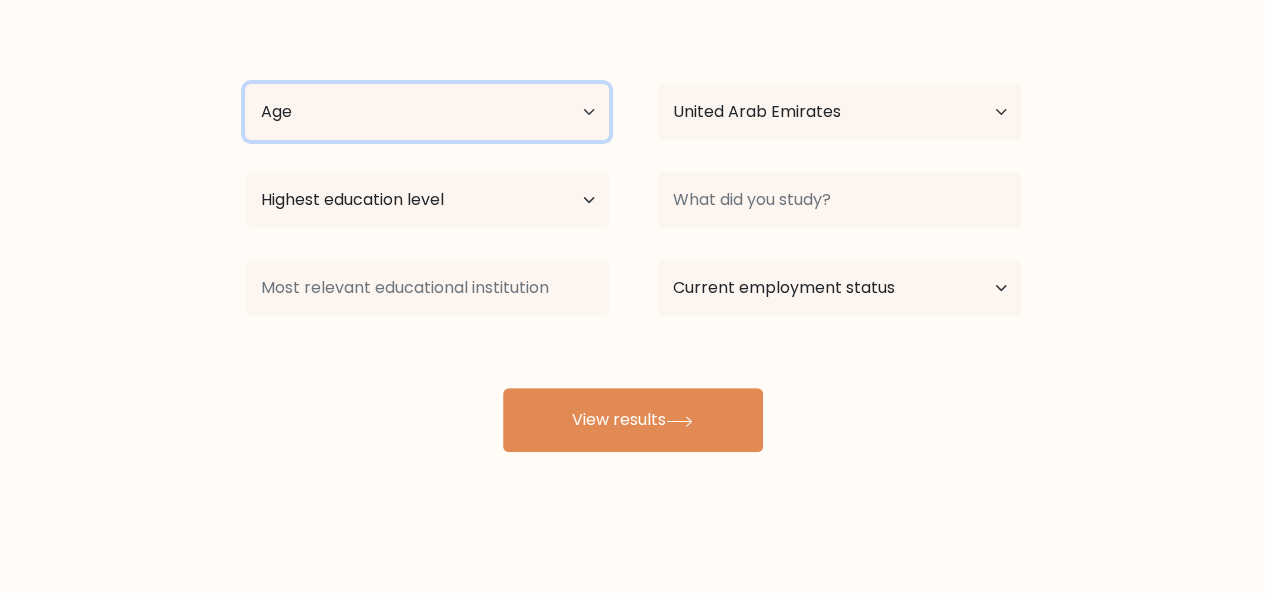 click on "Age
Under 18 years old
18-24 years old
25-34 years old
35-44 years old
45-54 years old
55-64 years old
65 years old and above" at bounding box center (427, 112) 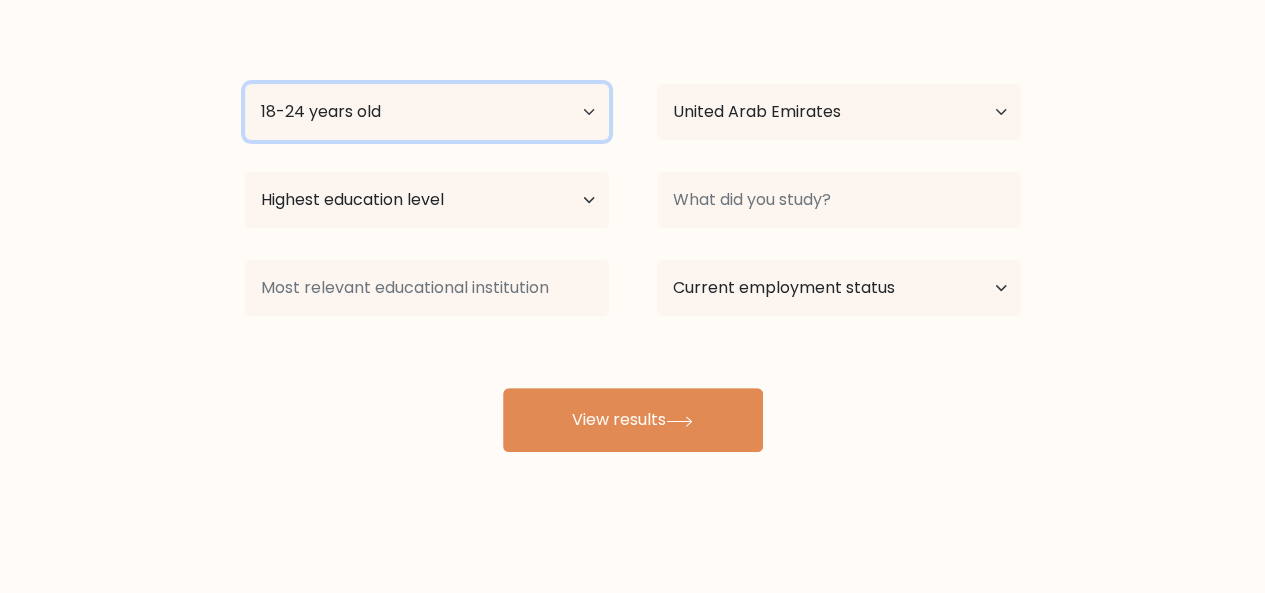 click on "Age
Under 18 years old
18-24 years old
25-34 years old
35-44 years old
45-54 years old
55-64 years old
65 years old and above" at bounding box center [427, 112] 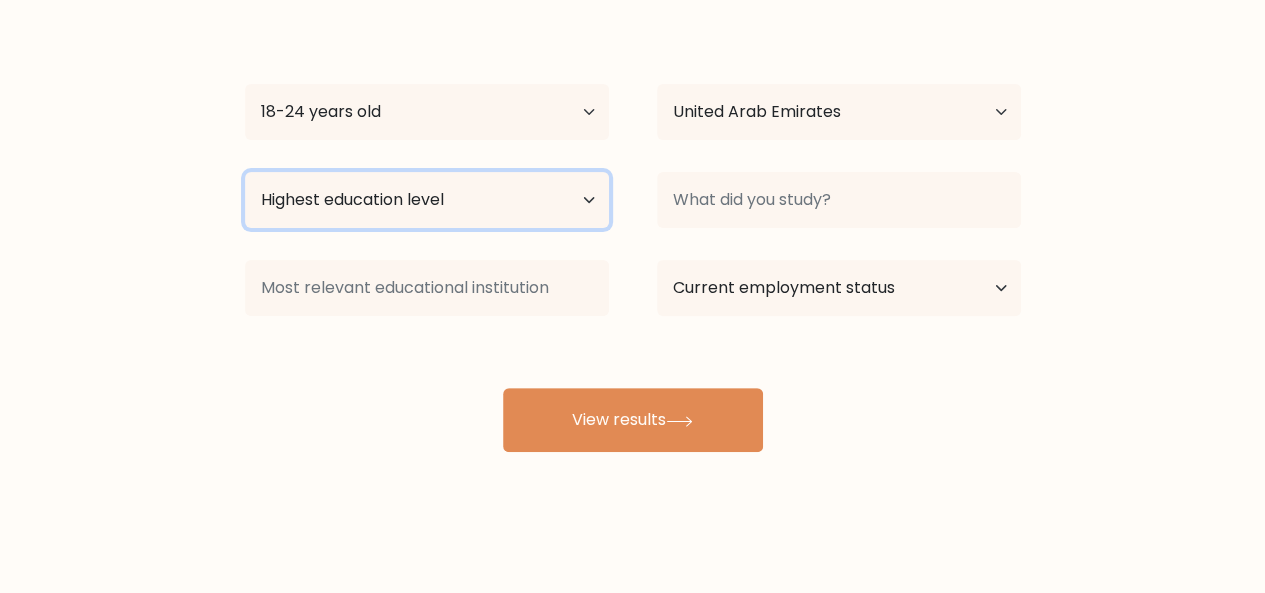 click on "Highest education level
No schooling
Primary
Lower Secondary
Upper Secondary
Occupation Specific
Bachelor's degree
Master's degree
Doctoral degree" at bounding box center [427, 200] 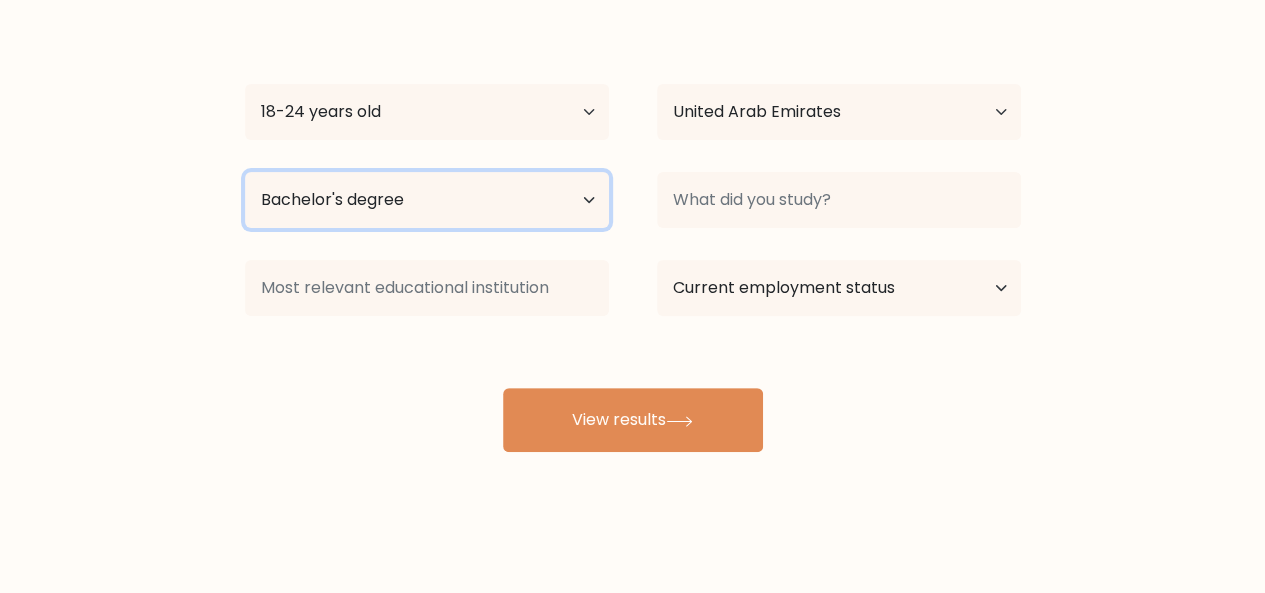click on "Highest education level
No schooling
Primary
Lower Secondary
Upper Secondary
Occupation Specific
Bachelor's degree
Master's degree
Doctoral degree" at bounding box center (427, 200) 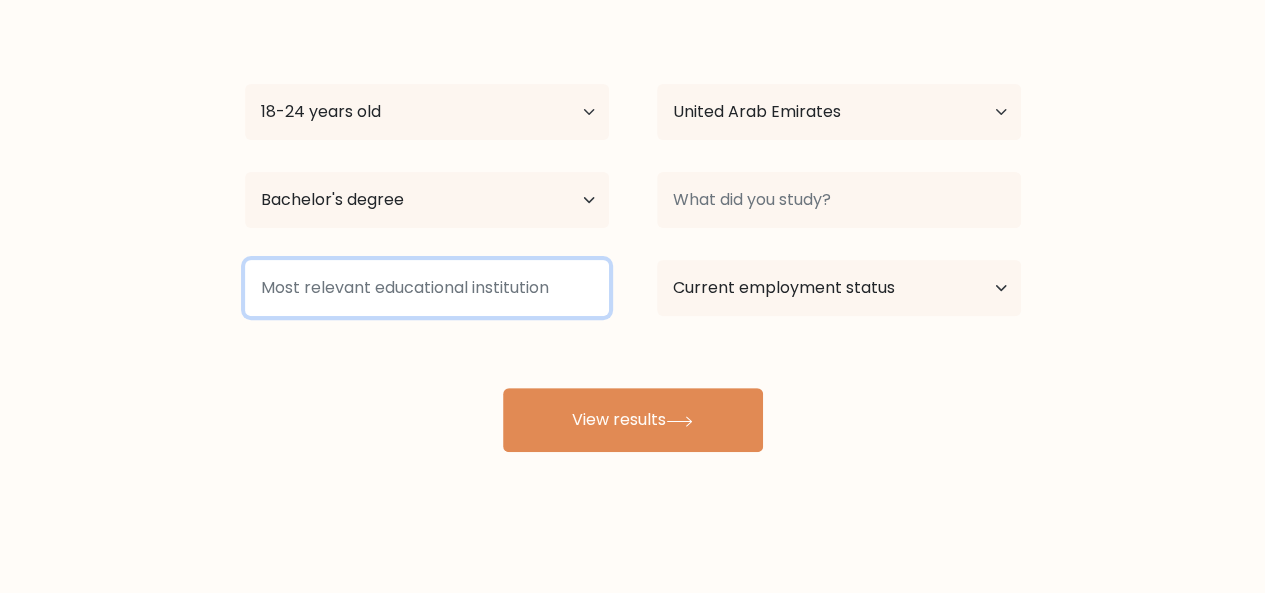 click at bounding box center (427, 288) 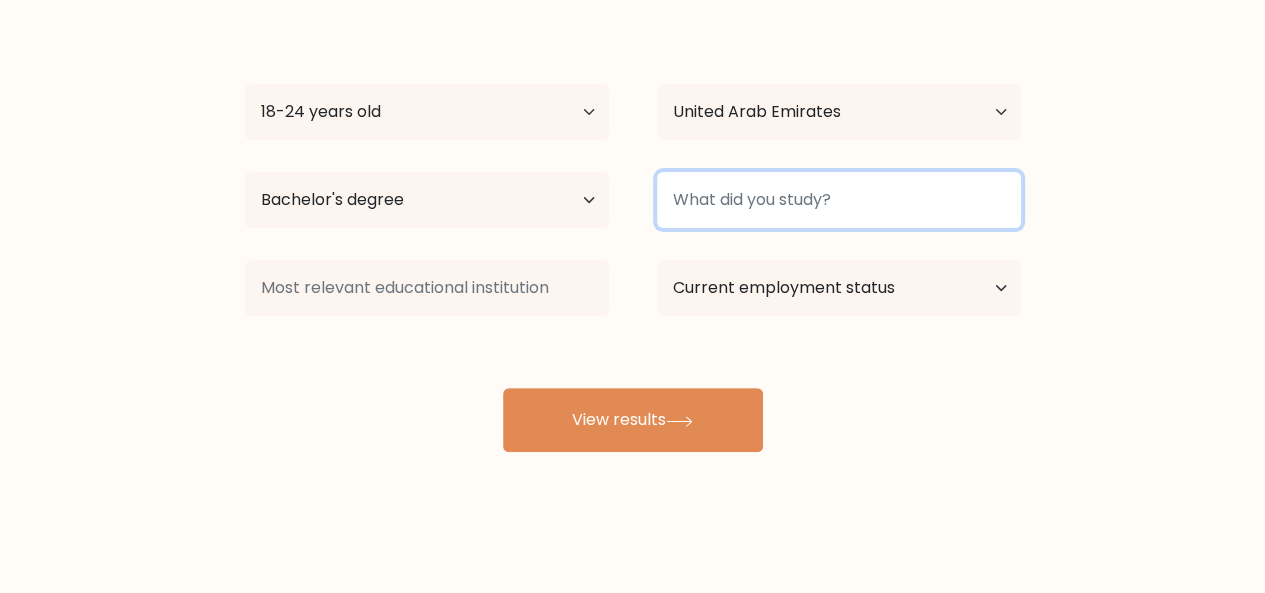 click at bounding box center [839, 200] 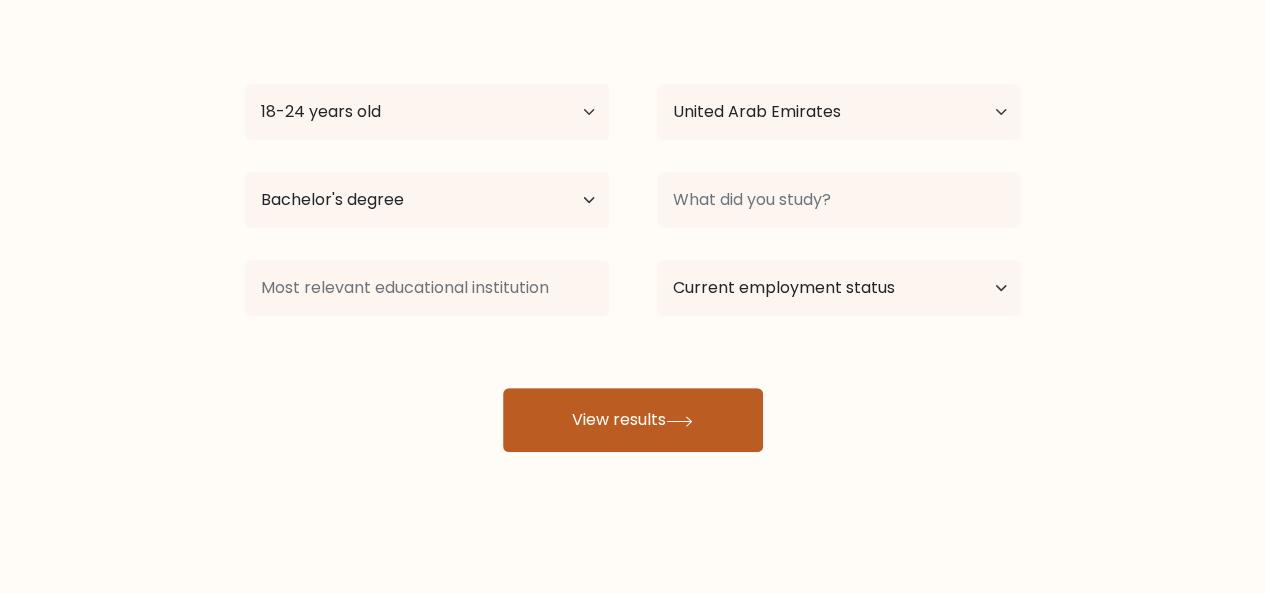 click on "View results" at bounding box center (633, 420) 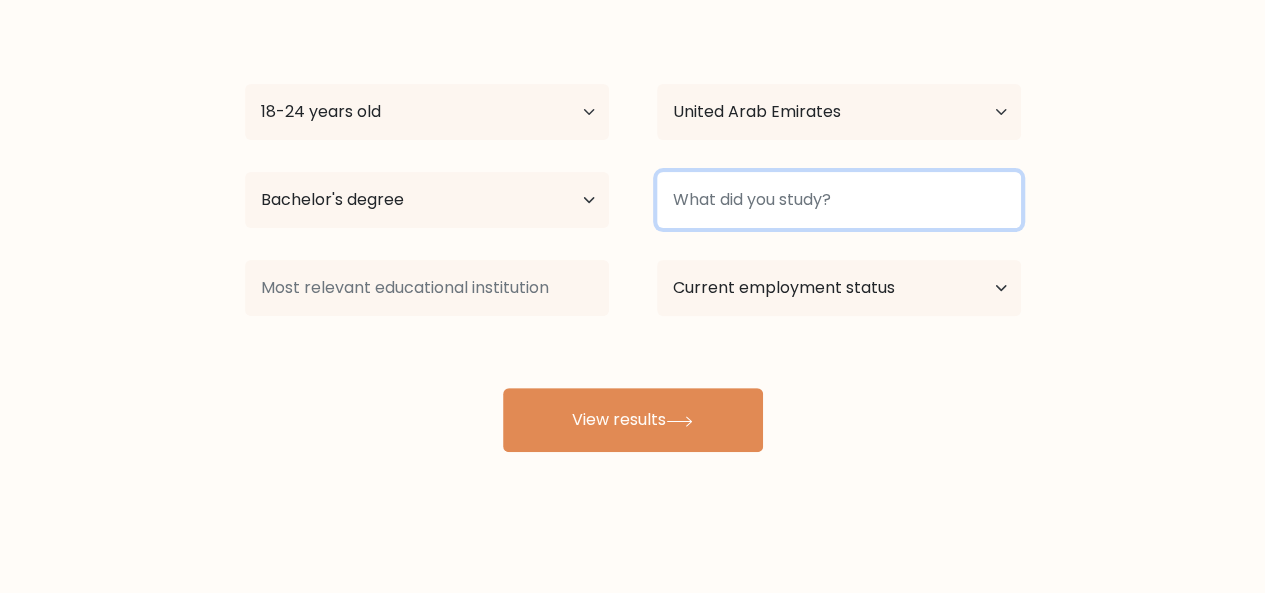 click at bounding box center [839, 200] 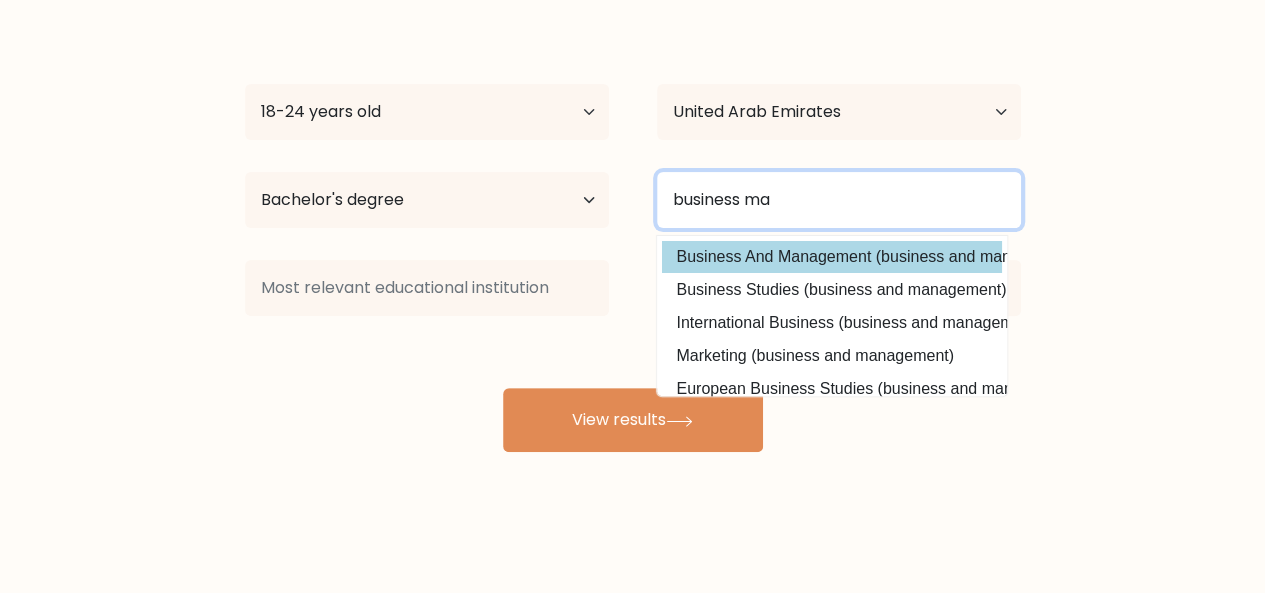 type on "business ma" 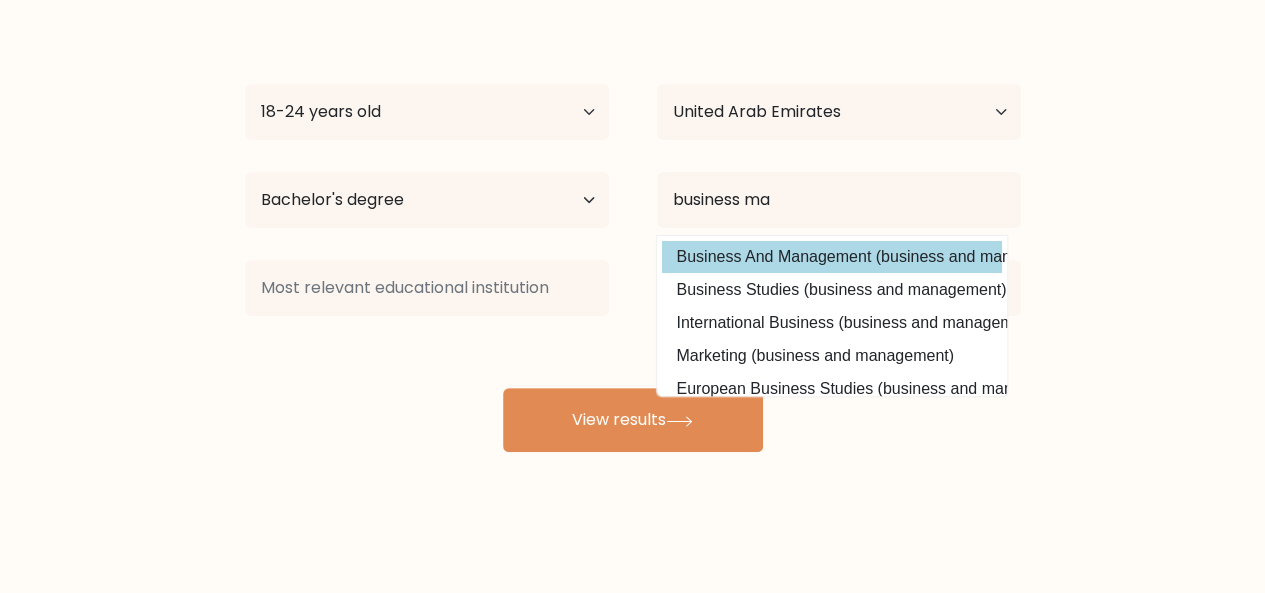 click on "sopia
tablizo
Age
Under 18 years old
18-24 years old
25-34 years old
35-44 years old
45-54 years old
55-64 years old
65 years old and above
Country
Afghanistan
Albania
Algeria
American Samoa
Andorra
Angola
Anguilla
Antarctica
Antigua and Barbuda
Argentina
Armenia
Aruba
Australia
Austria
Azerbaijan
Bahamas
Bahrain
Bangladesh
Barbados
Belarus
Belgium
Belize
Benin
Bermuda
Bhutan
Bolivia
Bonaire, Sint Eustatius and Saba
Bosnia and Herzegovina
Botswana
Bouvet Island
Brazil
Brunei" at bounding box center (633, 232) 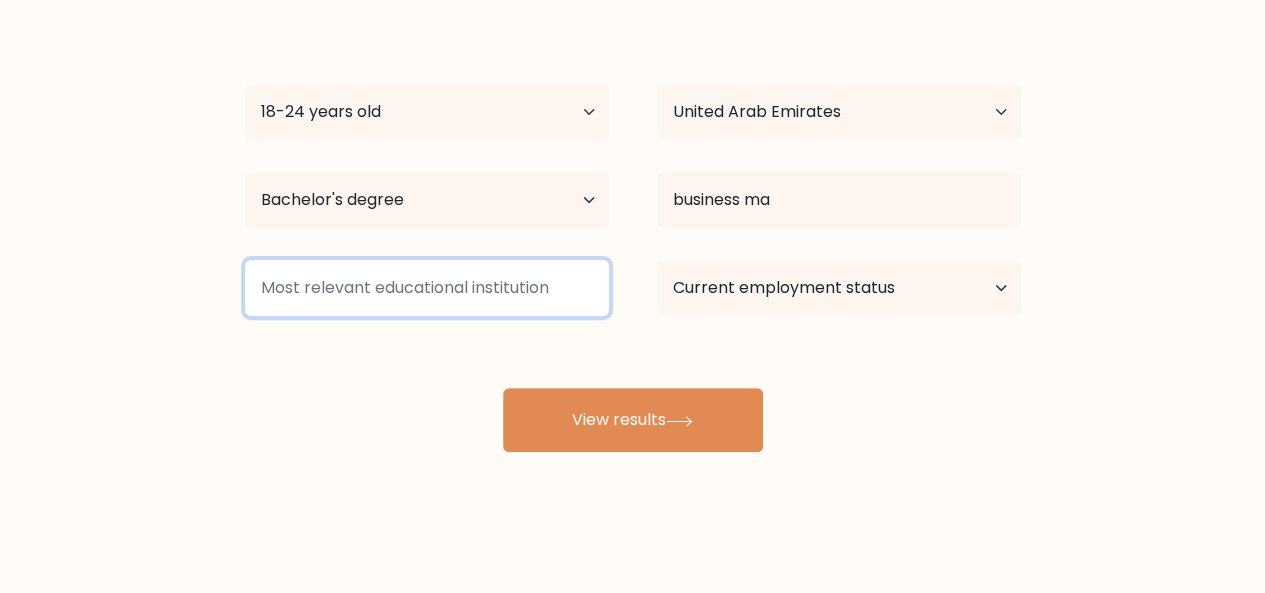 click at bounding box center (427, 288) 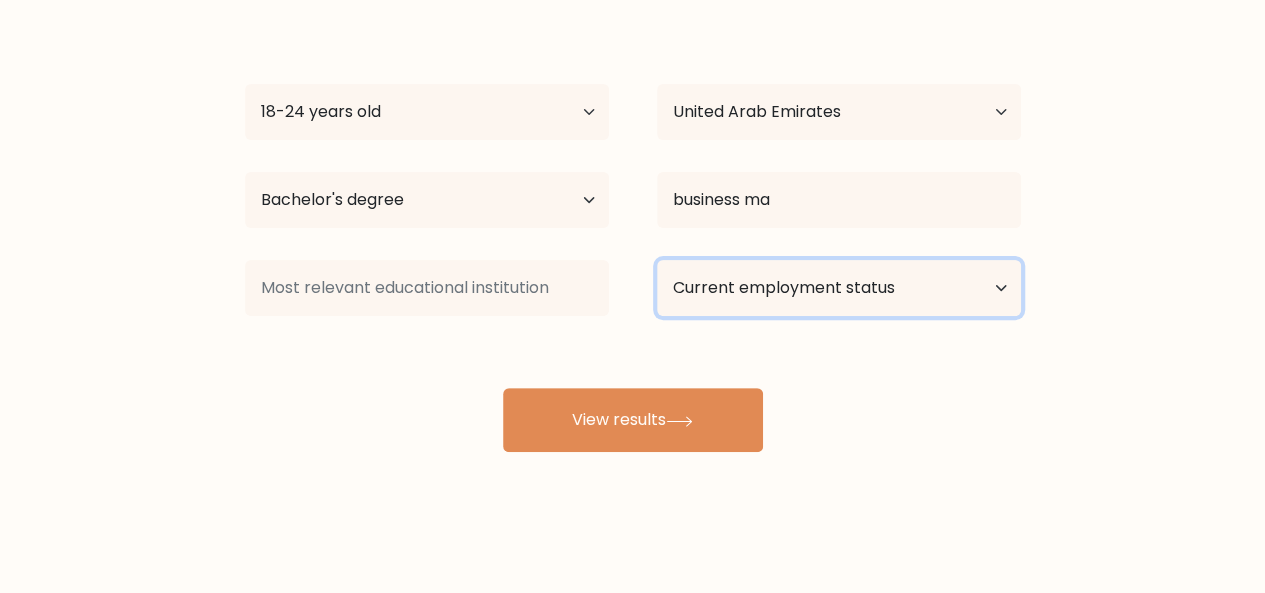 click on "Current employment status
Employed
Student
Retired
Other / prefer not to answer" at bounding box center [839, 288] 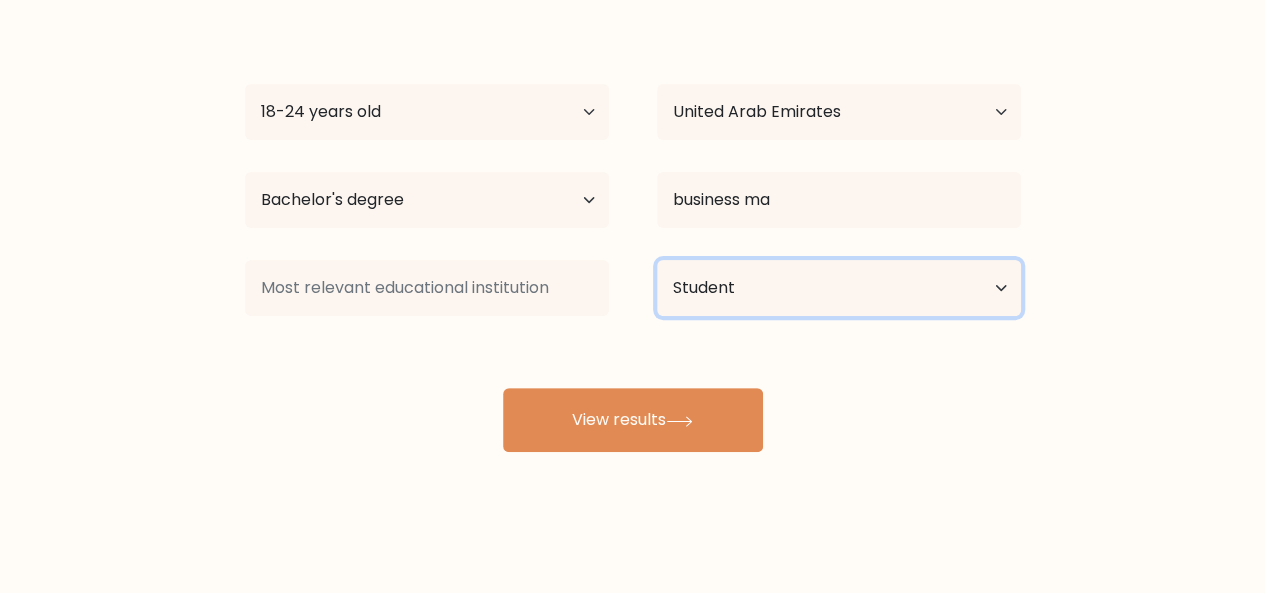 click on "Current employment status
Employed
Student
Retired
Other / prefer not to answer" at bounding box center (839, 288) 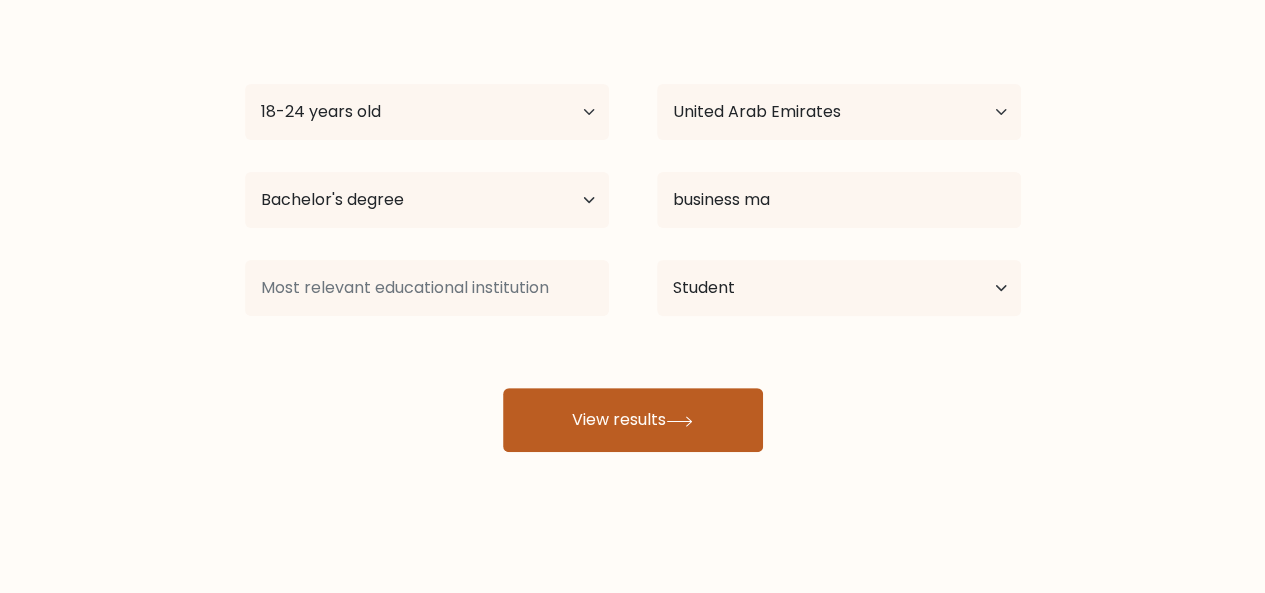 click on "View results" at bounding box center (633, 420) 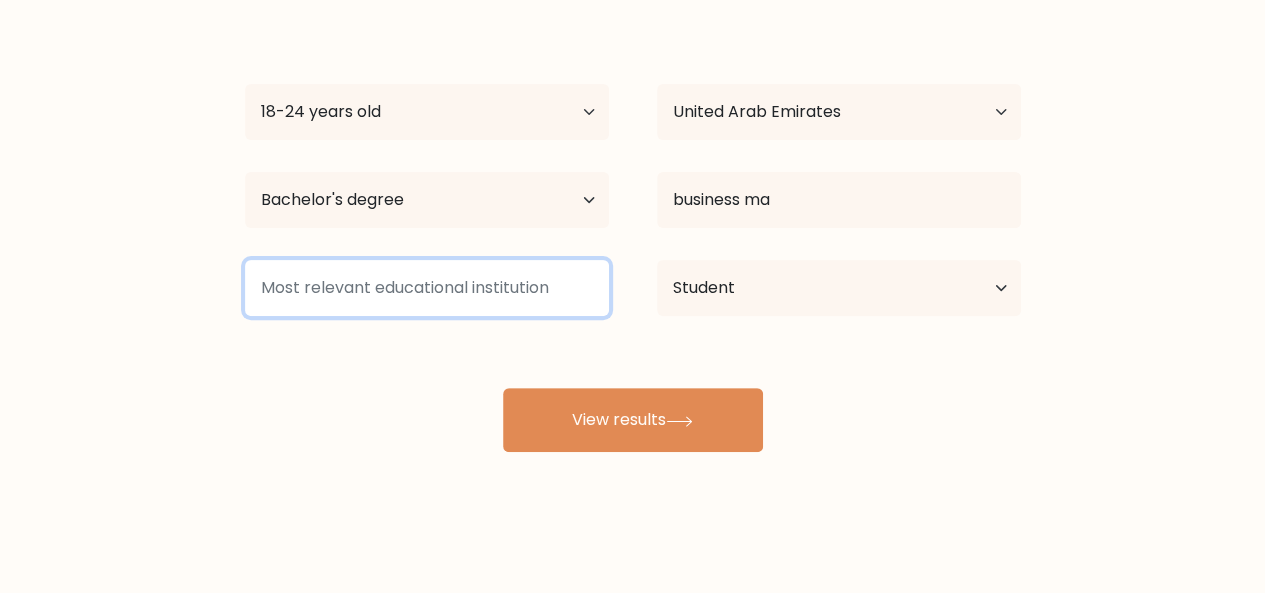 click at bounding box center (427, 288) 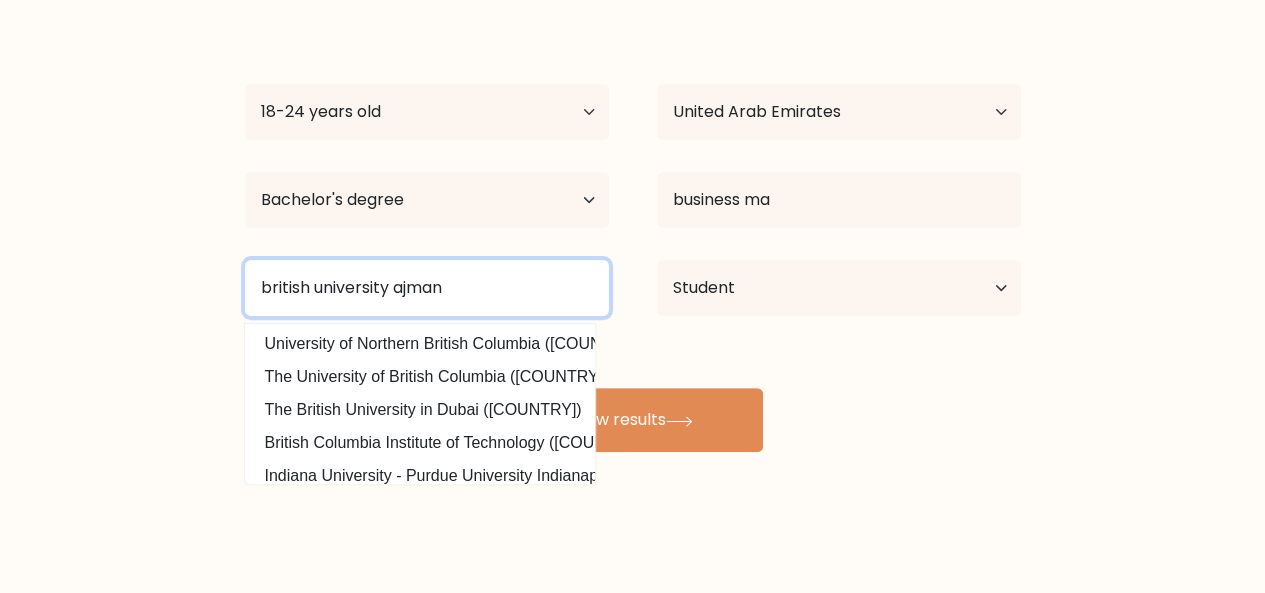 scroll, scrollTop: 195, scrollLeft: 0, axis: vertical 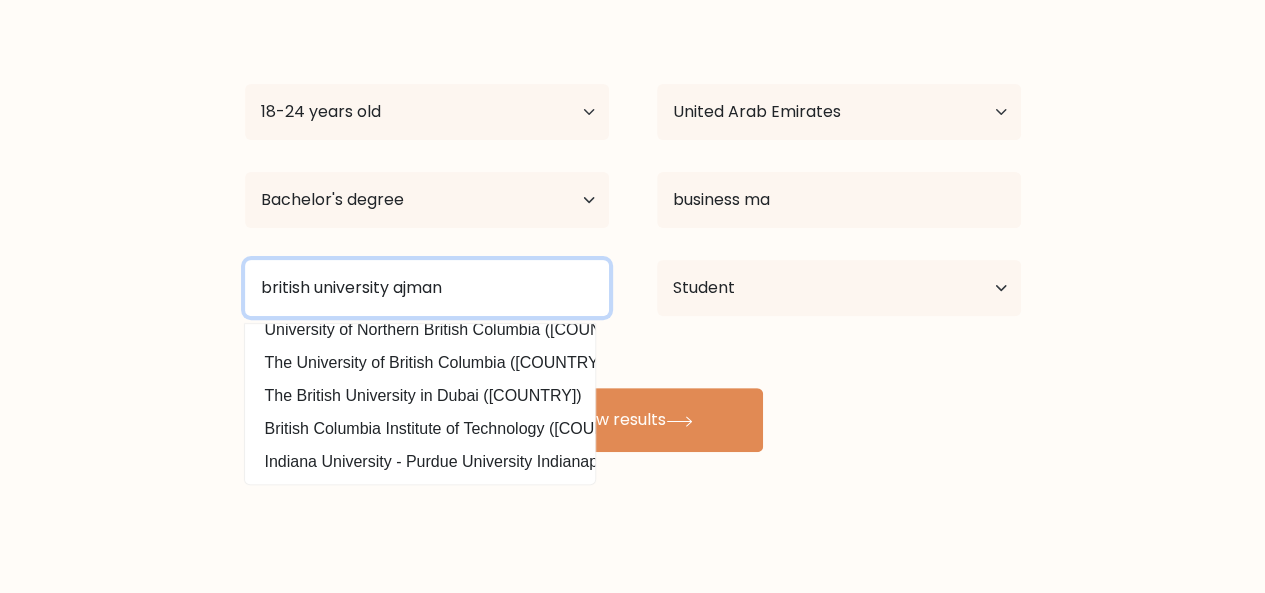 type on "british university ajman" 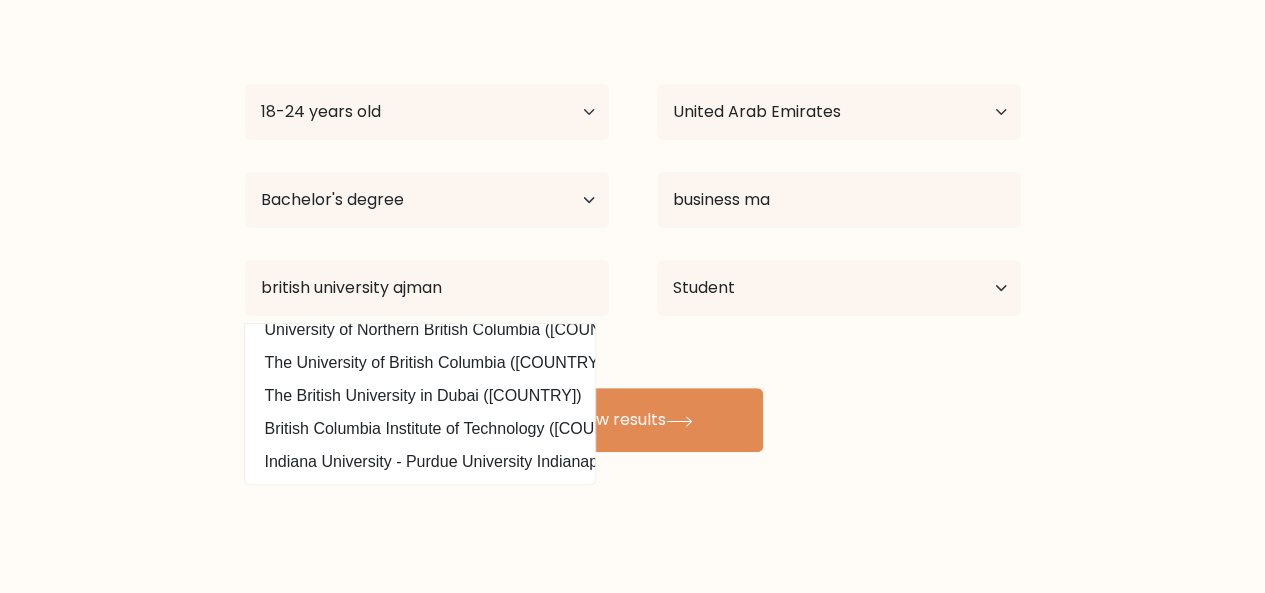 click on "sopia
tablizo
Age
Under 18 years old
18-24 years old
25-34 years old
35-44 years old
45-54 years old
55-64 years old
65 years old and above
Country
Afghanistan
Albania
Algeria
American Samoa
Andorra
Angola
Anguilla
Antarctica
Antigua and Barbuda
Argentina
Armenia
Aruba
Australia
Austria
Azerbaijan
Bahamas
Bahrain
Bangladesh
Barbados
Belarus
Belgium
Belize
Benin
Bermuda
Bhutan
Bolivia
Bonaire, Sint Eustatius and Saba
Bosnia and Herzegovina
Botswana
Bouvet Island
Brazil
Brunei" at bounding box center [633, 232] 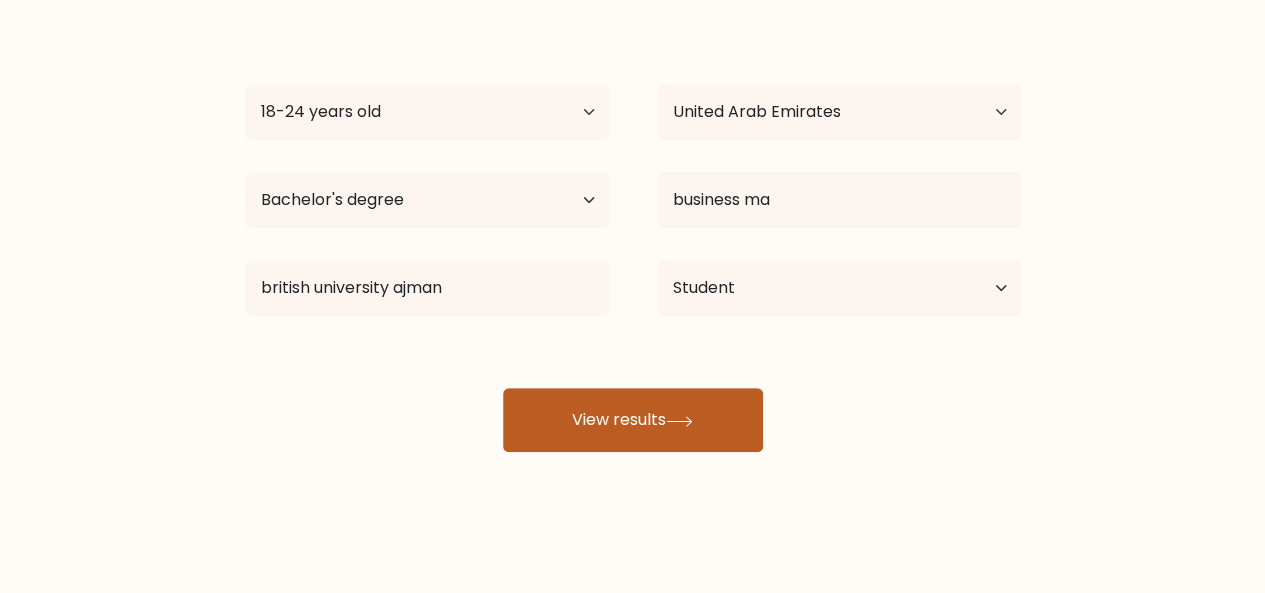click on "View results" at bounding box center [633, 420] 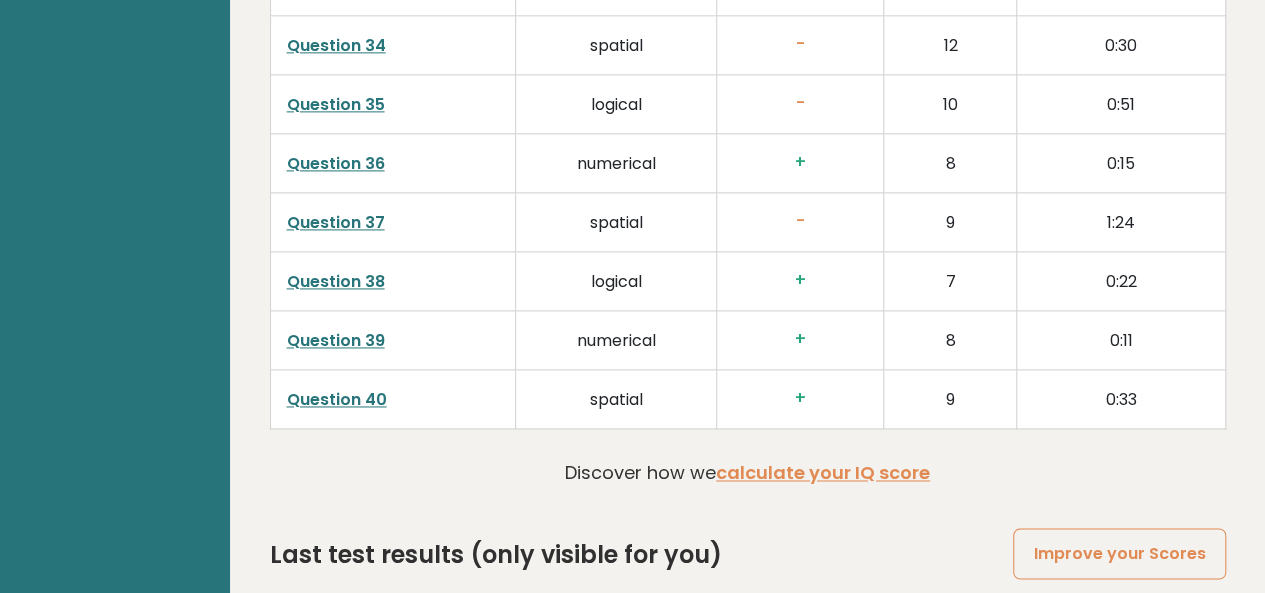 scroll, scrollTop: 5196, scrollLeft: 0, axis: vertical 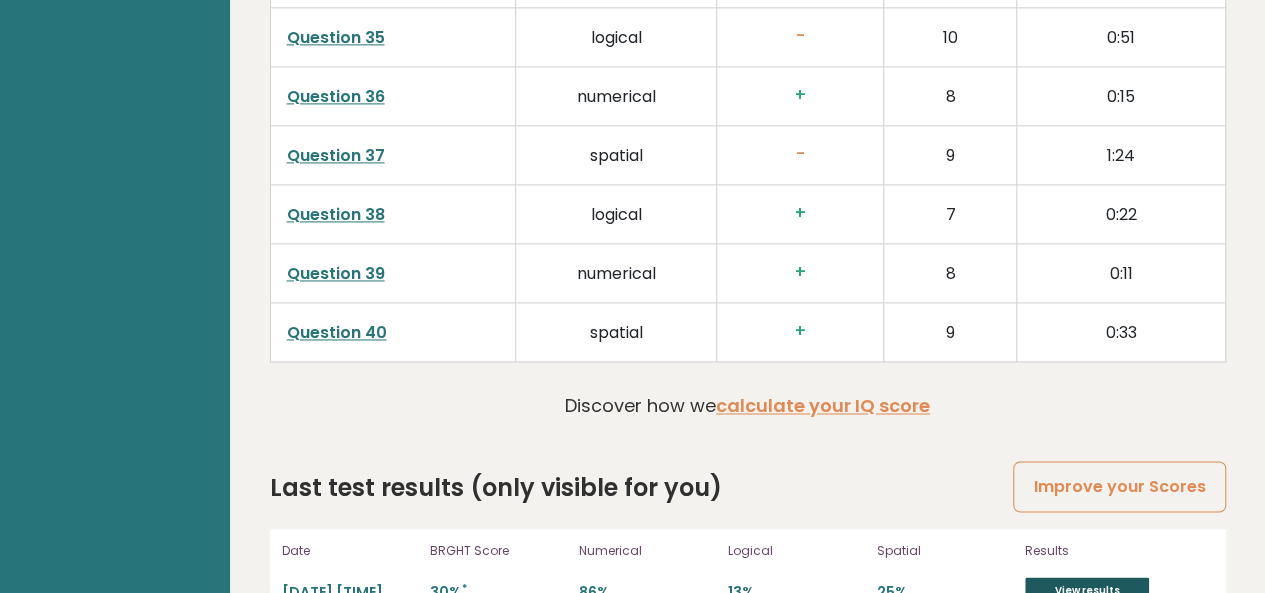 click on "View results" at bounding box center [1087, 590] 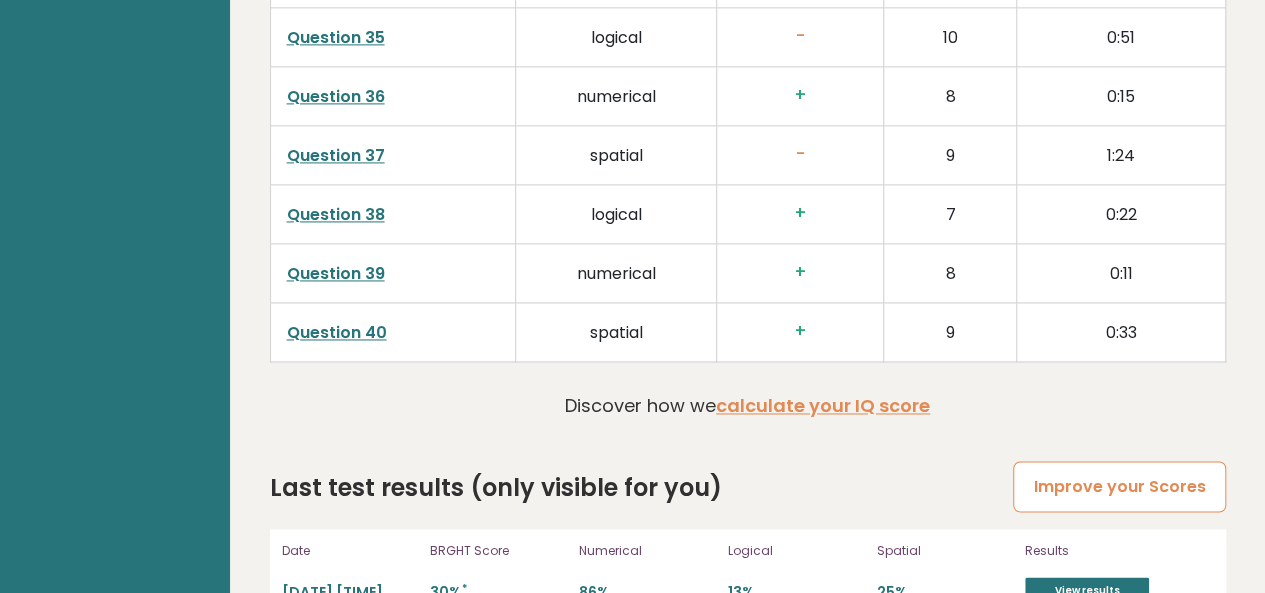 click on "Improve your Scores" at bounding box center [1119, 486] 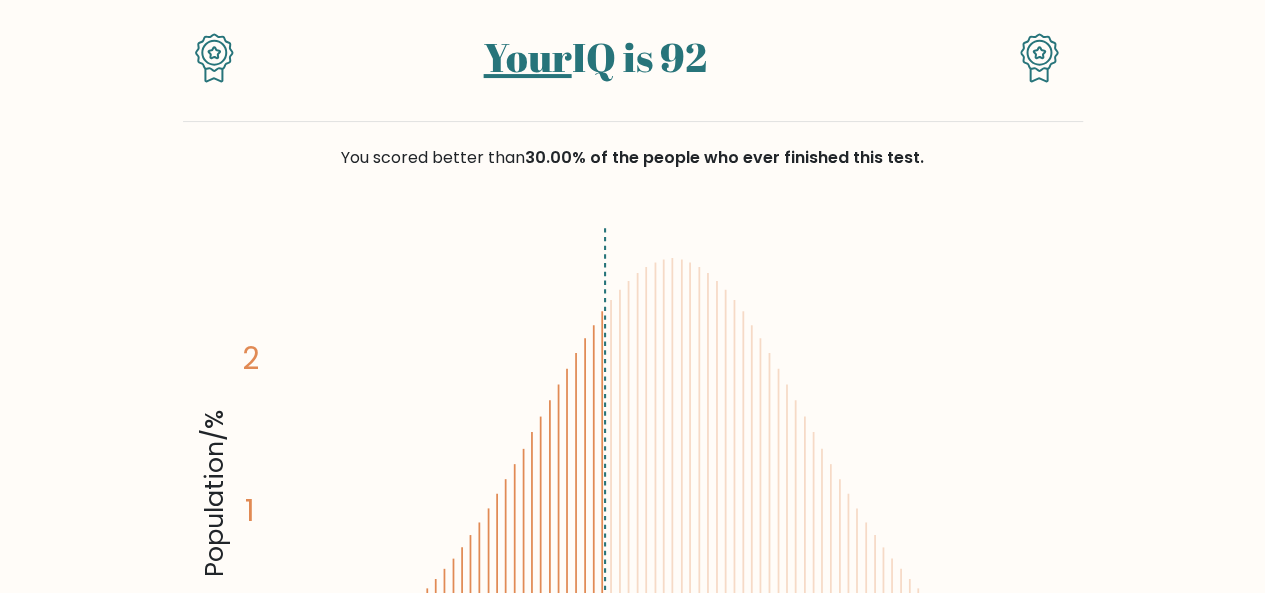 scroll, scrollTop: 0, scrollLeft: 0, axis: both 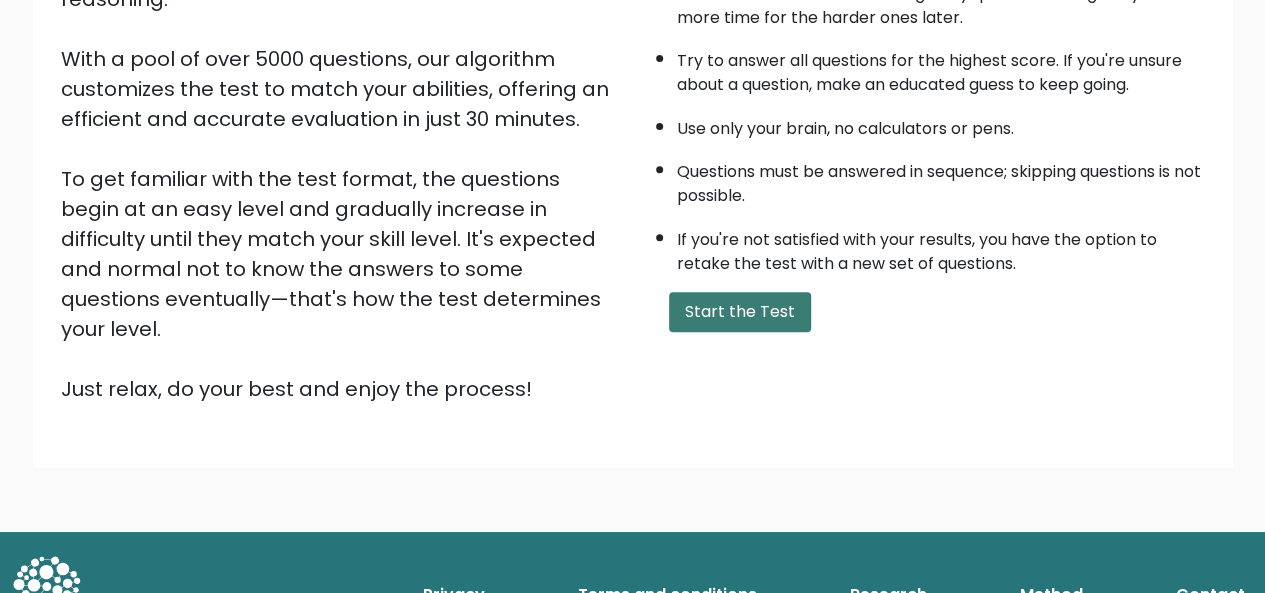 click on "Start the Test" at bounding box center [740, 312] 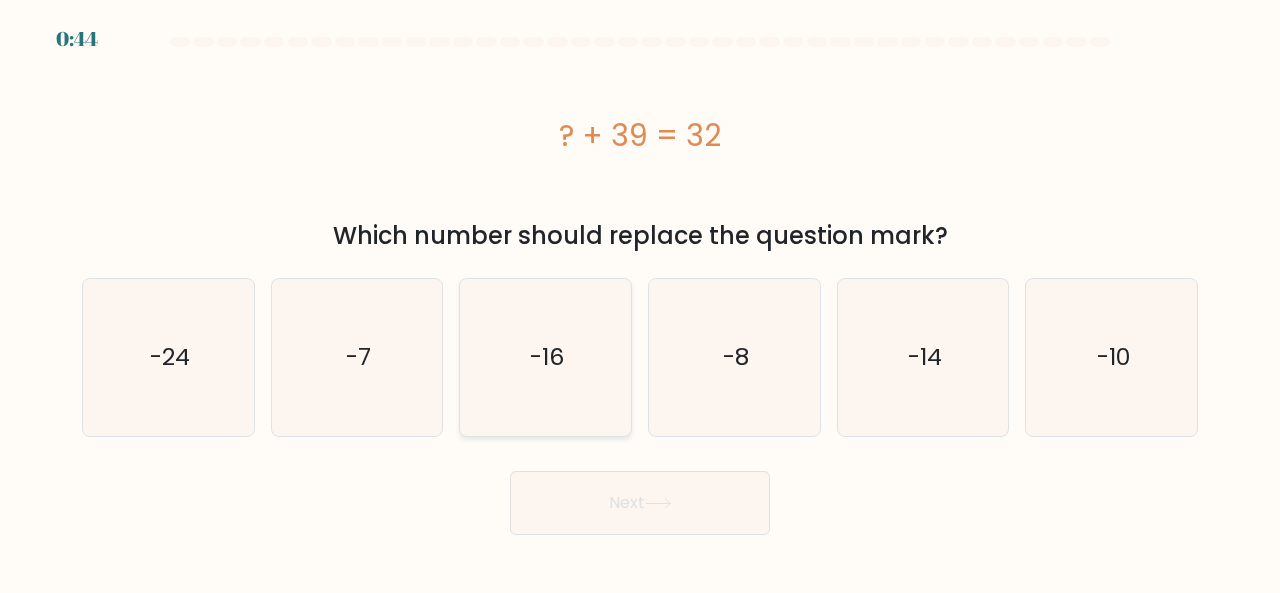 scroll, scrollTop: 0, scrollLeft: 0, axis: both 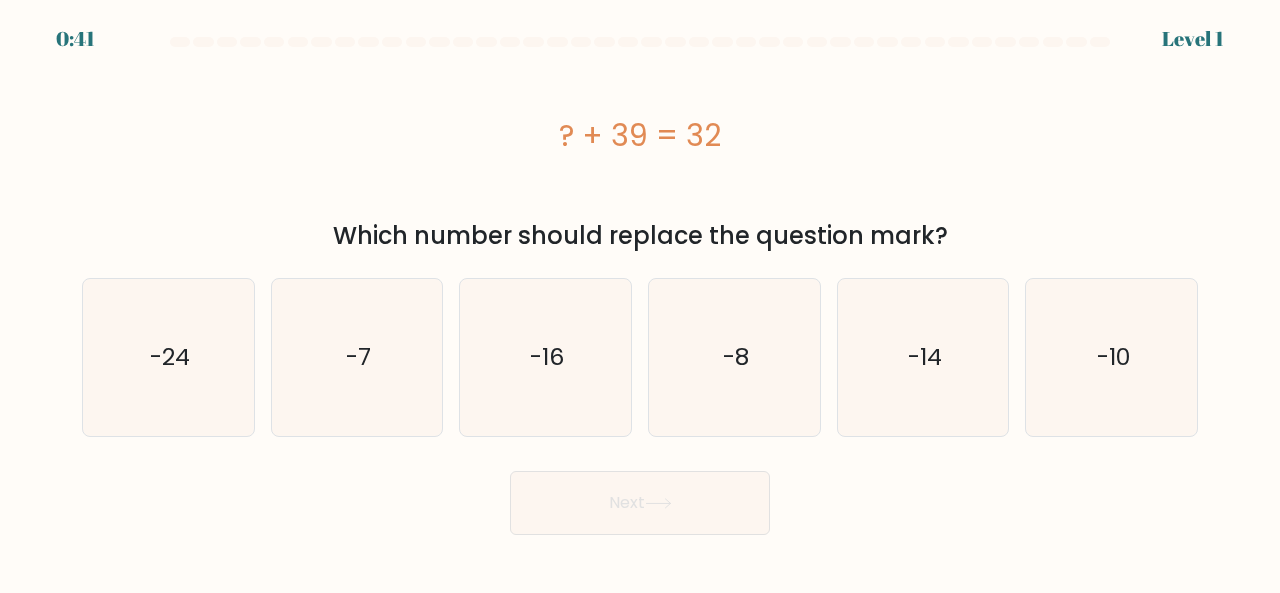 drag, startPoint x: 791, startPoint y: 249, endPoint x: 1042, endPoint y: 211, distance: 253.8602 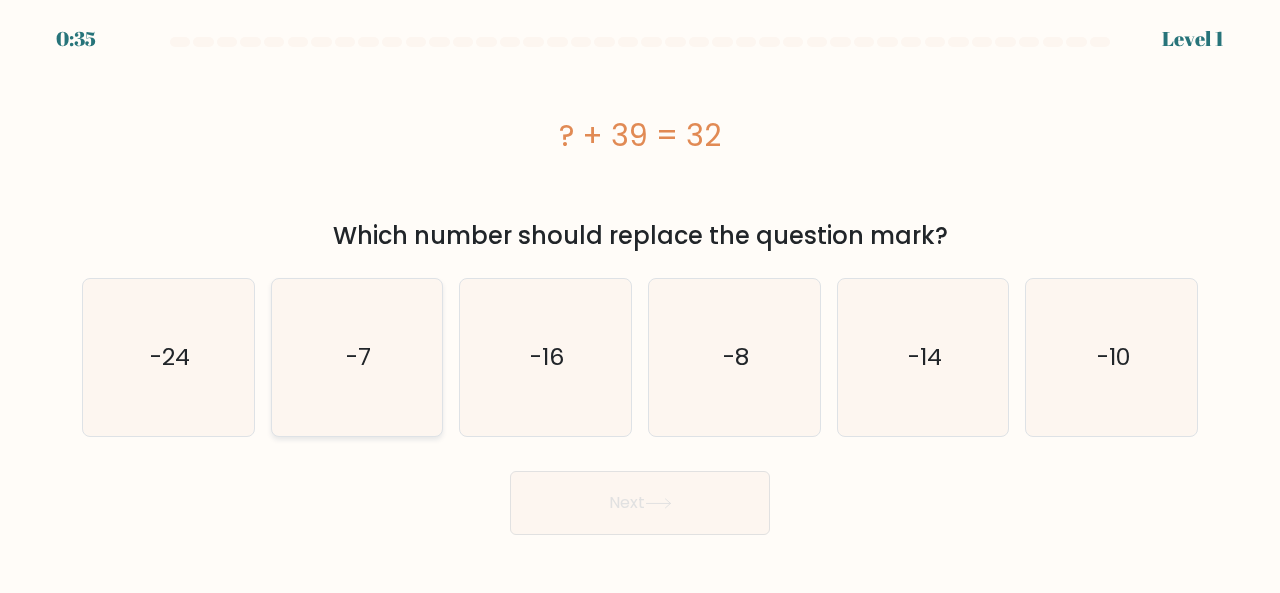 click on "-7" at bounding box center [357, 357] 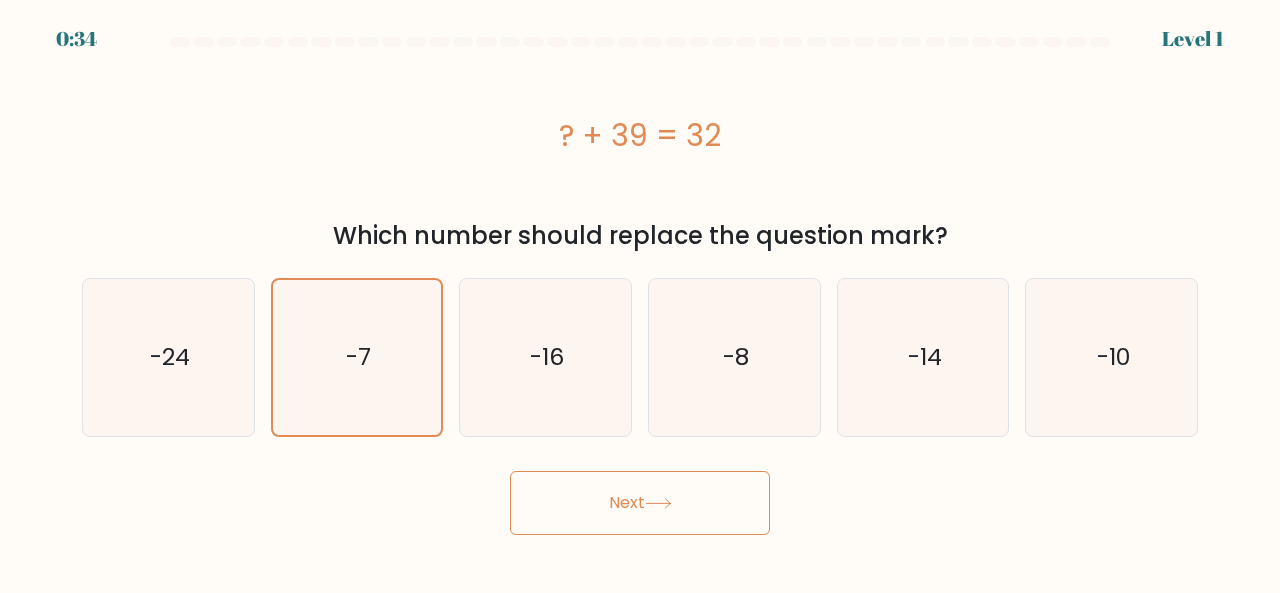 click on "Next" at bounding box center [640, 503] 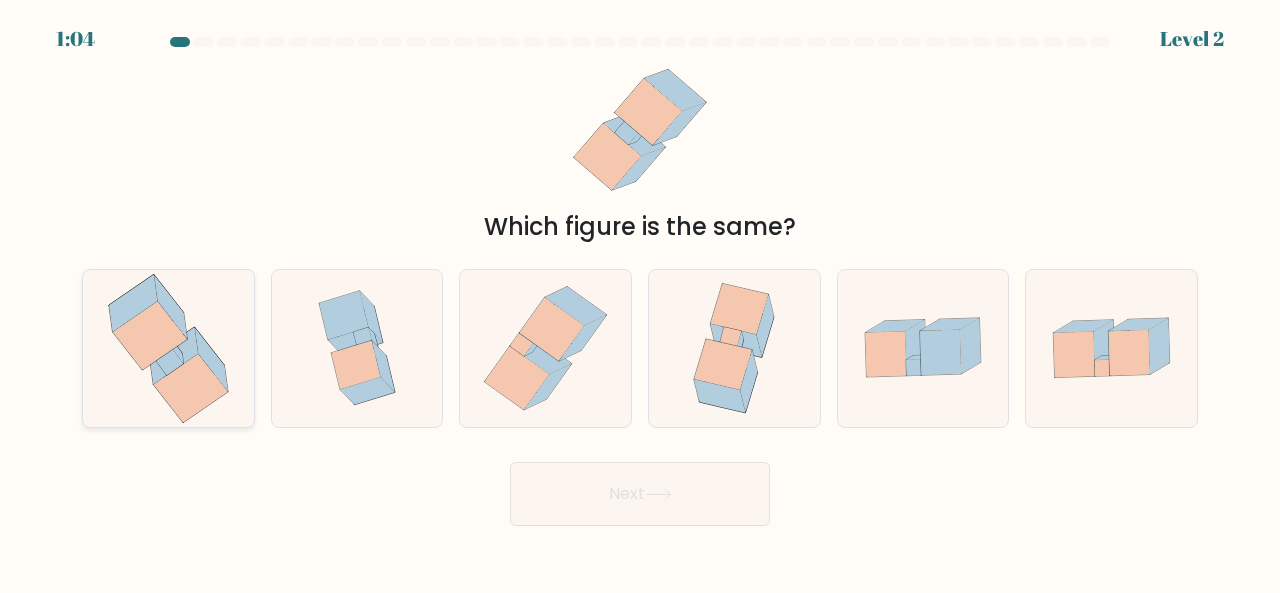 click at bounding box center (174, 355) 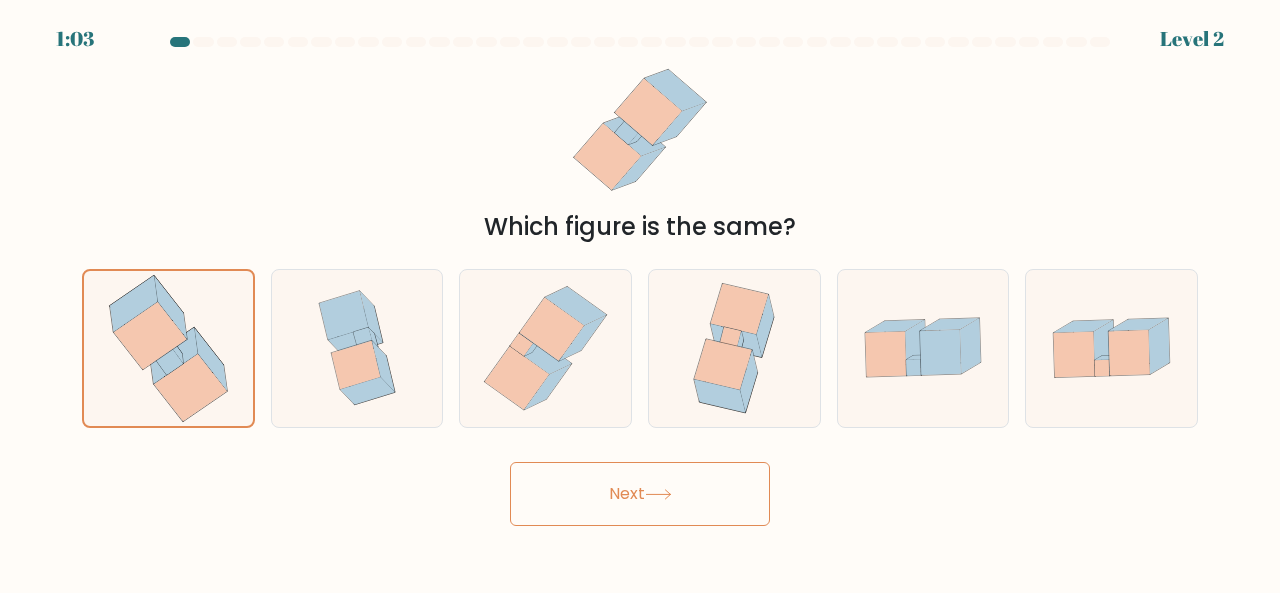 click on "Next" at bounding box center (640, 494) 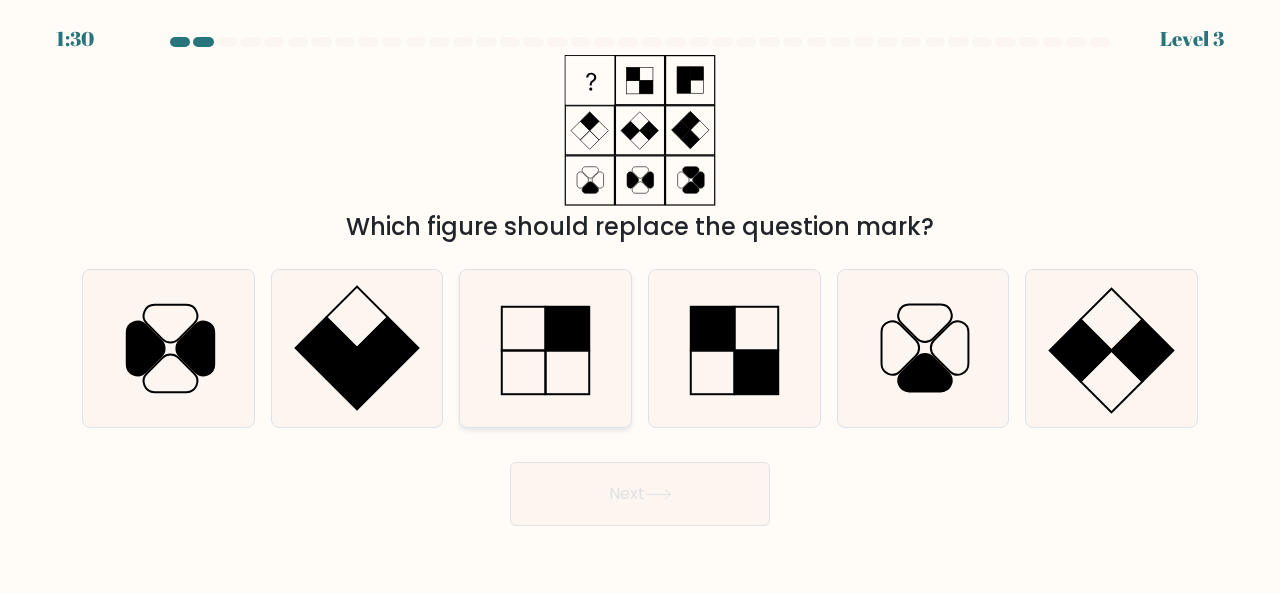 click at bounding box center (545, 348) 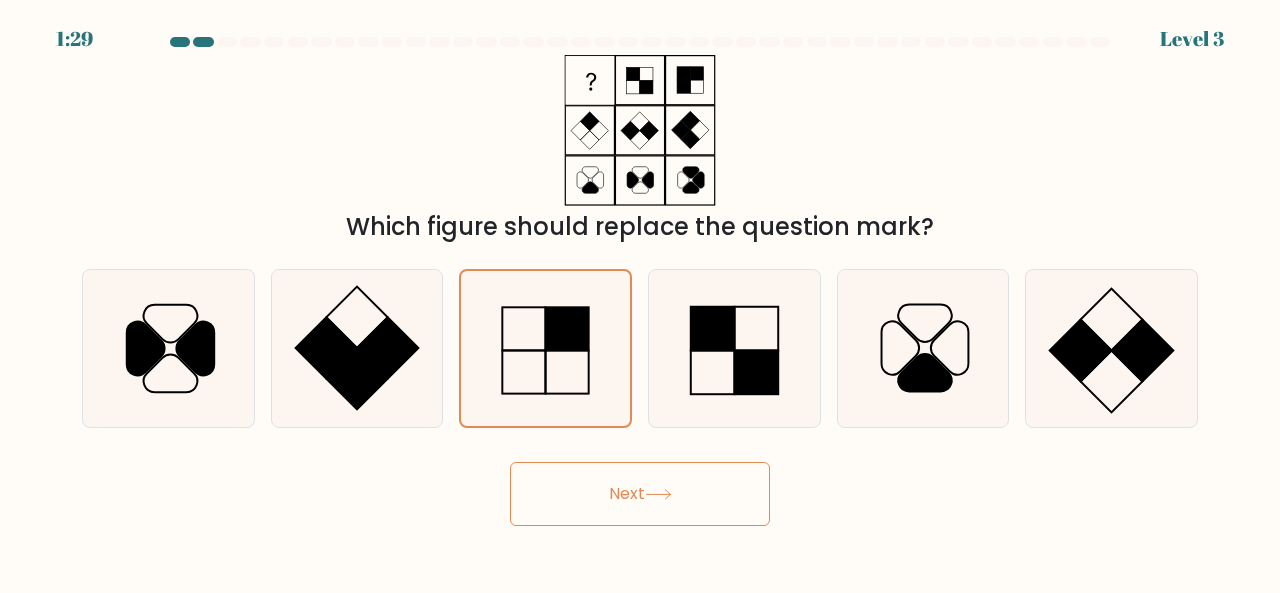 click on "Next" at bounding box center [640, 494] 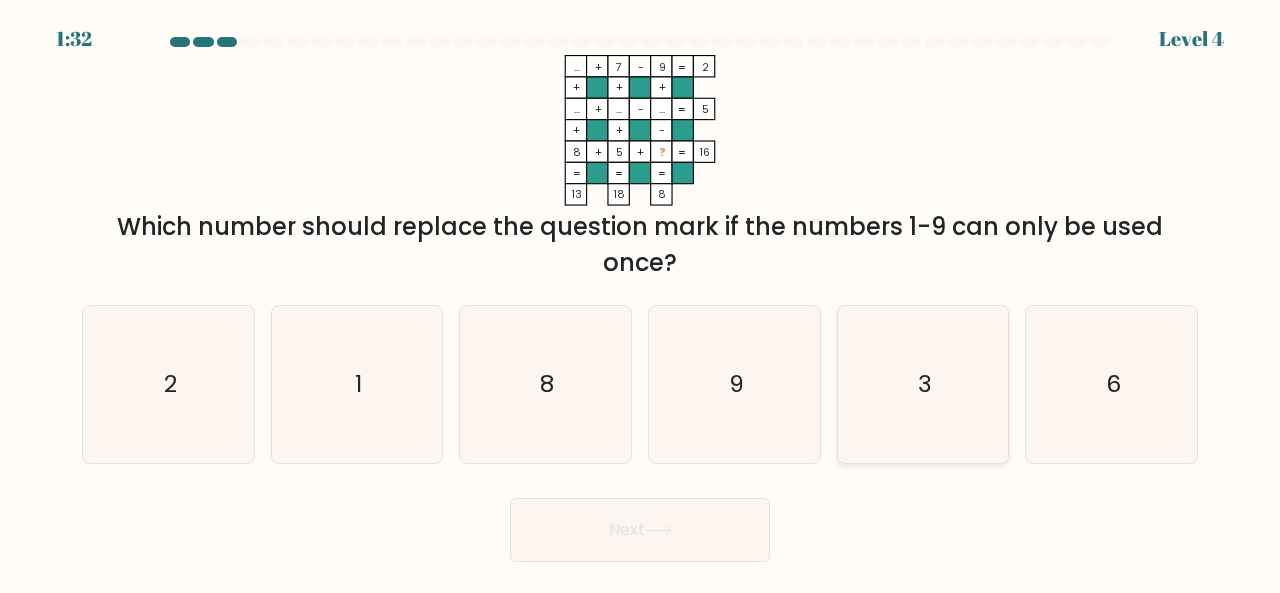 click on "3" at bounding box center [923, 384] 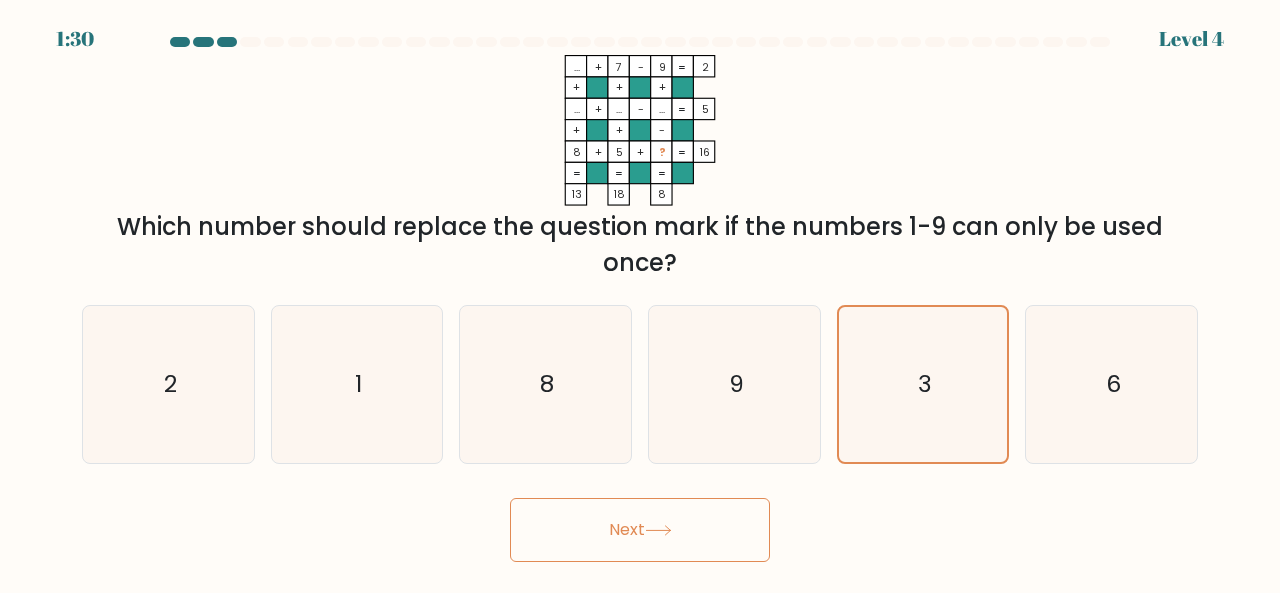 click on "Next" at bounding box center (640, 530) 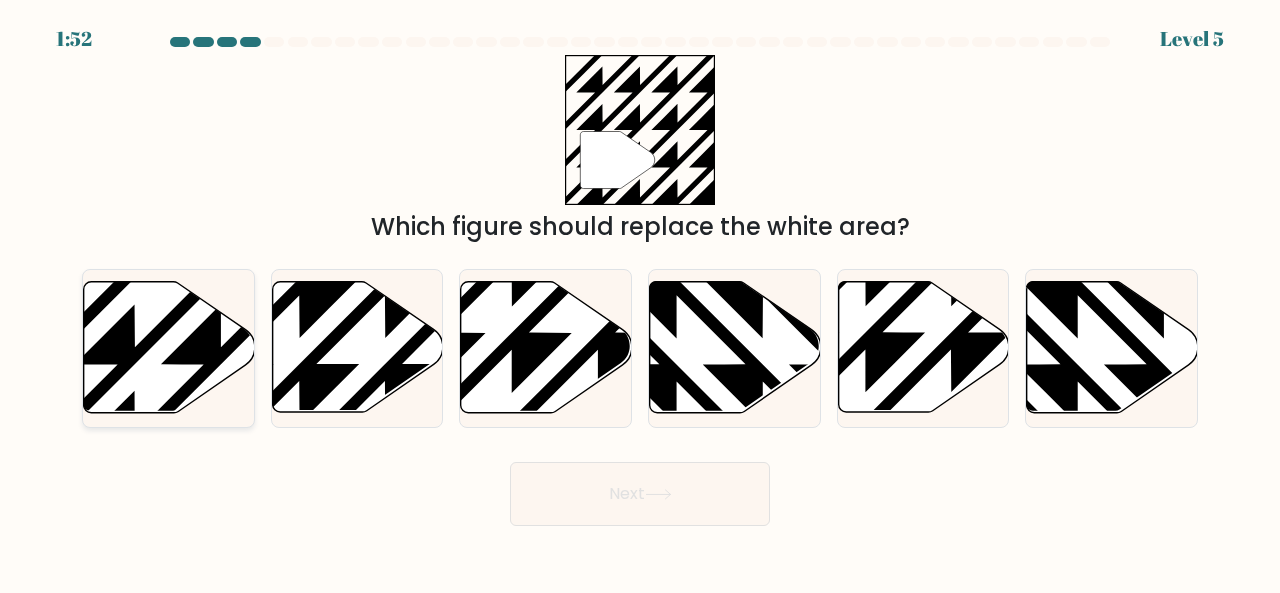 click at bounding box center [169, 347] 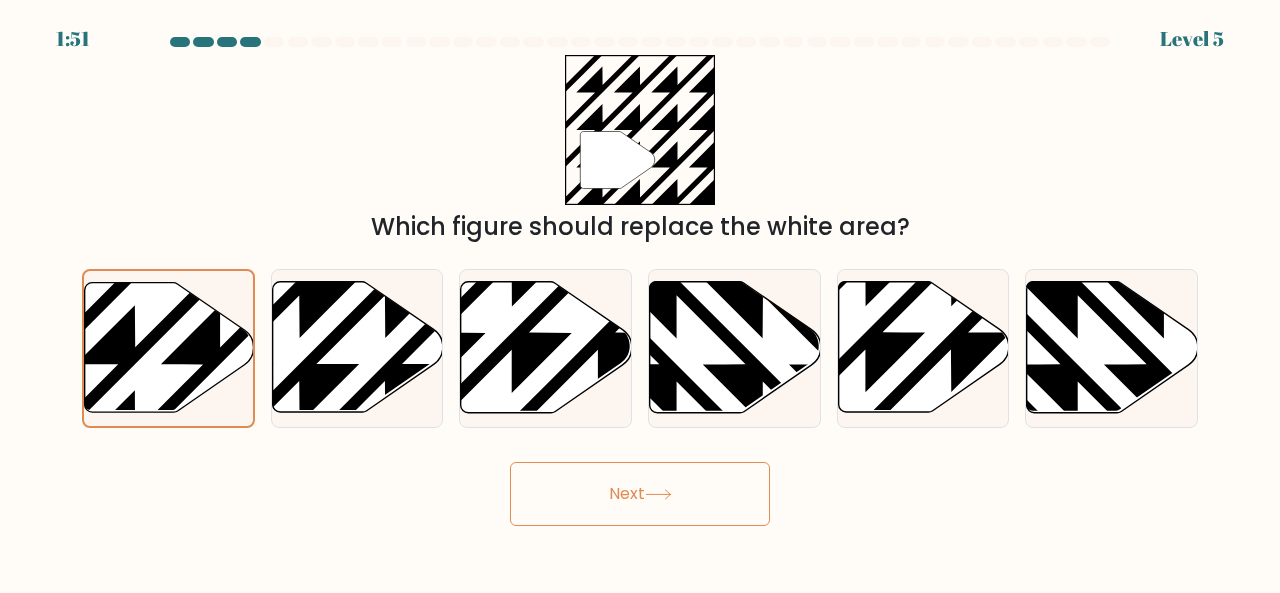click on "Next" at bounding box center [640, 494] 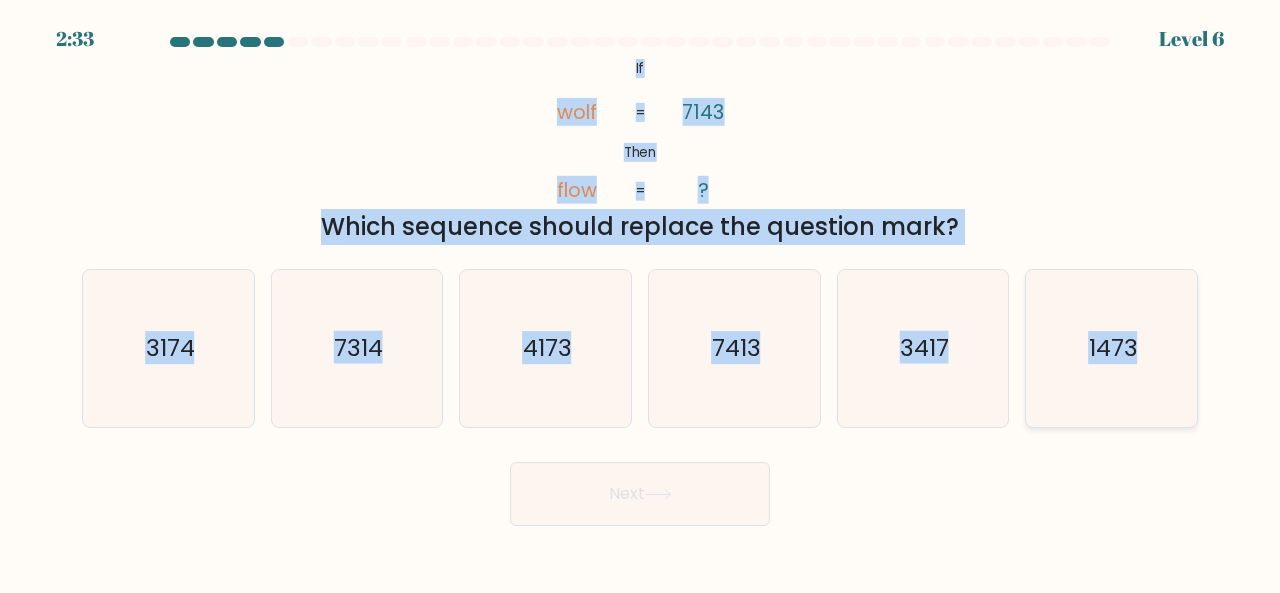 drag, startPoint x: 621, startPoint y: 69, endPoint x: 1062, endPoint y: 298, distance: 496.91248 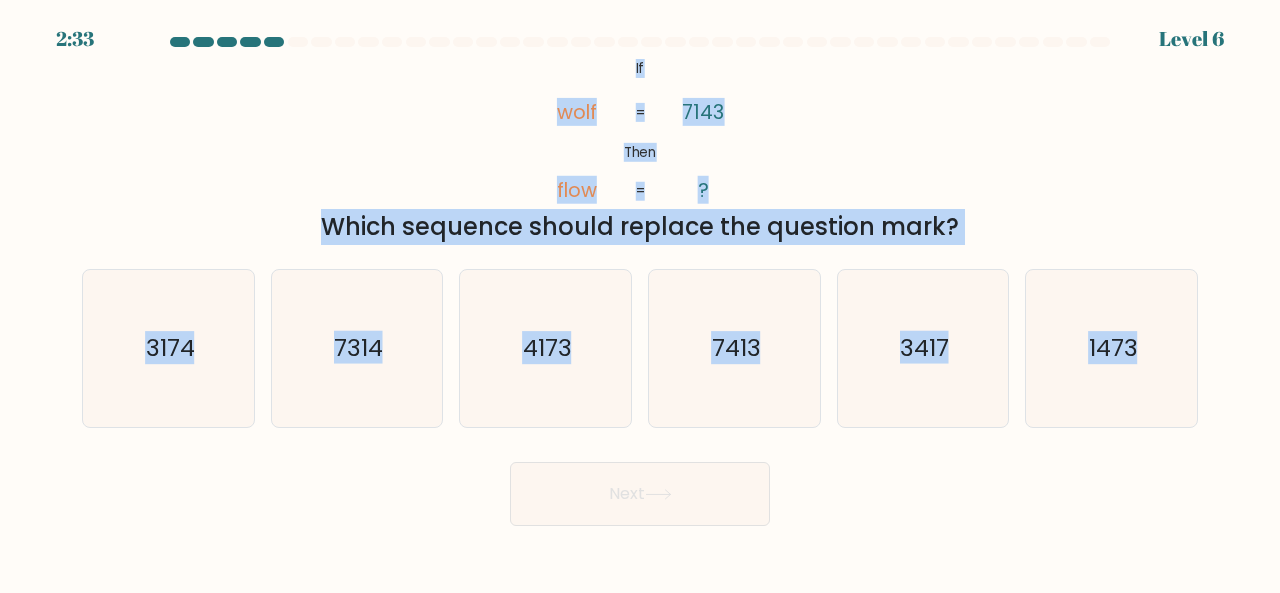 copy on "If       Then       wolf       flow       7143       ?       =       =
Which sequence should replace the question mark?
a.
3174
b.
7314
c.
4173
d.
7413
e.
3417
f.
1473" 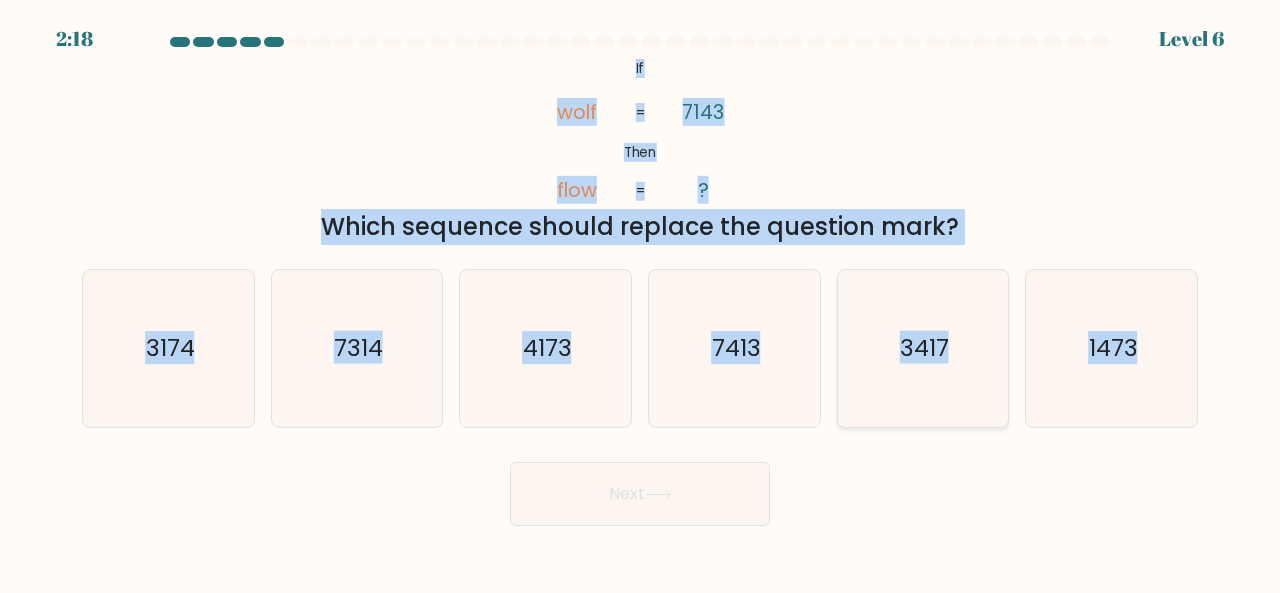 click on "3417" at bounding box center (924, 347) 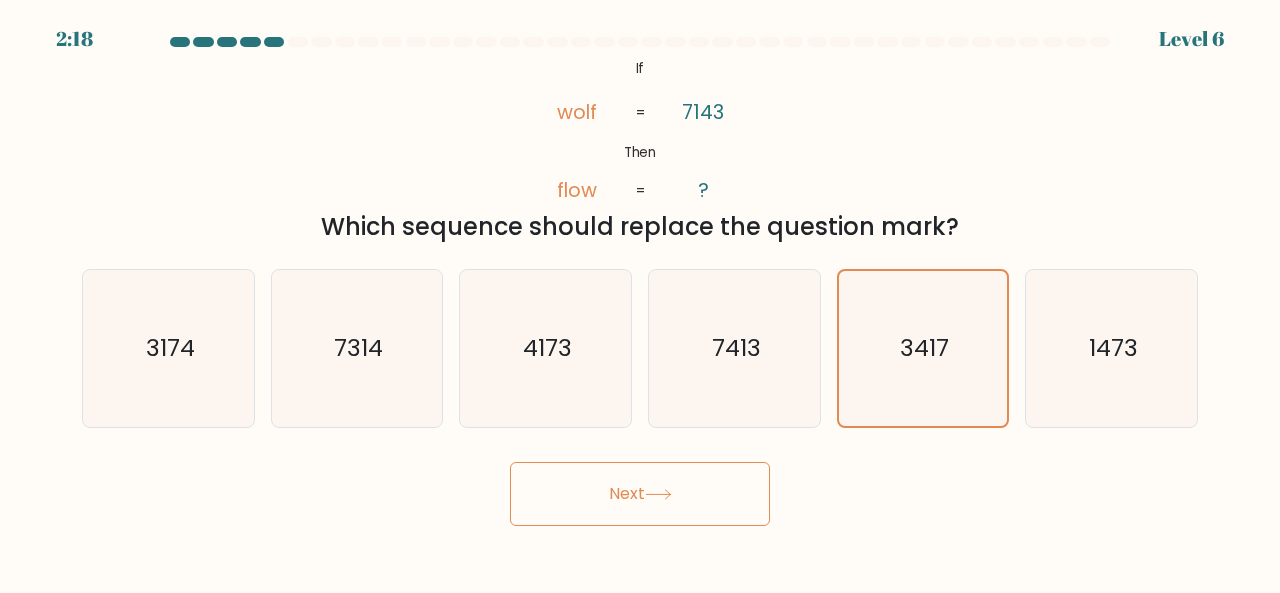 click on "Next" at bounding box center [640, 494] 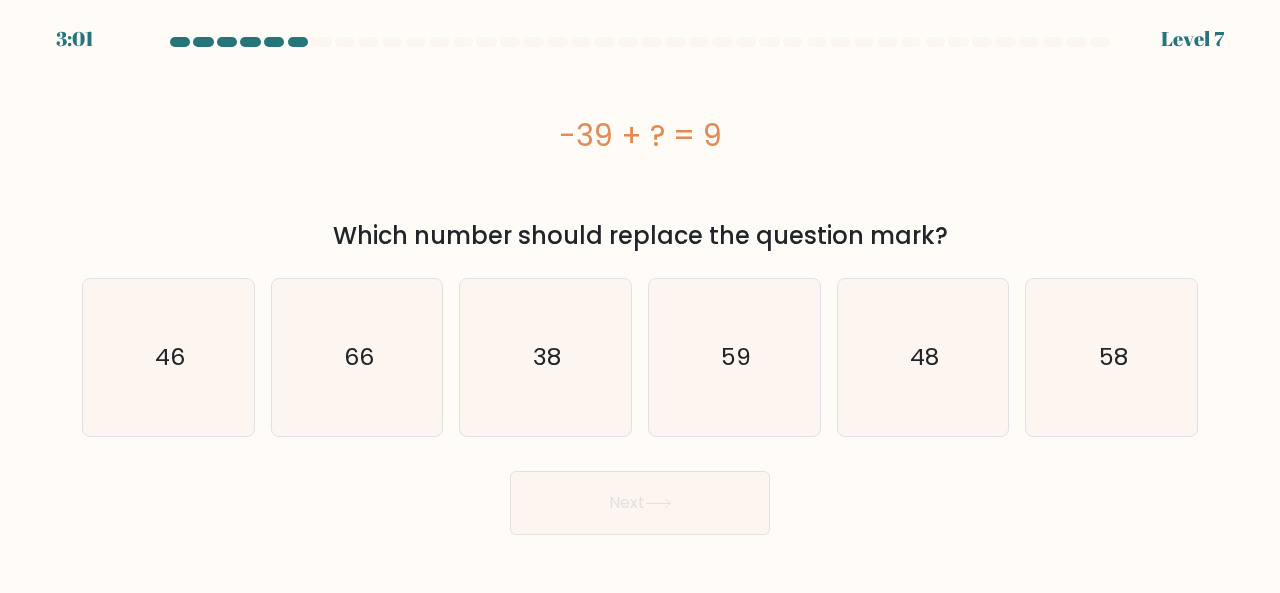 drag, startPoint x: 632, startPoint y: 145, endPoint x: 1002, endPoint y: 220, distance: 377.52484 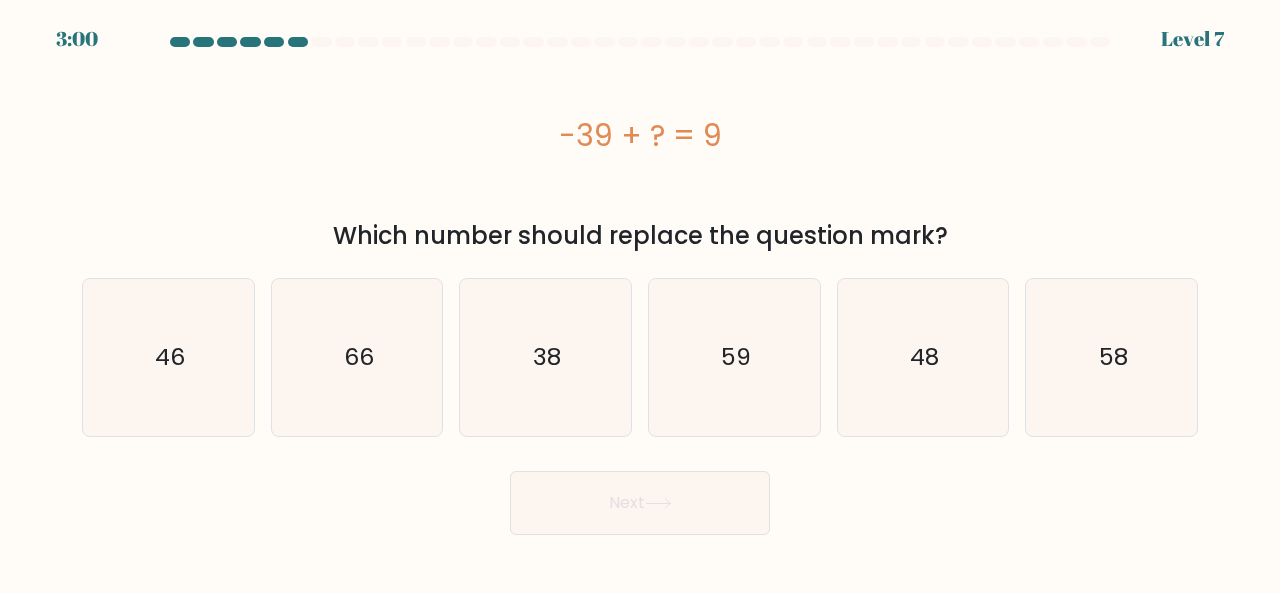 copy on "39 + ?  = 9
Which number should replace the question mark?" 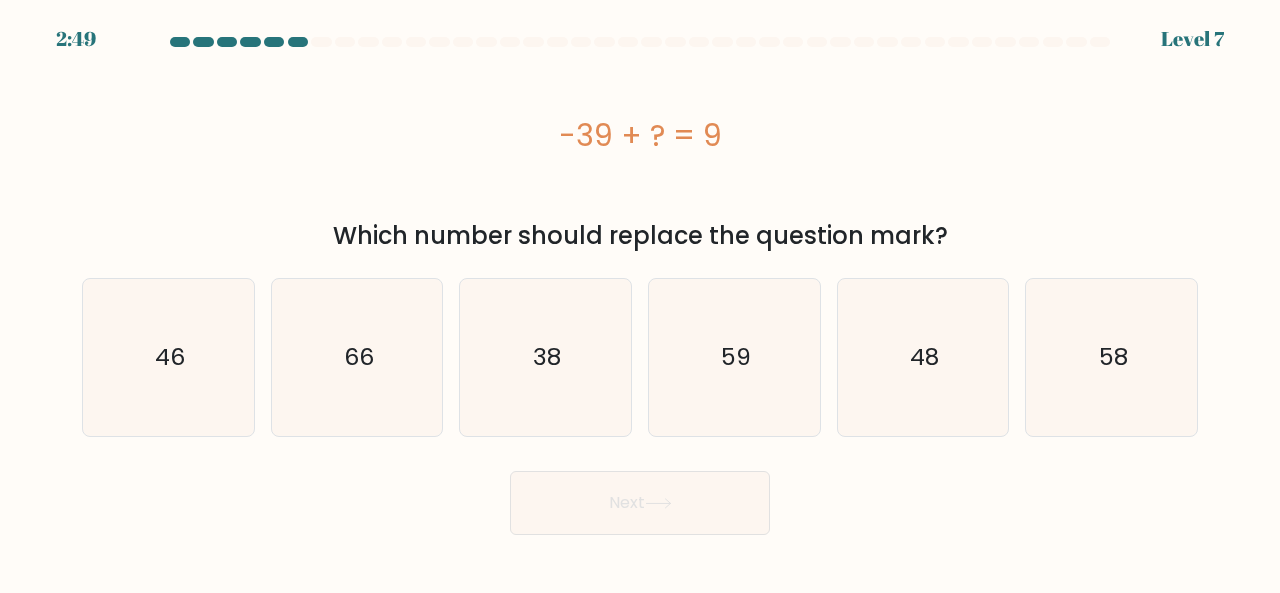click on "-39 + ?  = 9" at bounding box center (640, 135) 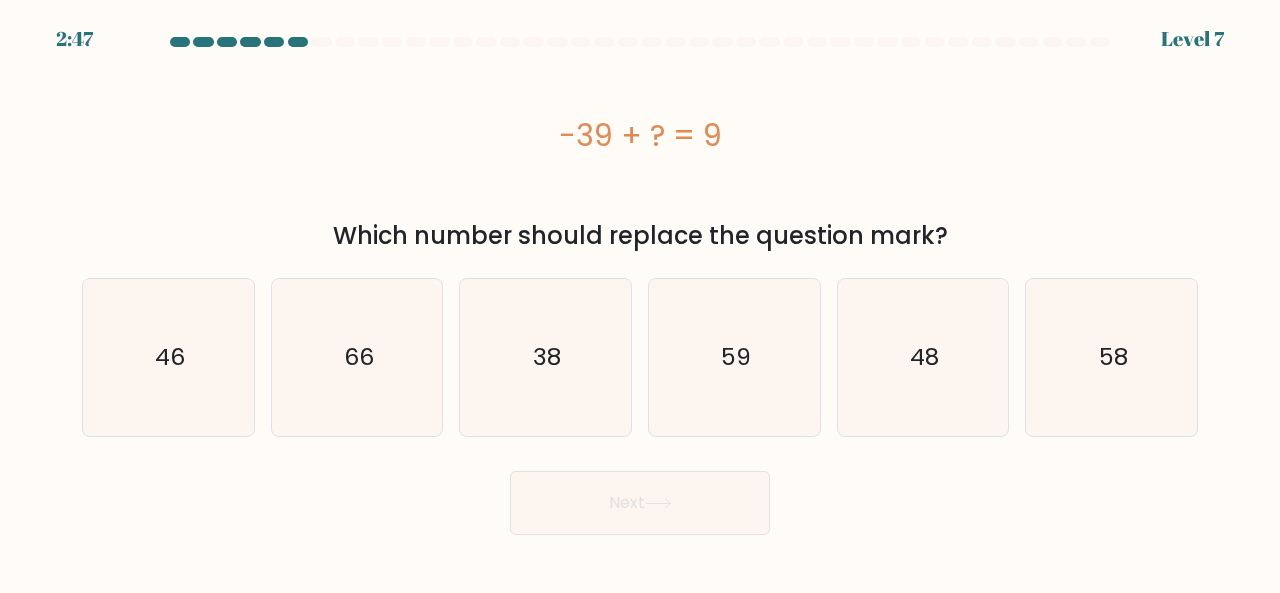 drag, startPoint x: 556, startPoint y: 105, endPoint x: 966, endPoint y: 233, distance: 429.51602 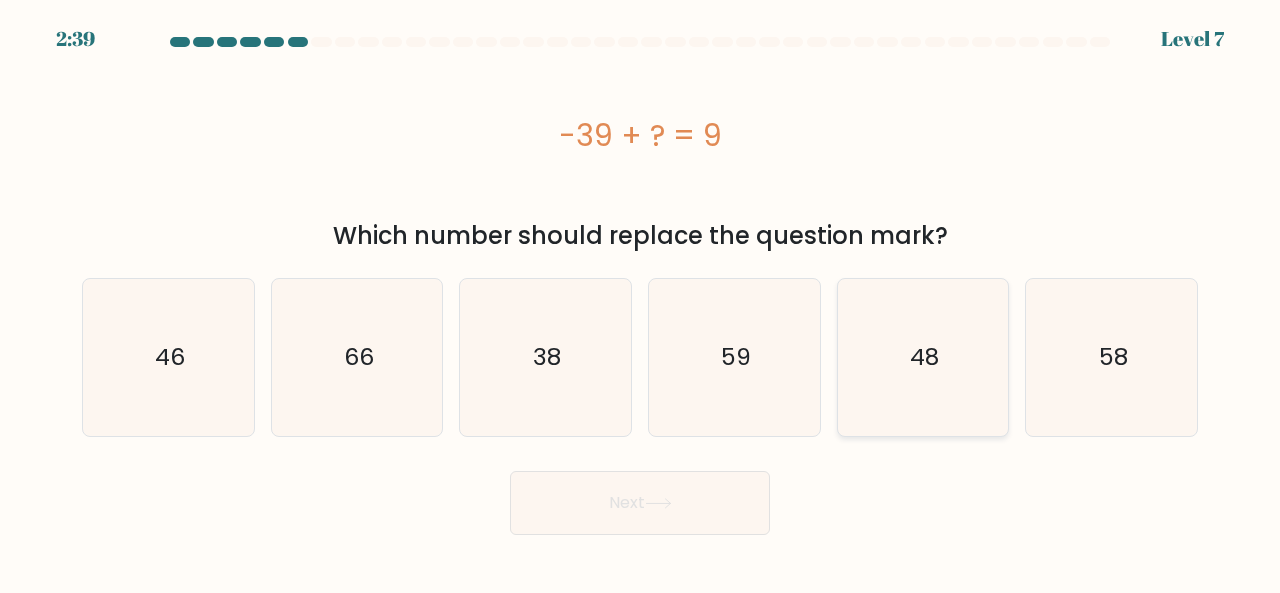 click on "48" at bounding box center [923, 357] 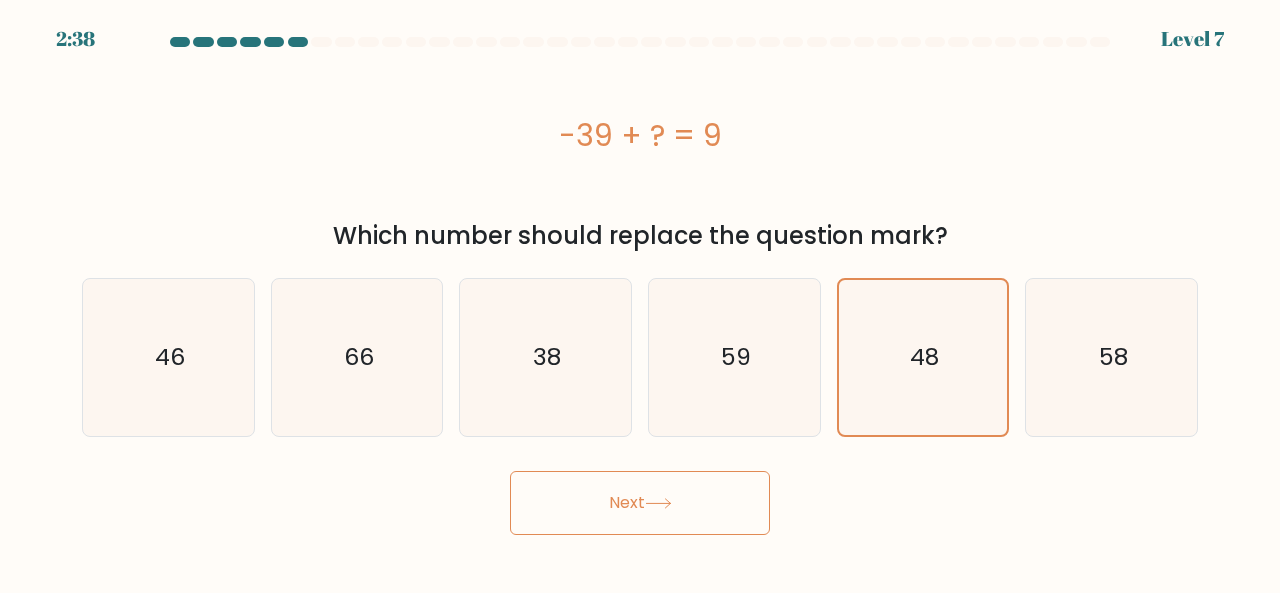 click on "Next" at bounding box center (640, 503) 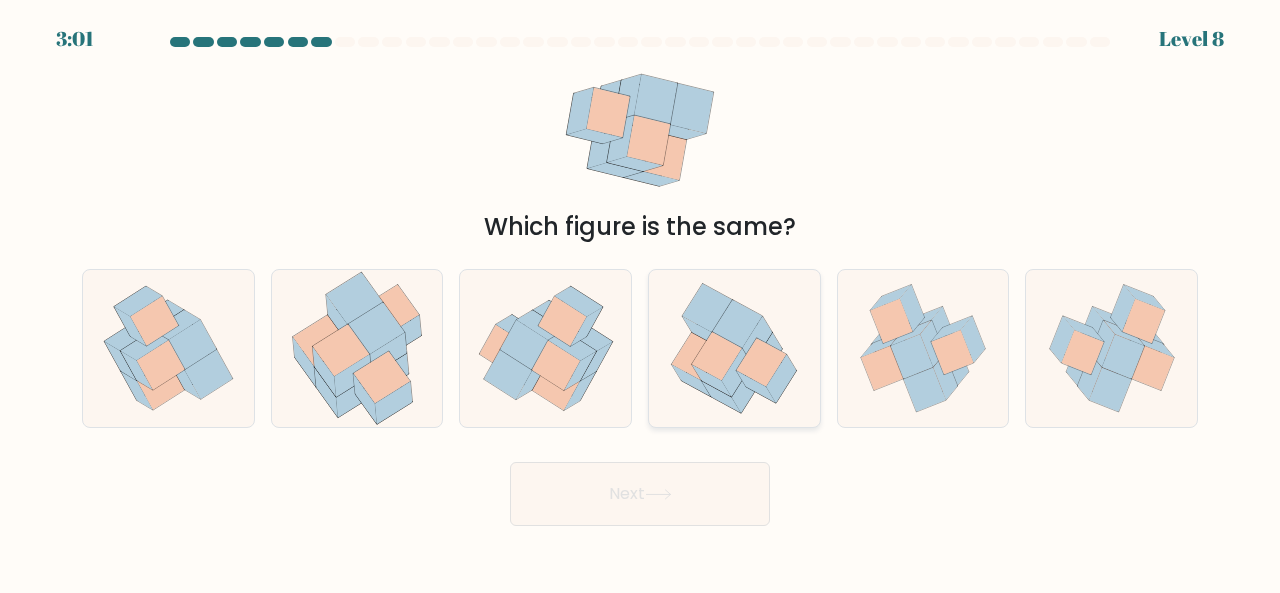 click at bounding box center (717, 356) 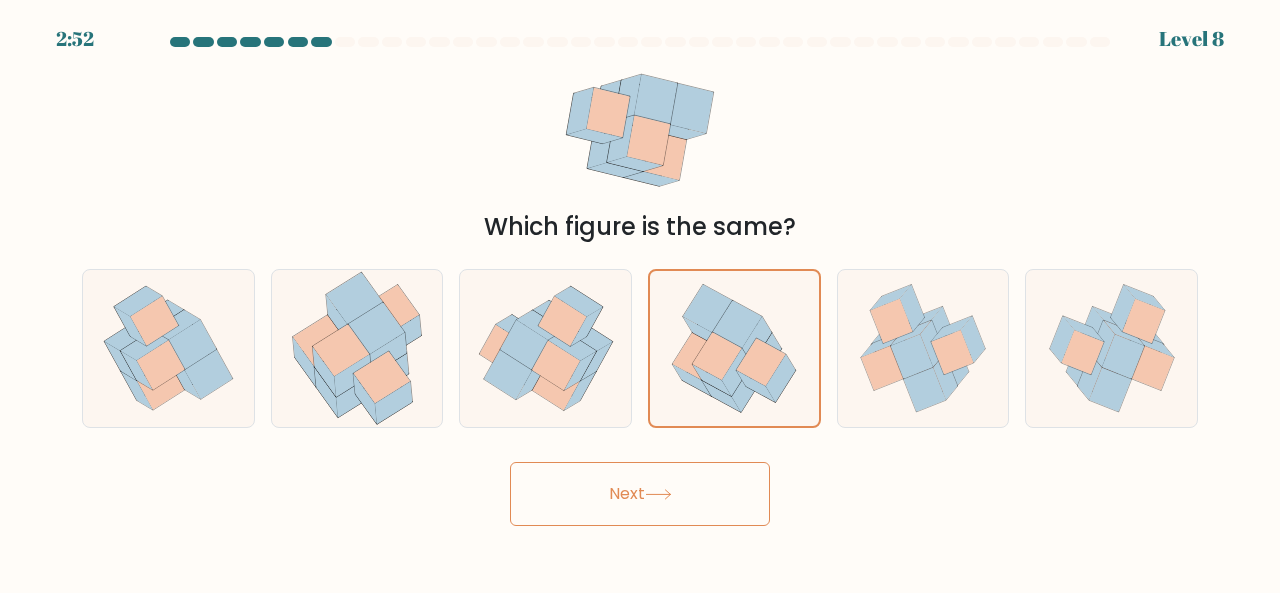 click on "Next" at bounding box center [640, 494] 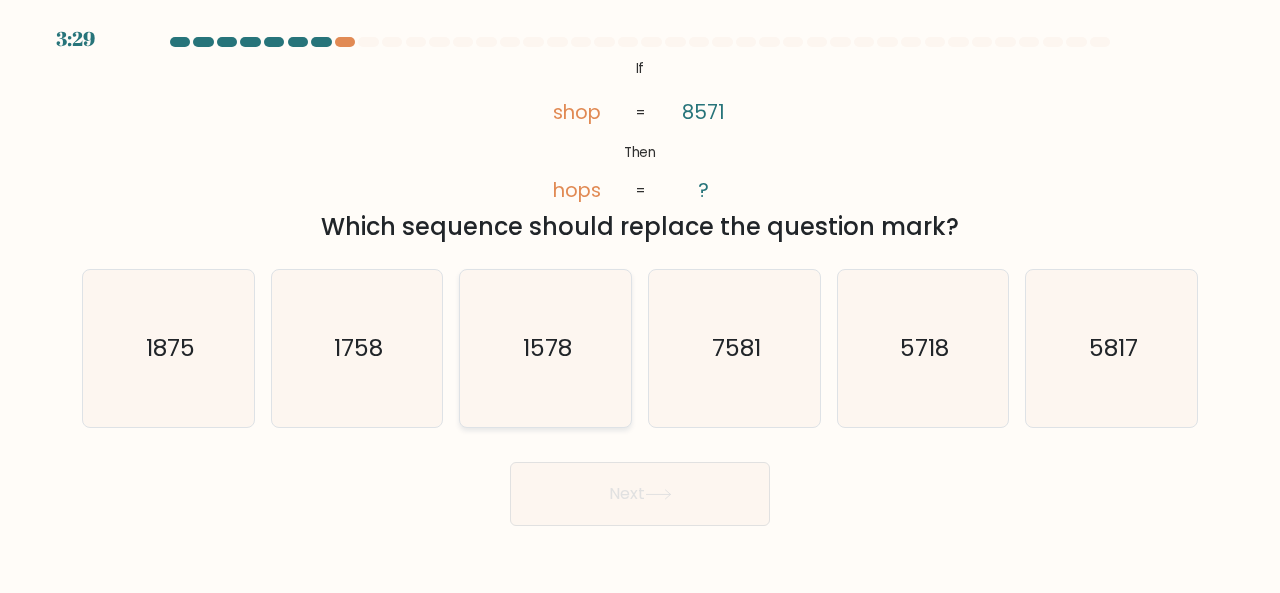 scroll, scrollTop: 0, scrollLeft: 0, axis: both 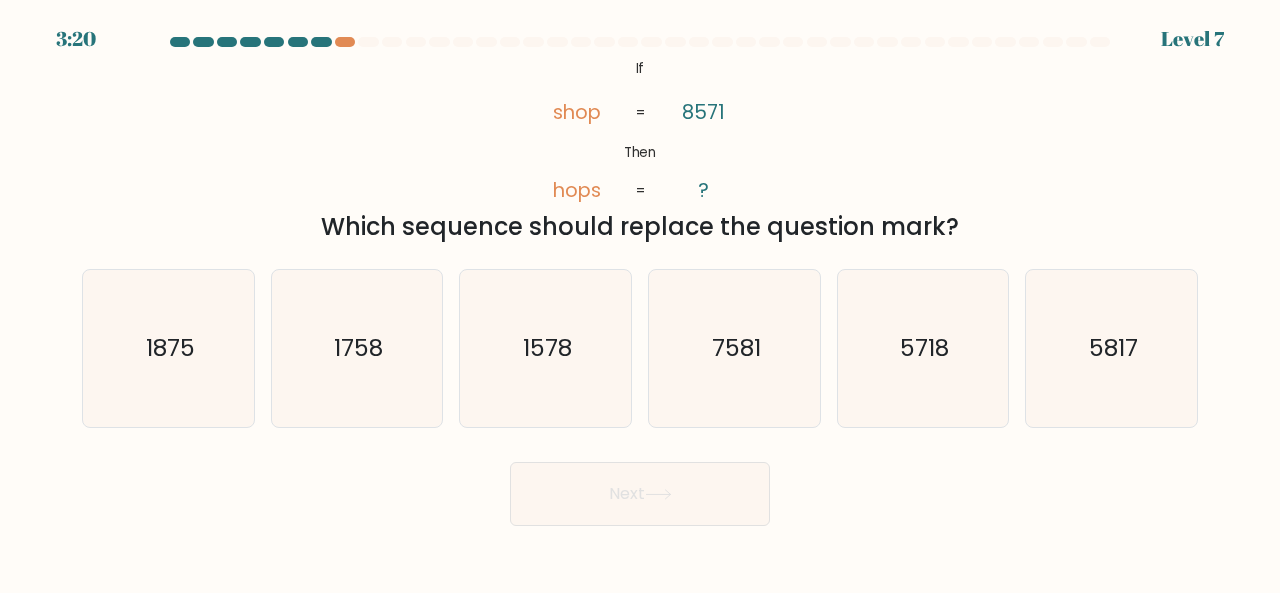drag, startPoint x: 623, startPoint y: 49, endPoint x: 1013, endPoint y: 227, distance: 428.70035 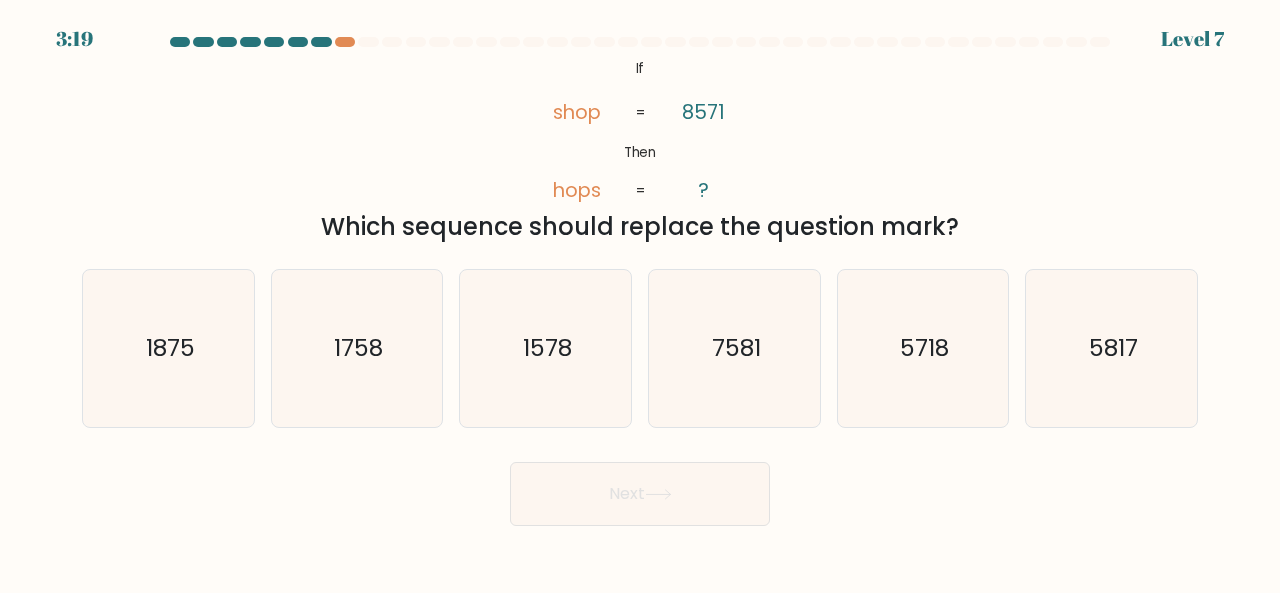 copy on "@import url('https://fonts.googleapis.com/css?family=Abril+Fatface:400,100,100italic,300,300italic,400italic,500,500italic,700,700italic,900,900italic');           If       Then       shop       hops       [NUMBER]       ?       =       =
Which sequence should replace the question mark?" 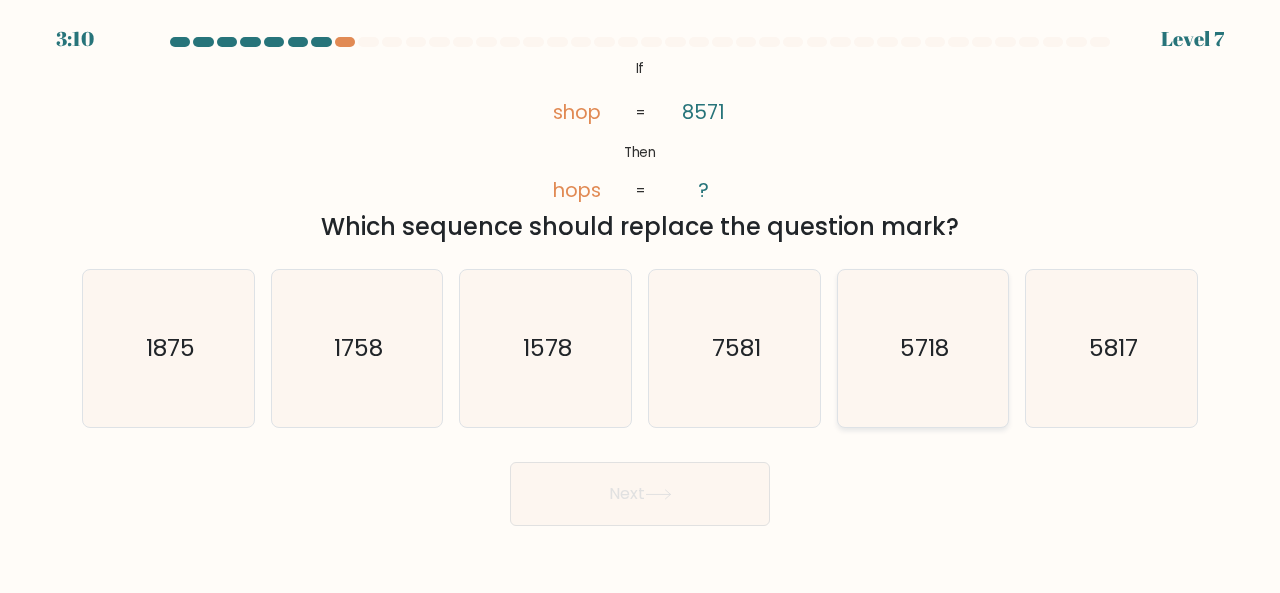 click on "5718" at bounding box center (923, 348) 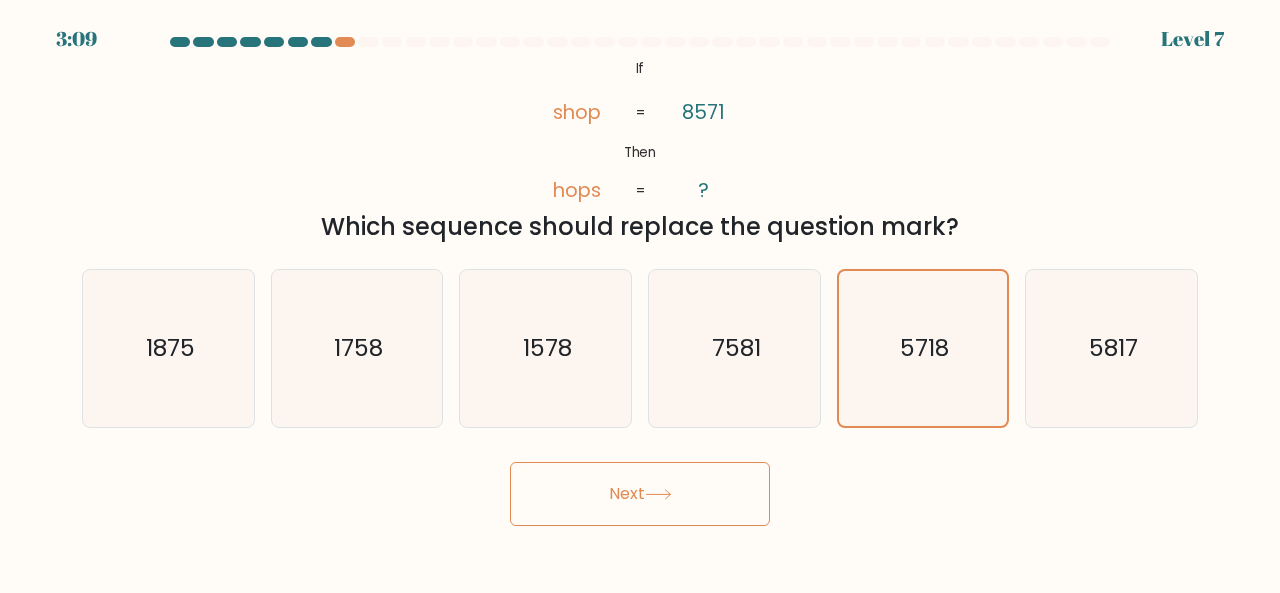 click on "Next" at bounding box center (640, 494) 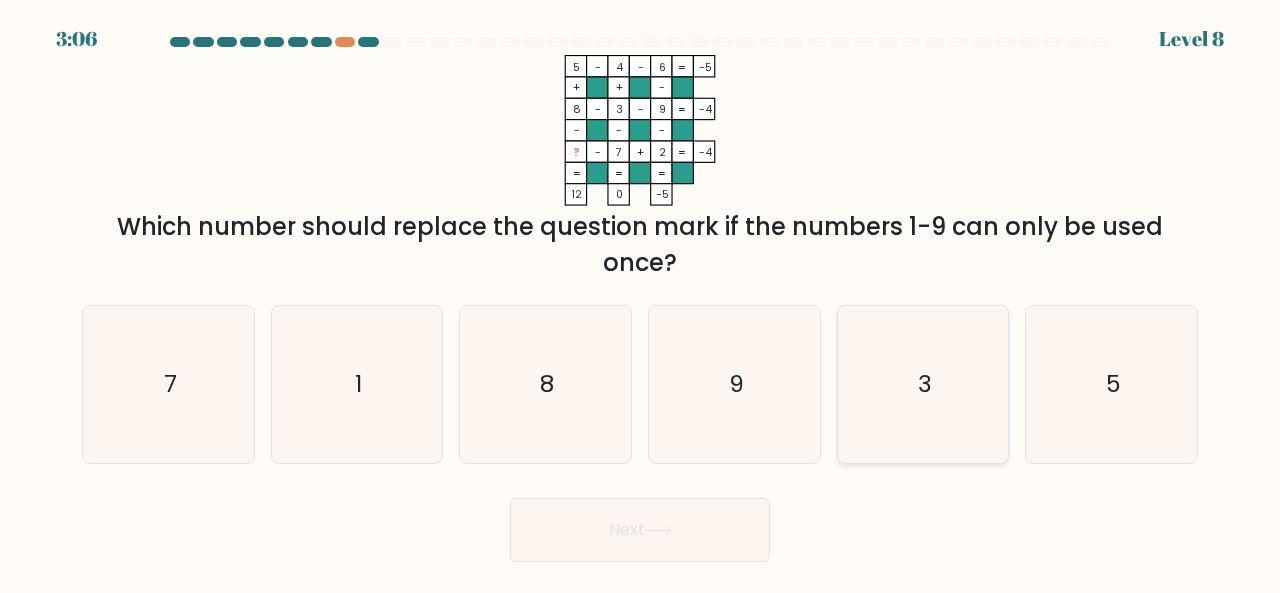 click on "3" at bounding box center (923, 384) 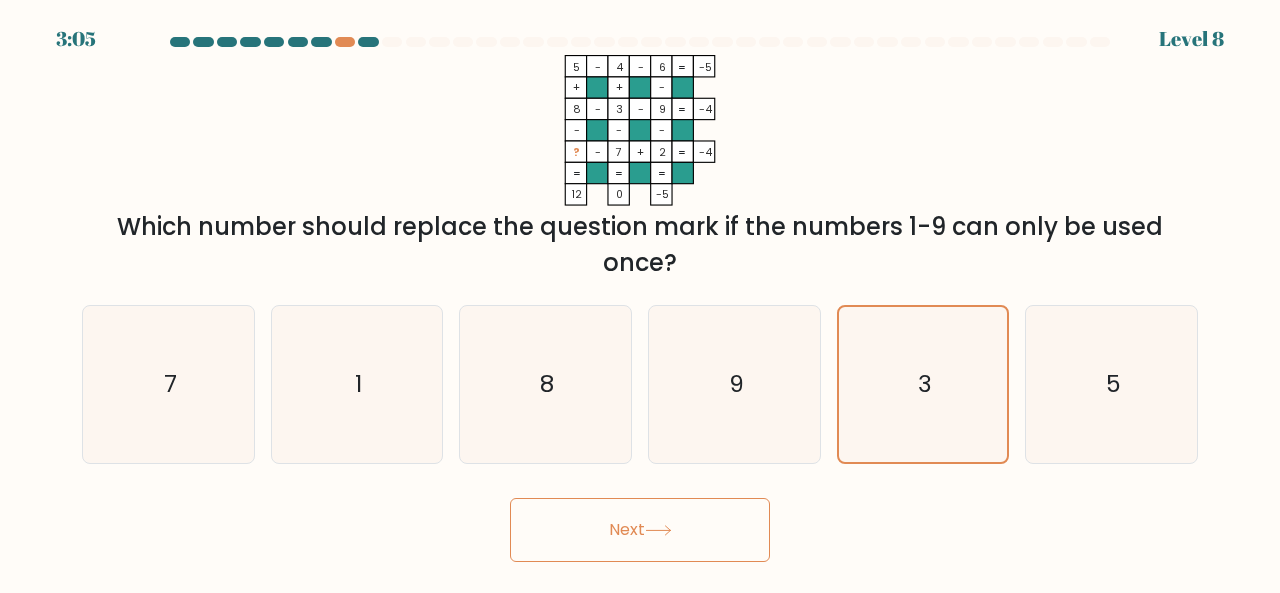 click on "Next" at bounding box center [640, 530] 